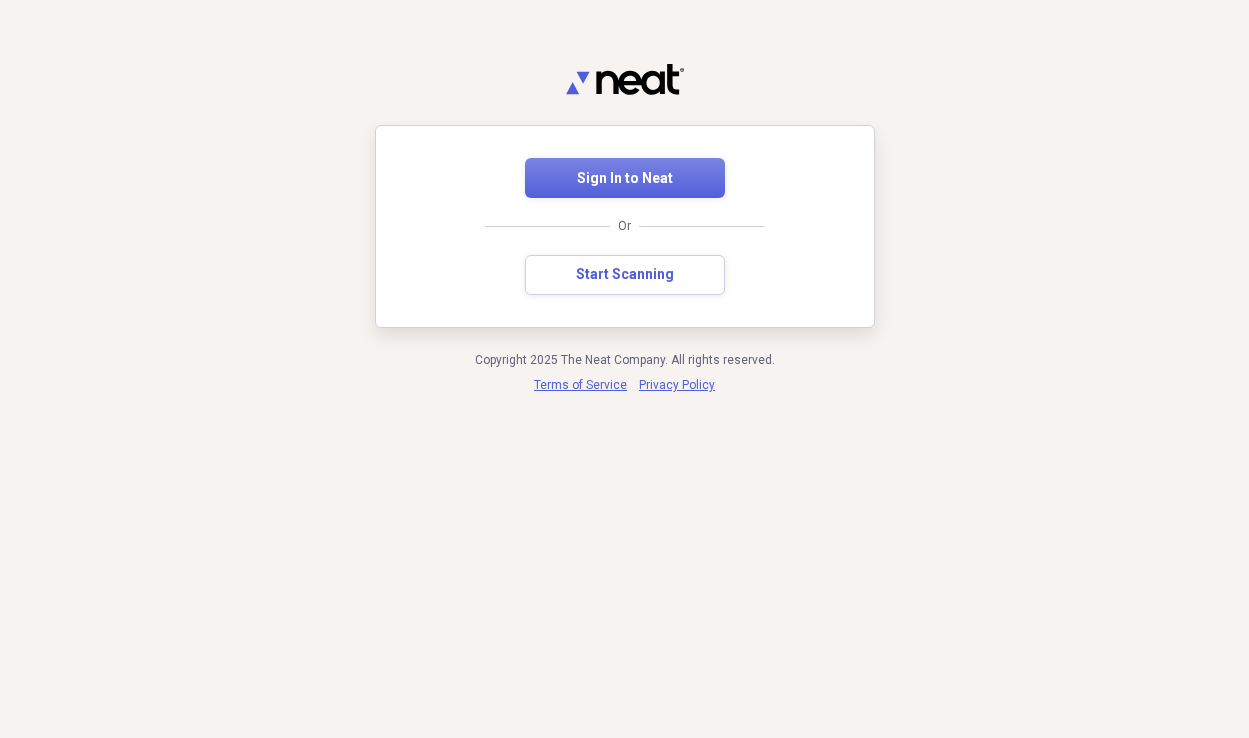 scroll, scrollTop: 0, scrollLeft: 0, axis: both 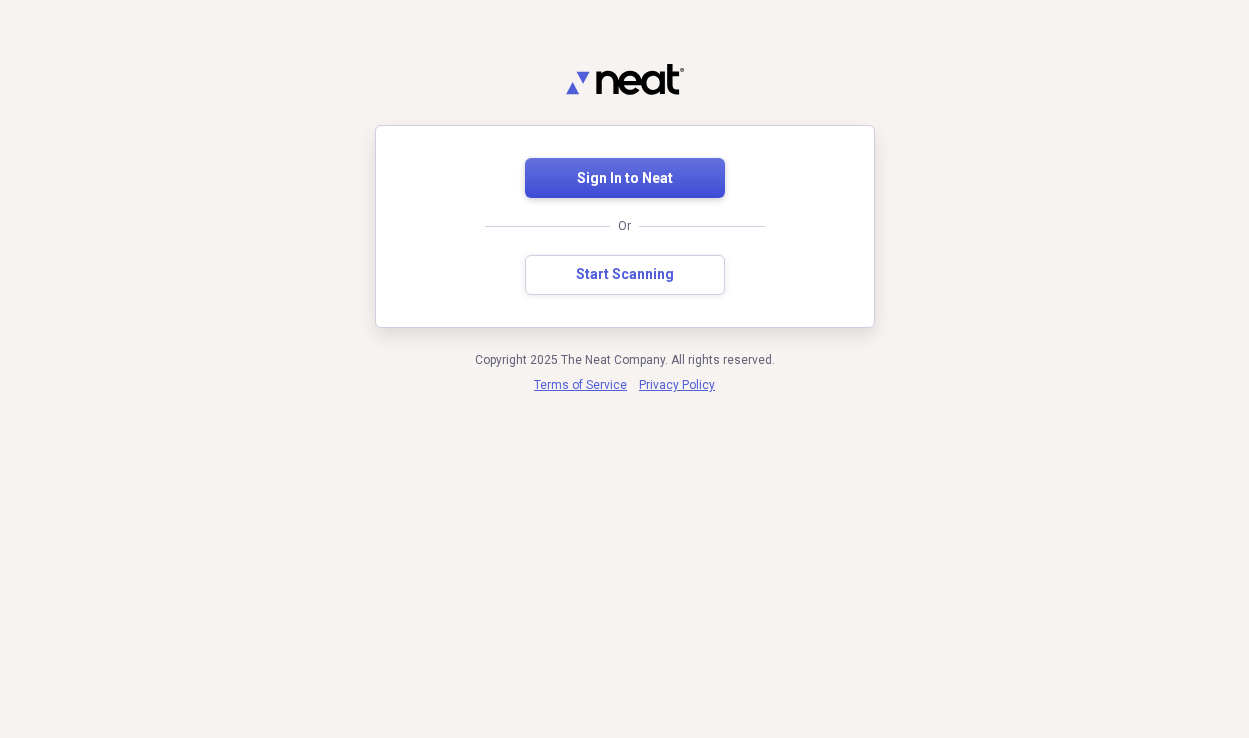click on "Sign In to Neat" at bounding box center [625, 179] 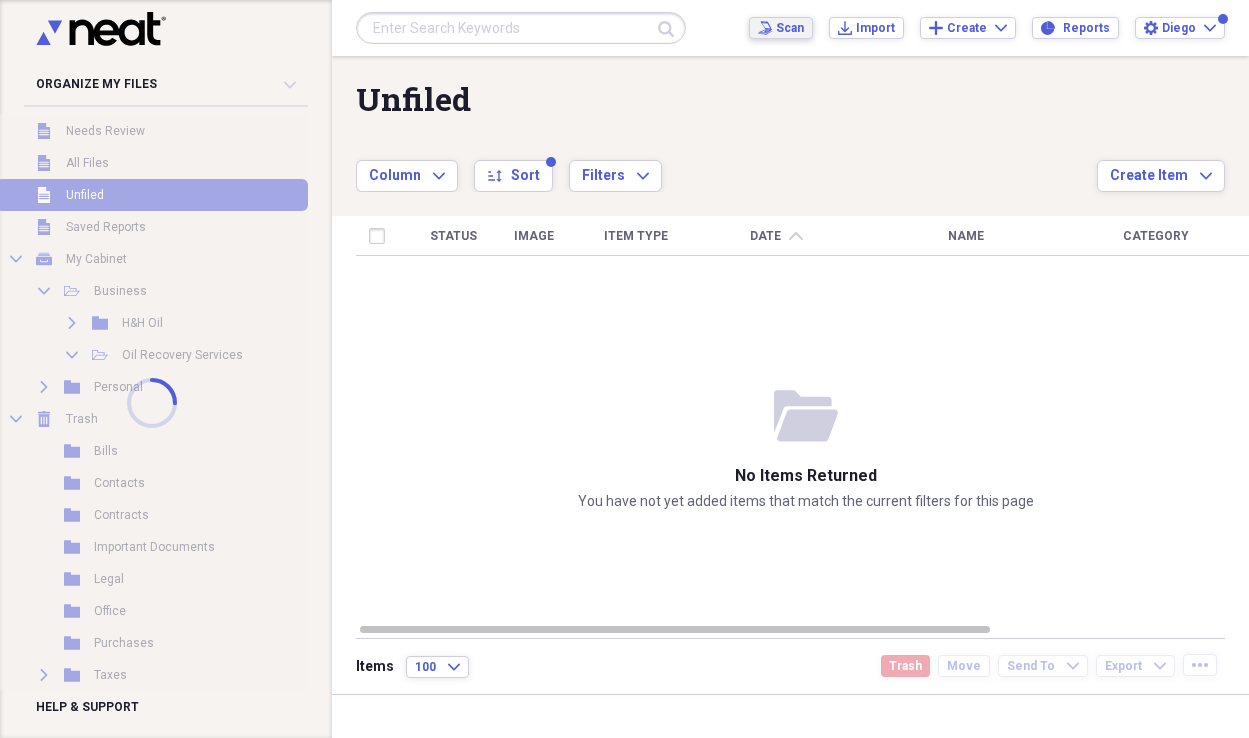 click on "Submit Scan Scan Import Import Add Create Expand Reports Reports Settings [CITY] Expand" at bounding box center (790, 28) 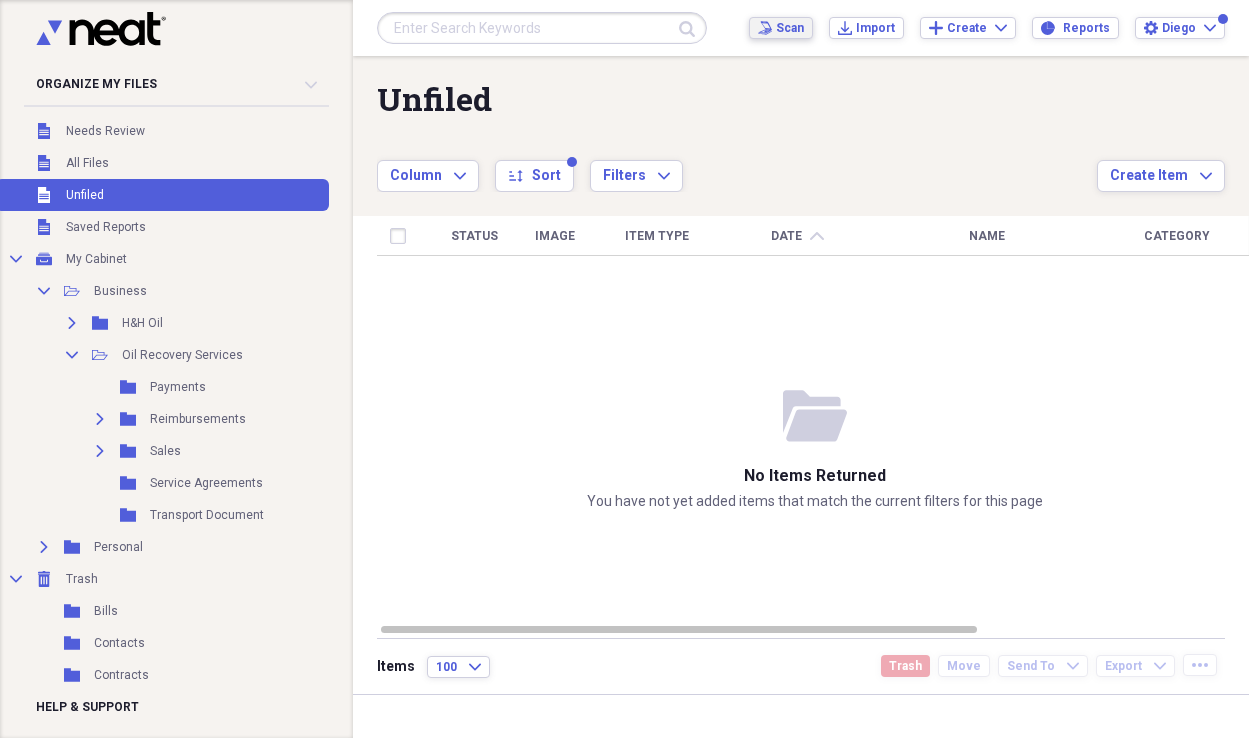 click on "Scan Scan" at bounding box center [781, 28] 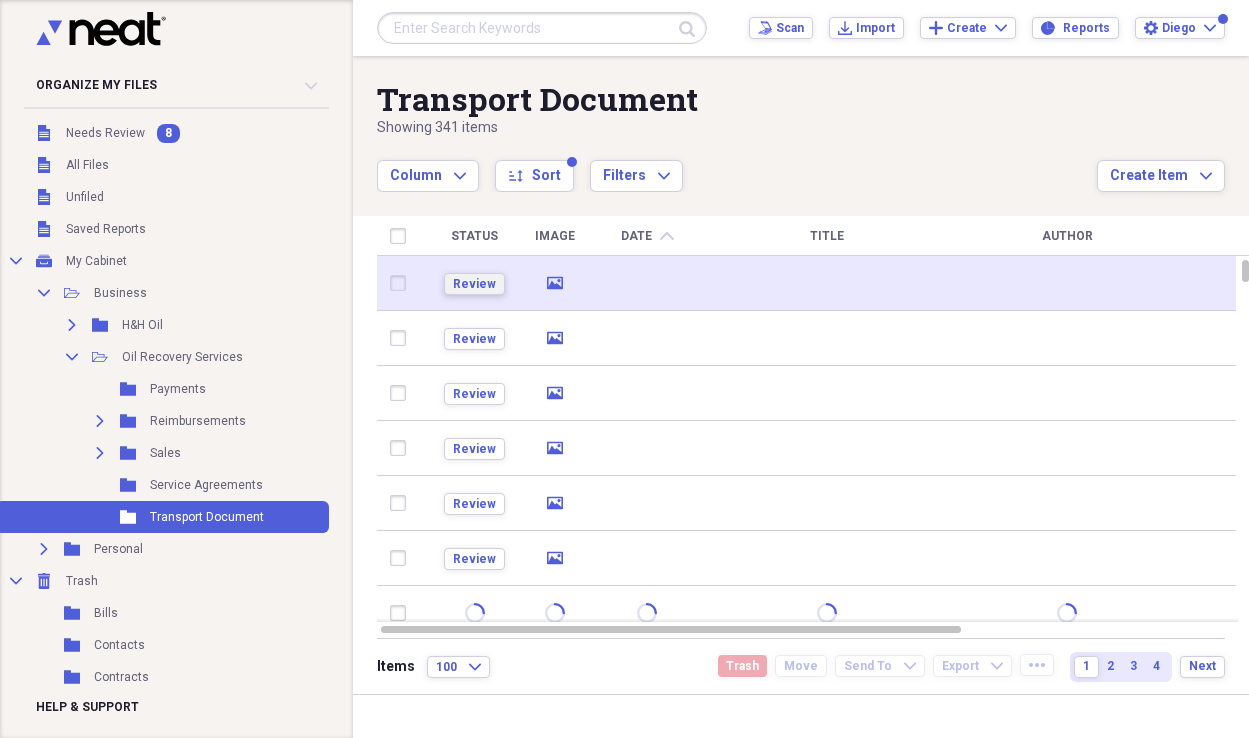 click on "Review" at bounding box center [474, 284] 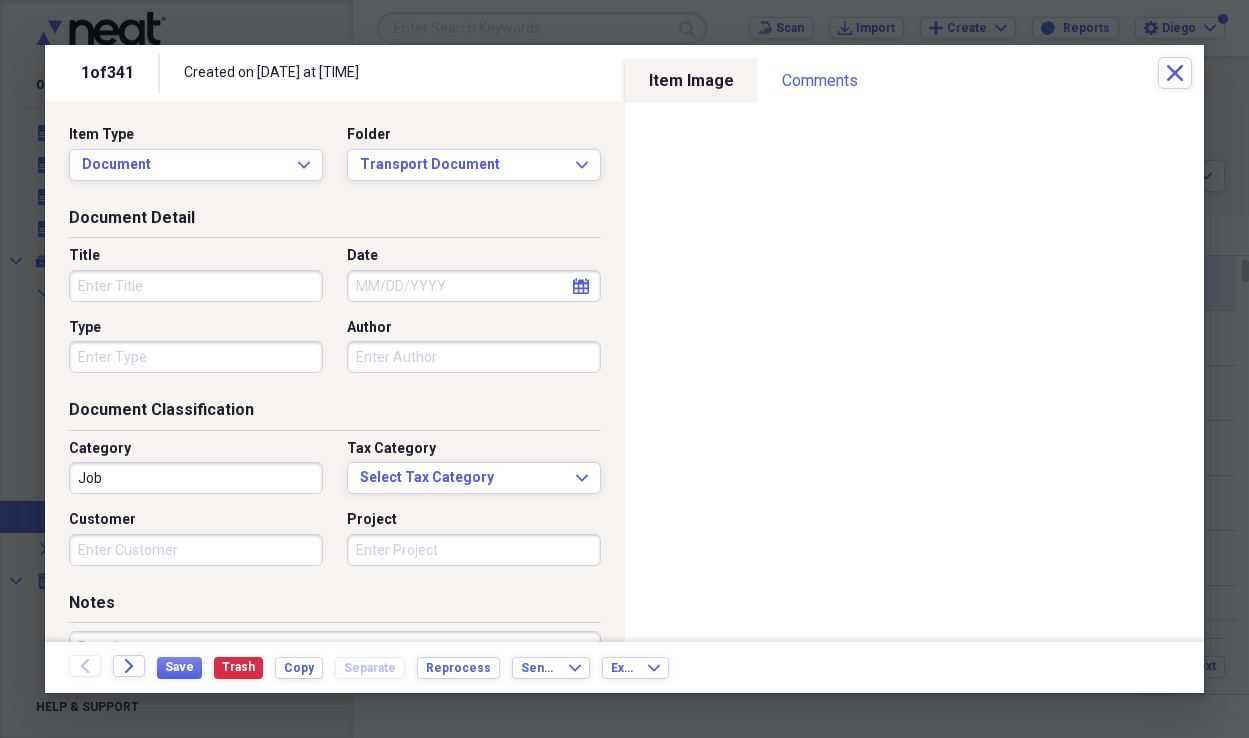 click on "Title" at bounding box center (196, 286) 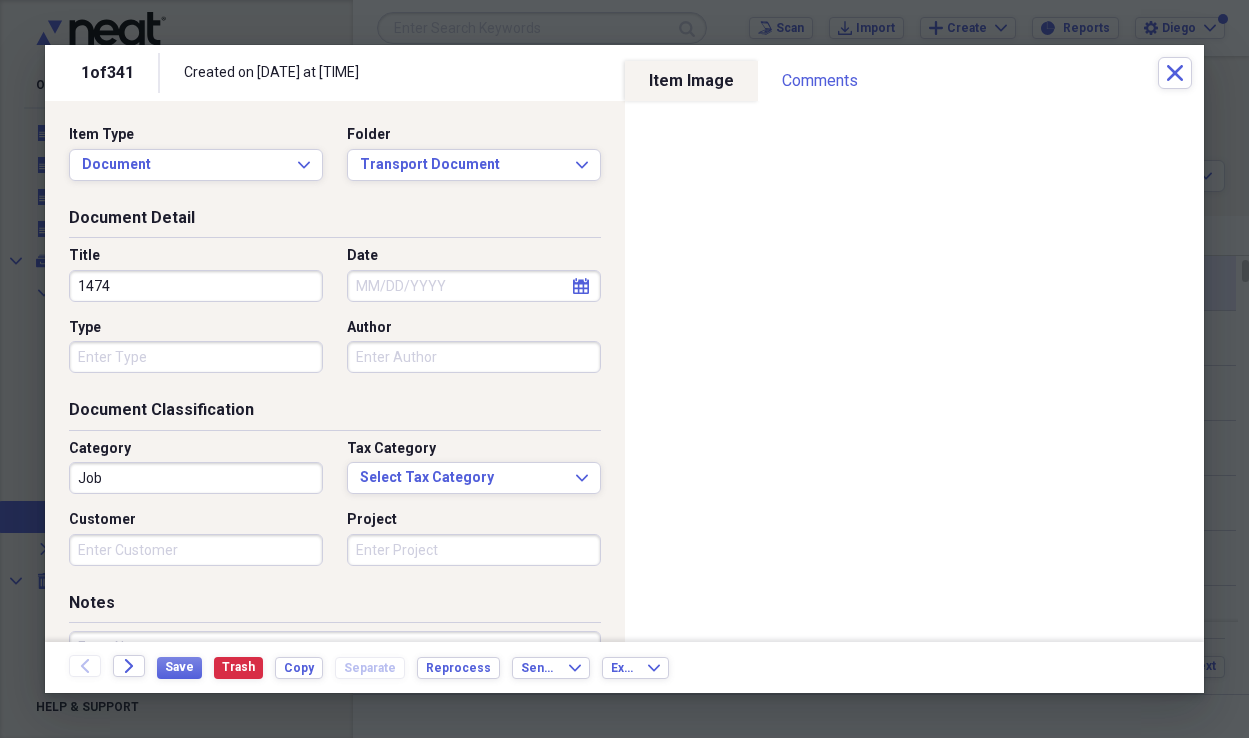 type on "1474" 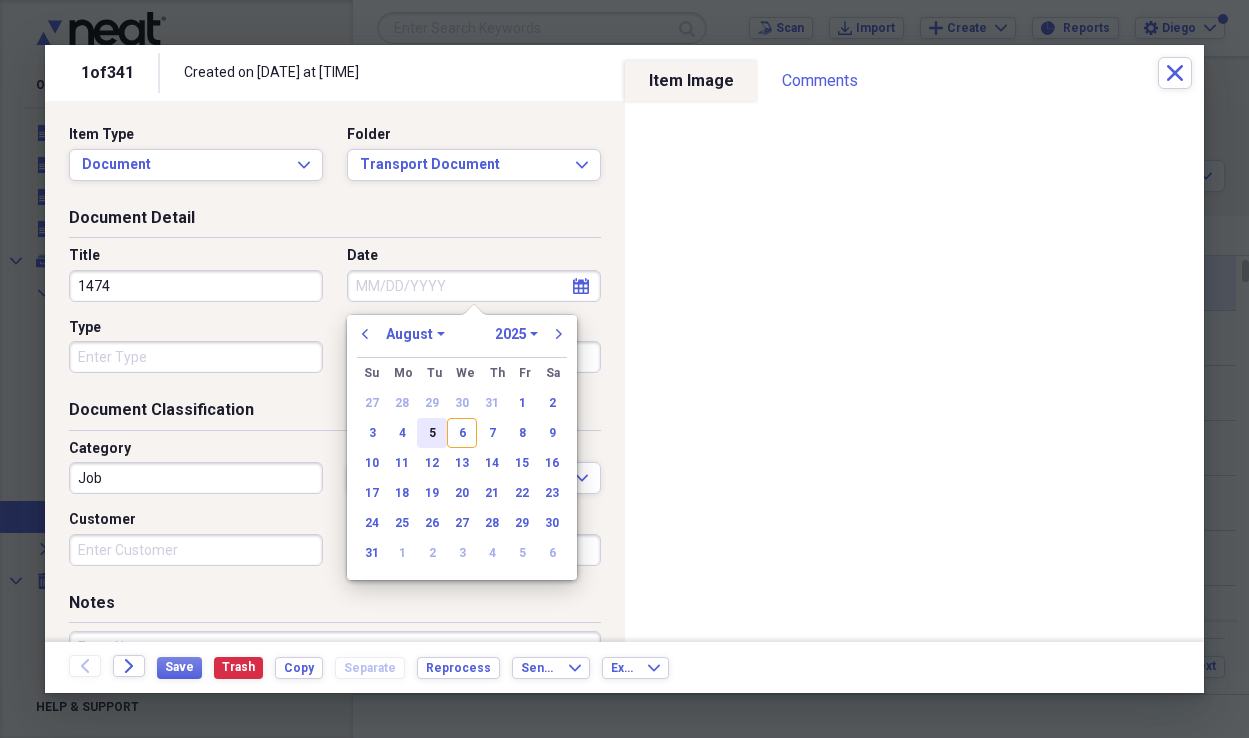 click on "5" at bounding box center [432, 433] 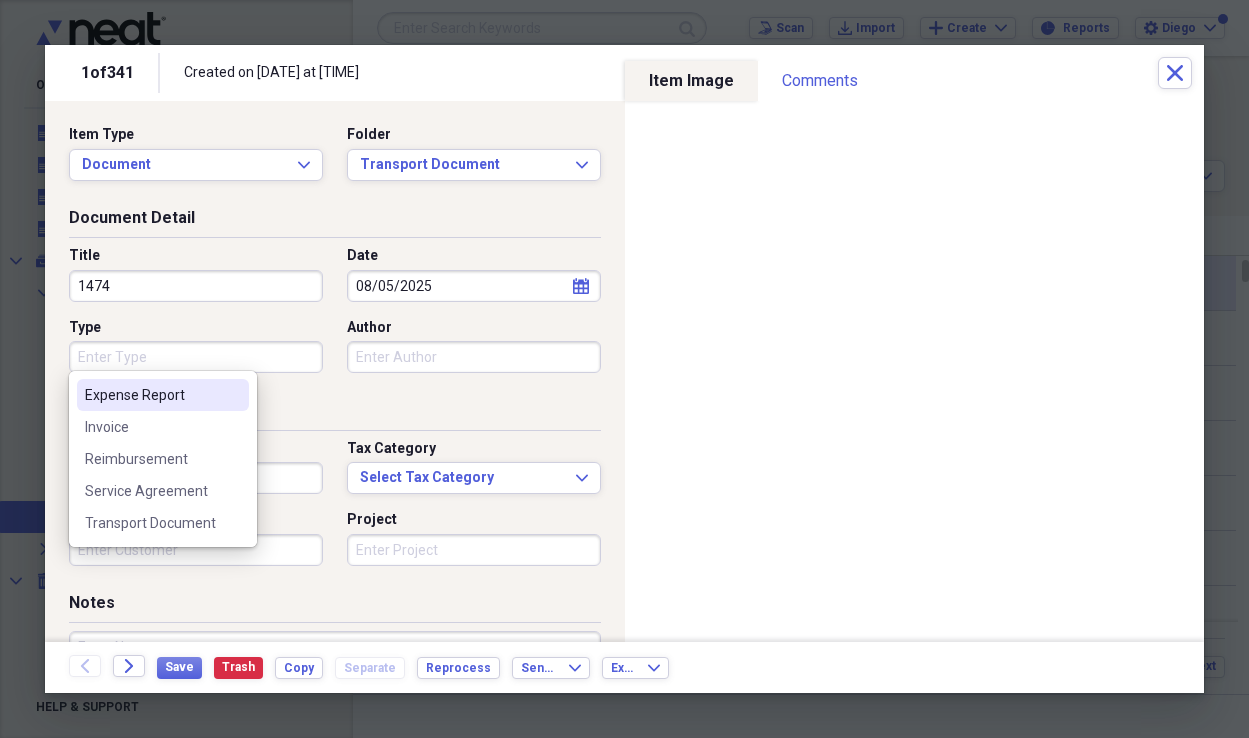 click on "Type" at bounding box center (196, 357) 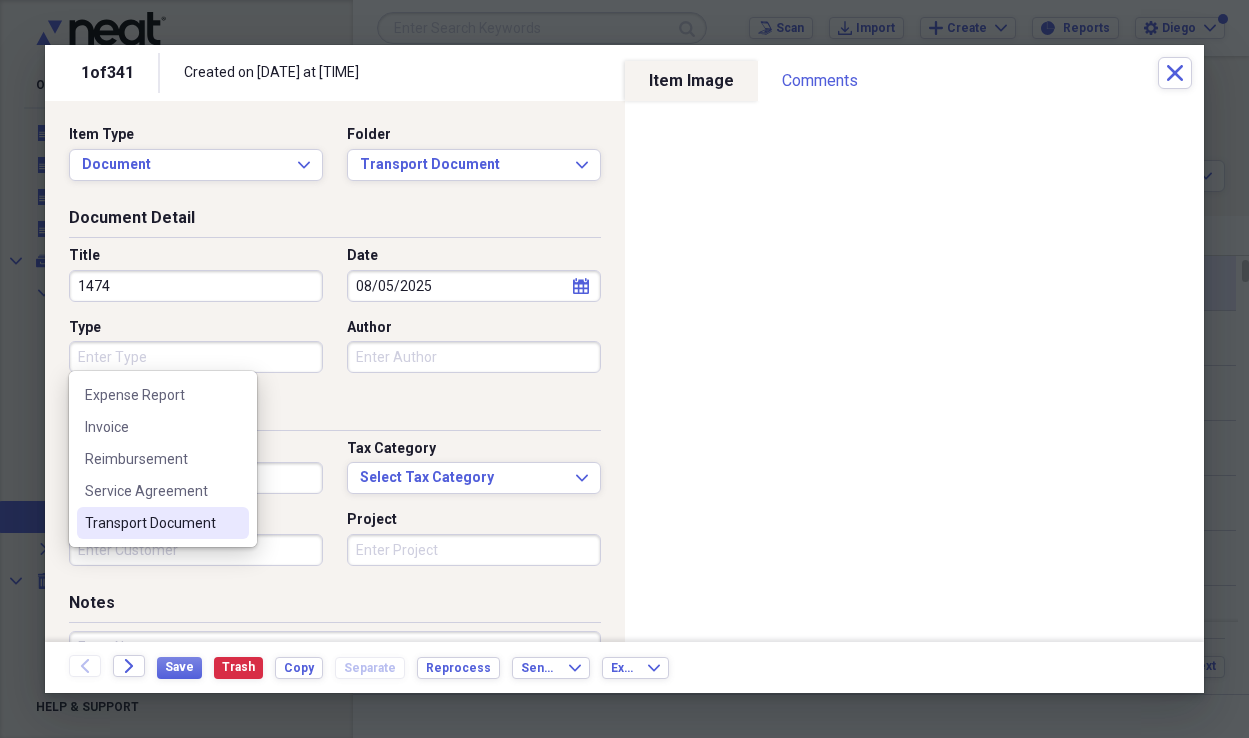 click on "Transport Document" at bounding box center (151, 523) 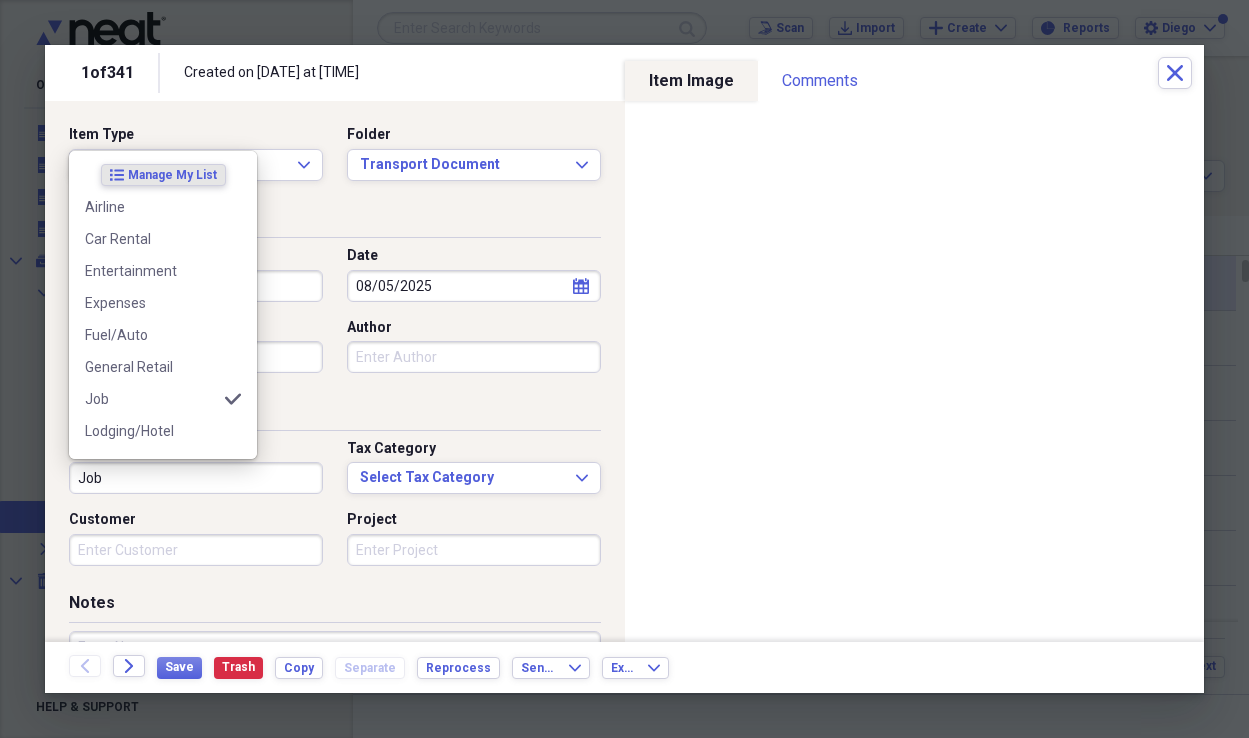 click on "Job" at bounding box center (196, 478) 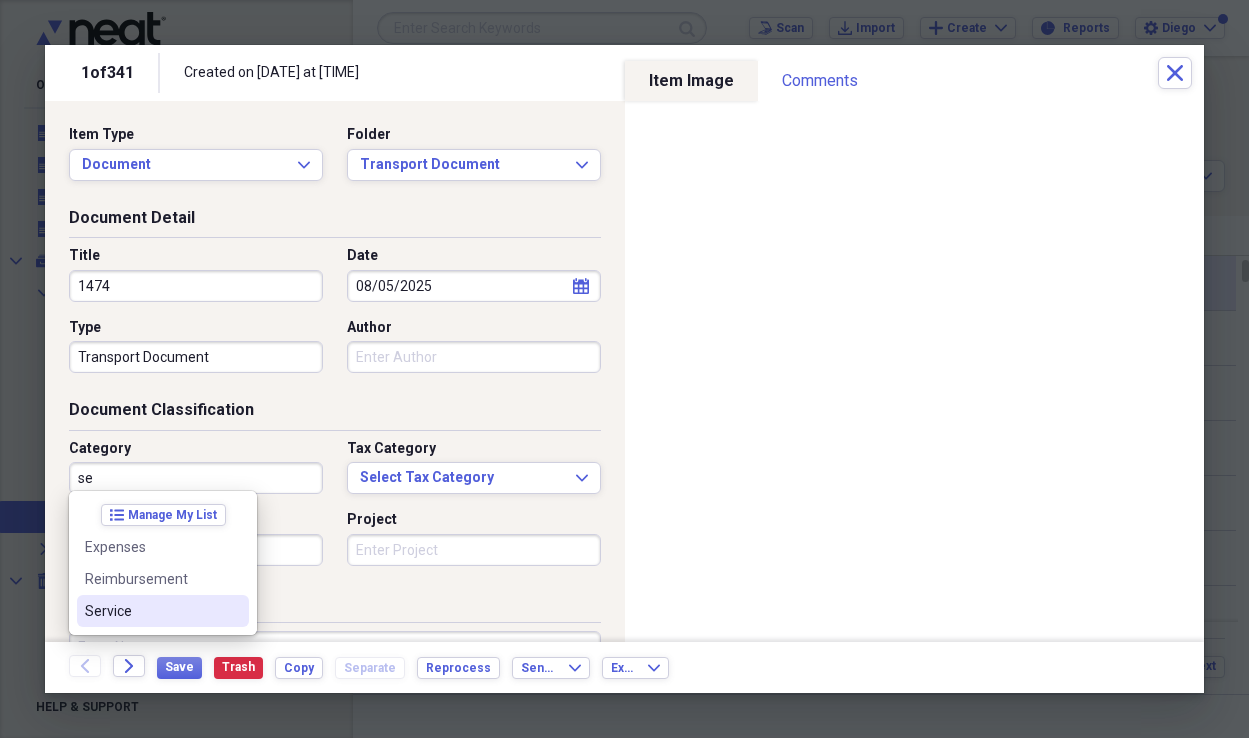 click on "Service" at bounding box center (151, 611) 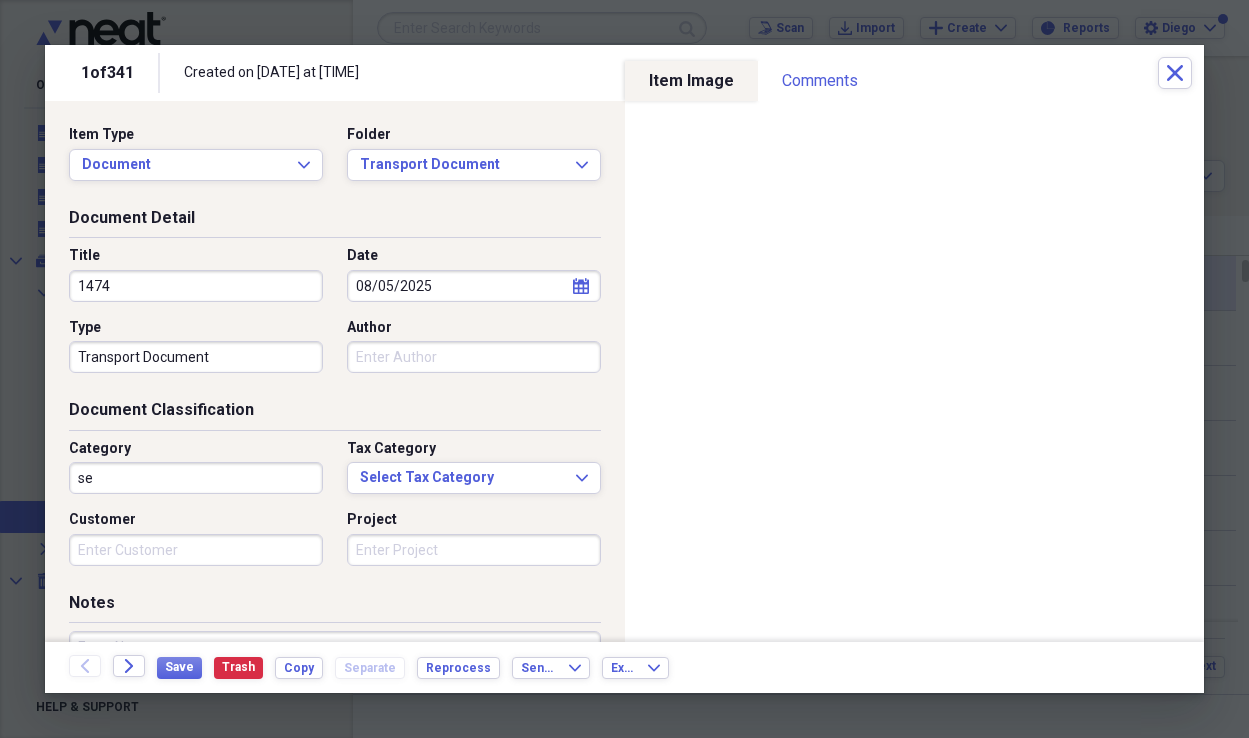 type on "Service" 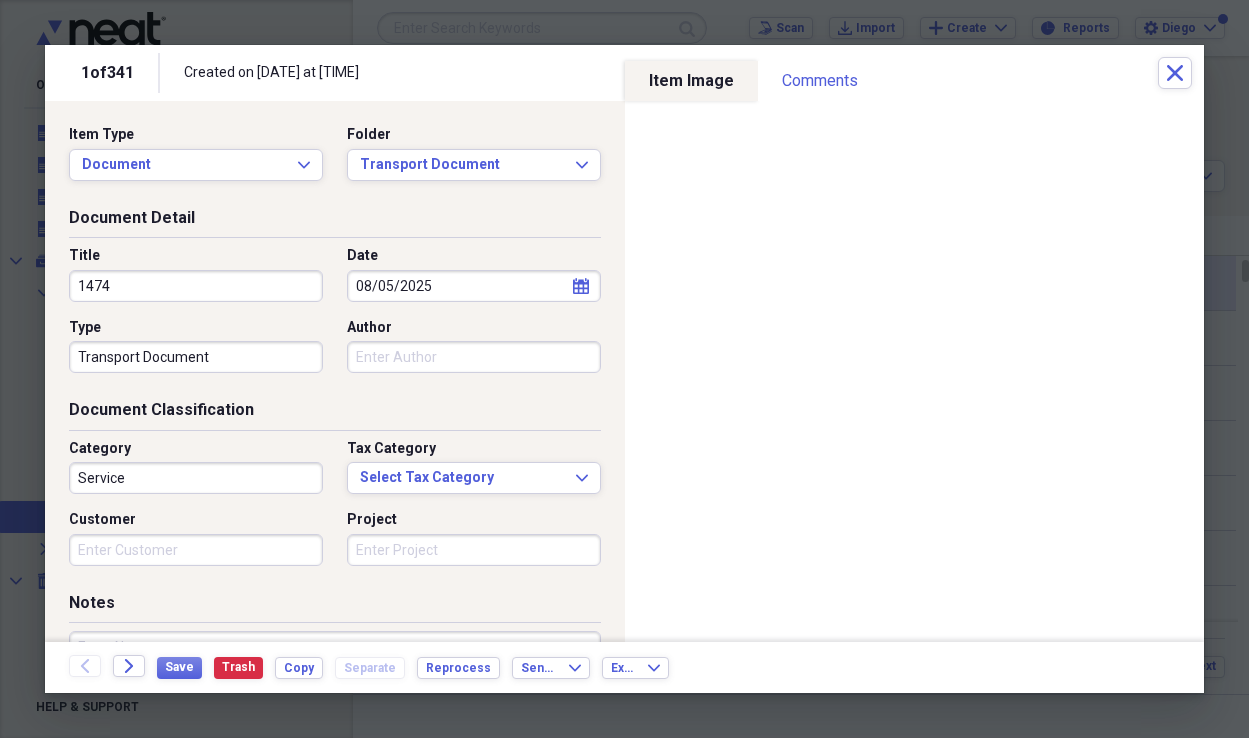 click on "Customer" at bounding box center (196, 550) 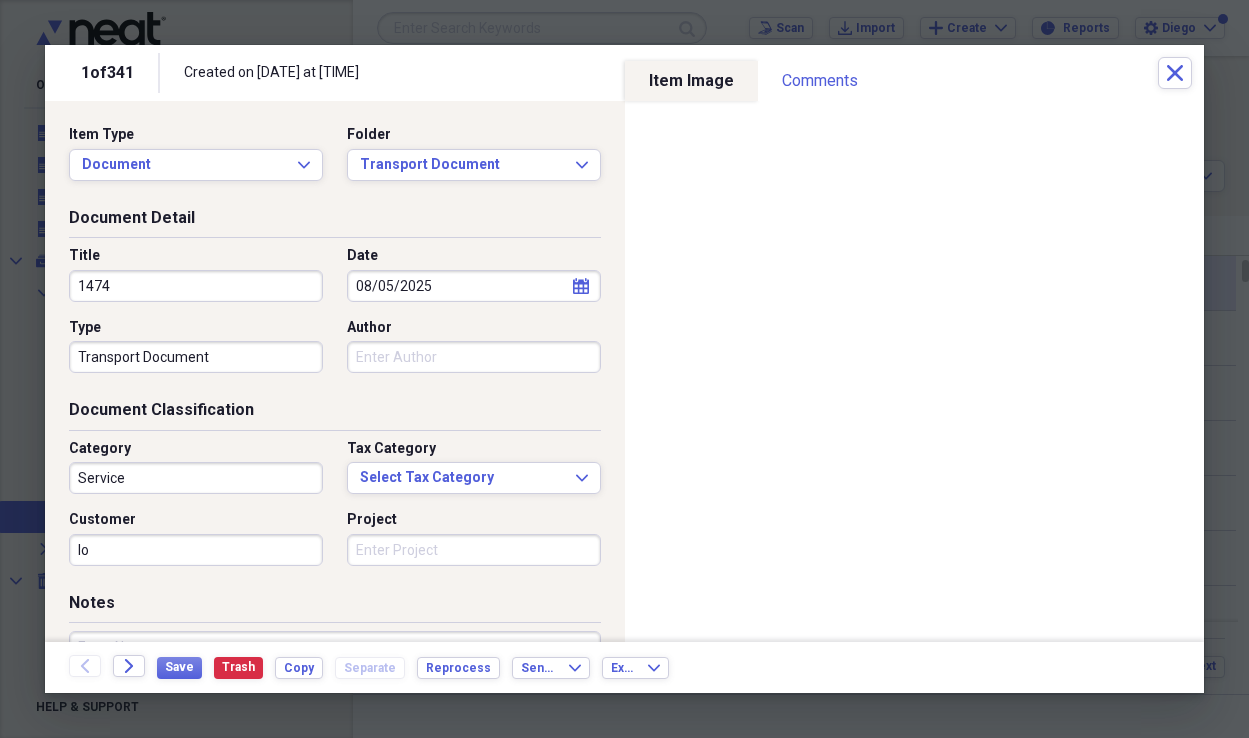 type on "l" 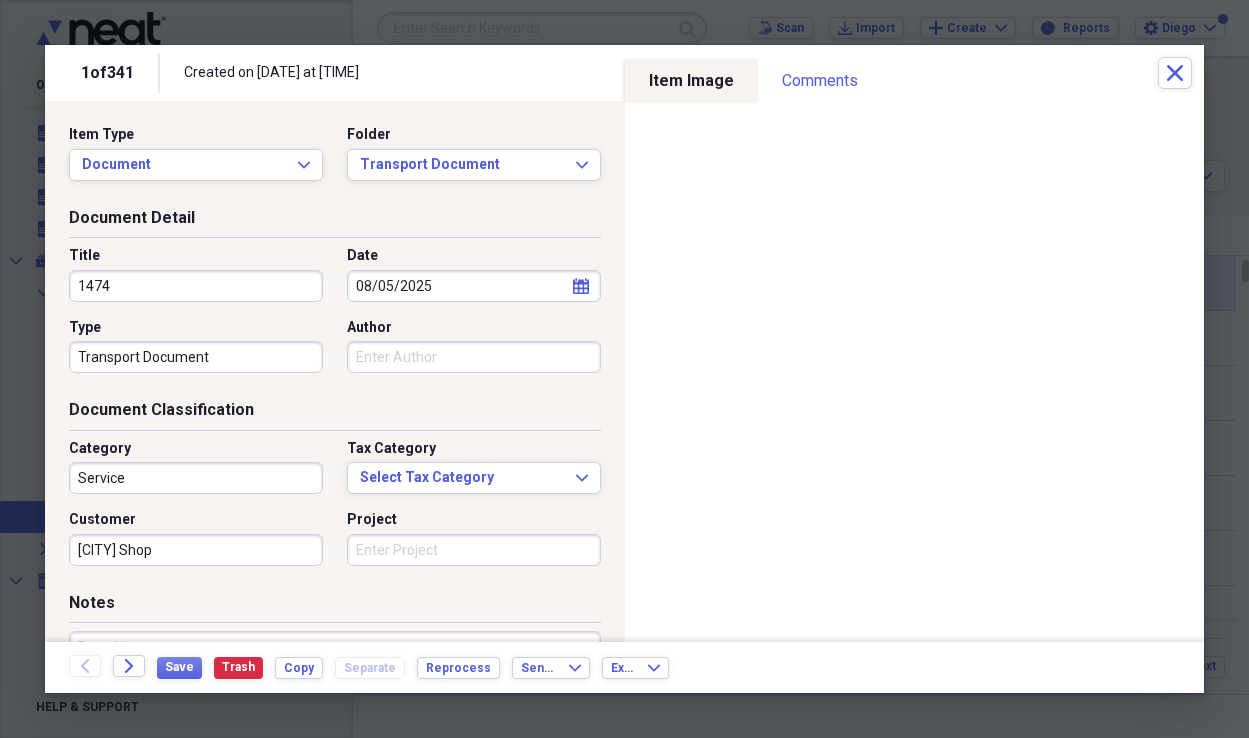 type on "[CITY] Shop" 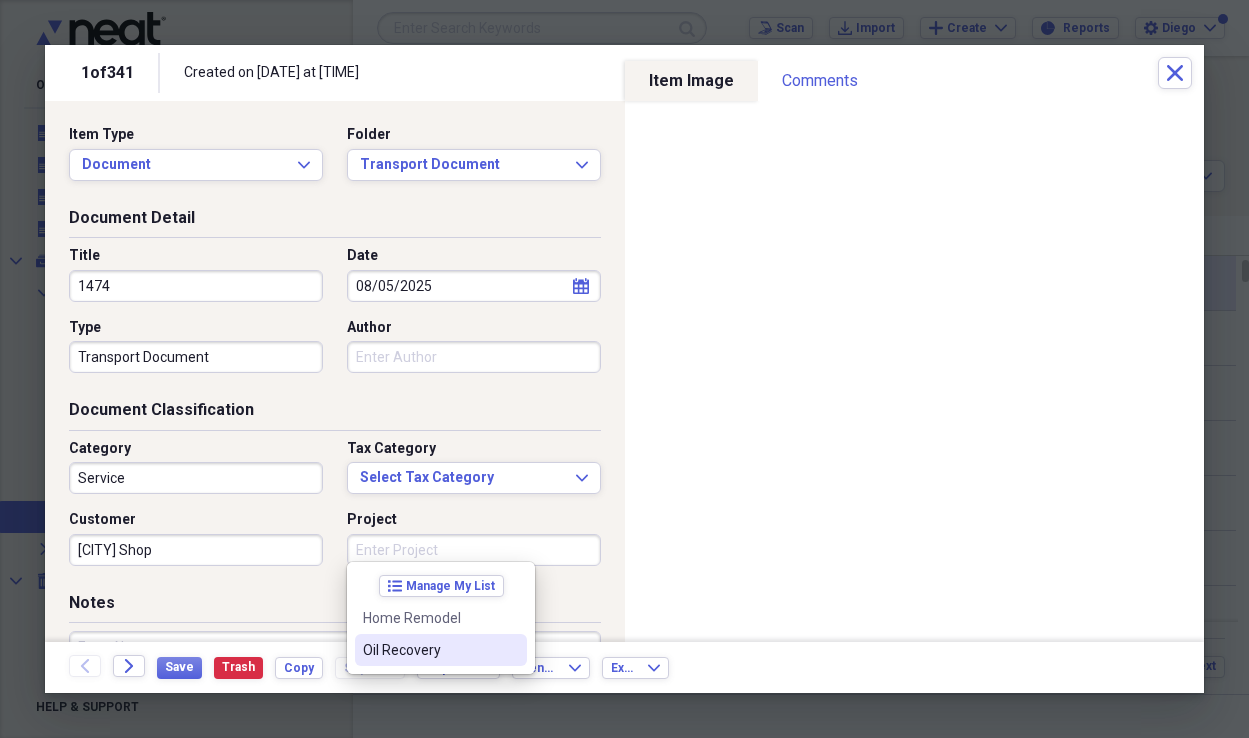 click on "Oil Recovery" at bounding box center (441, 650) 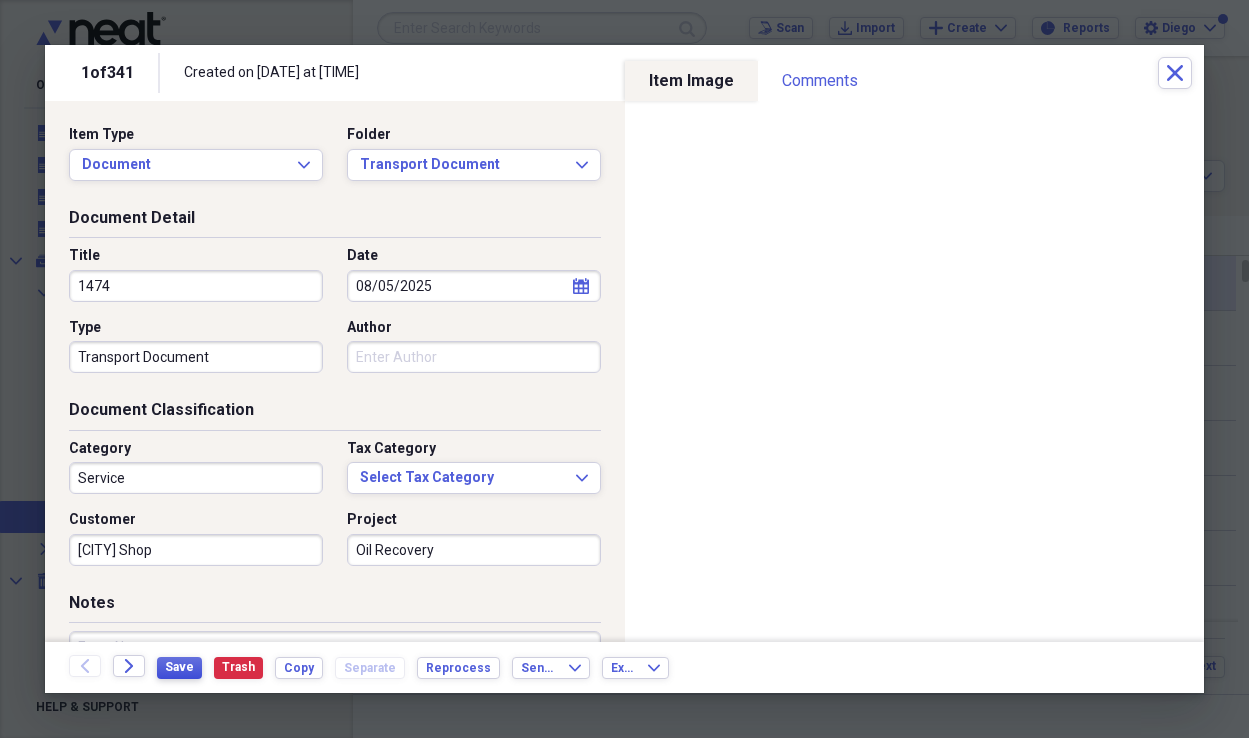 click on "Save" at bounding box center [179, 668] 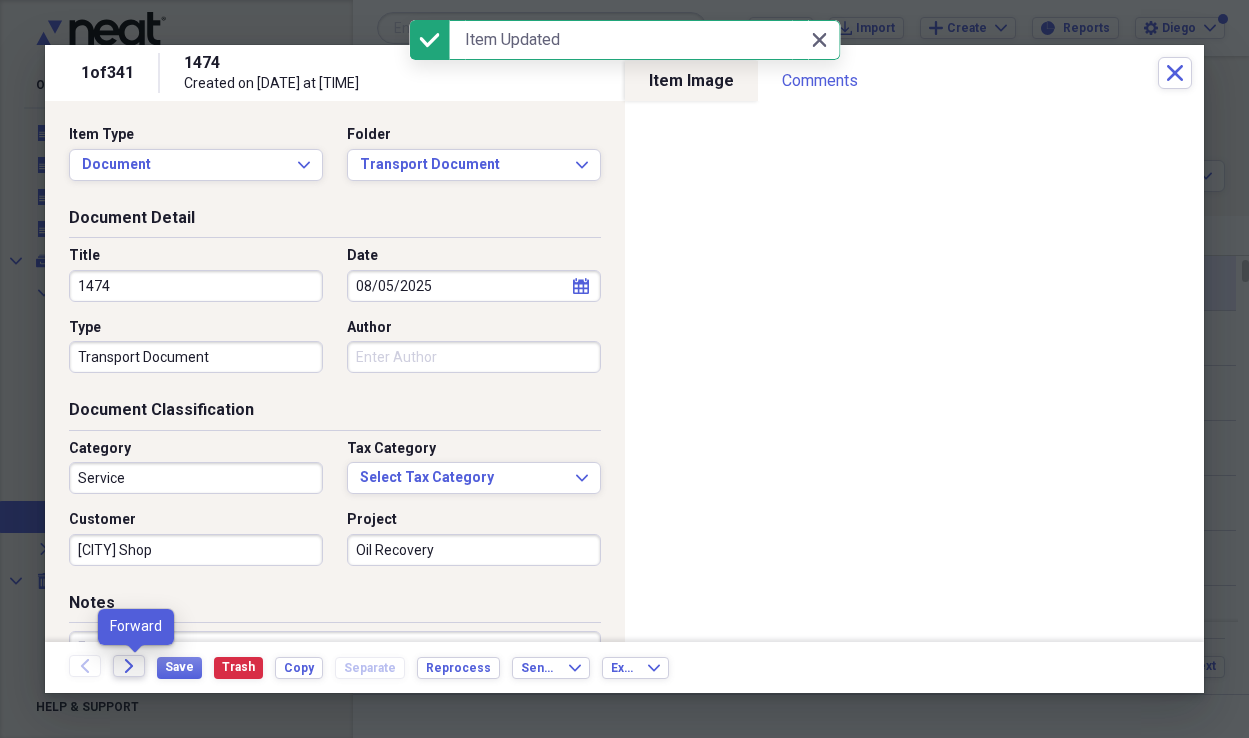 click 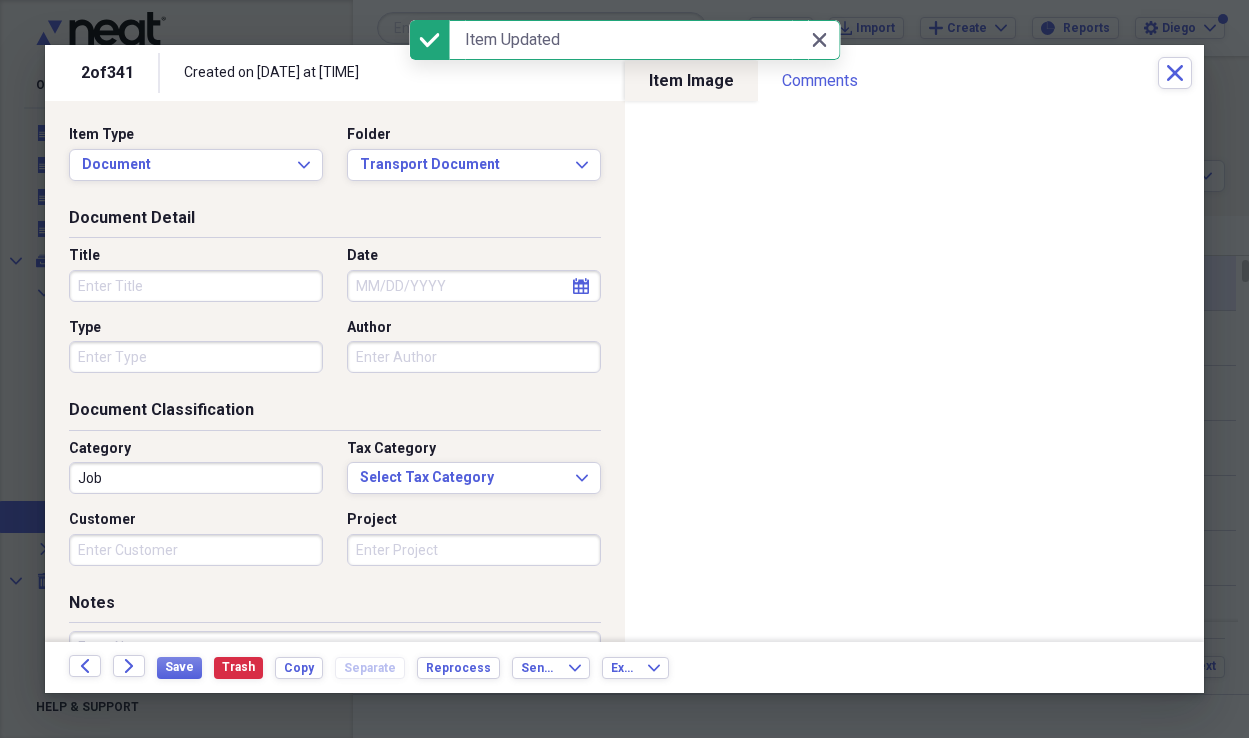 click on "Title" at bounding box center (196, 286) 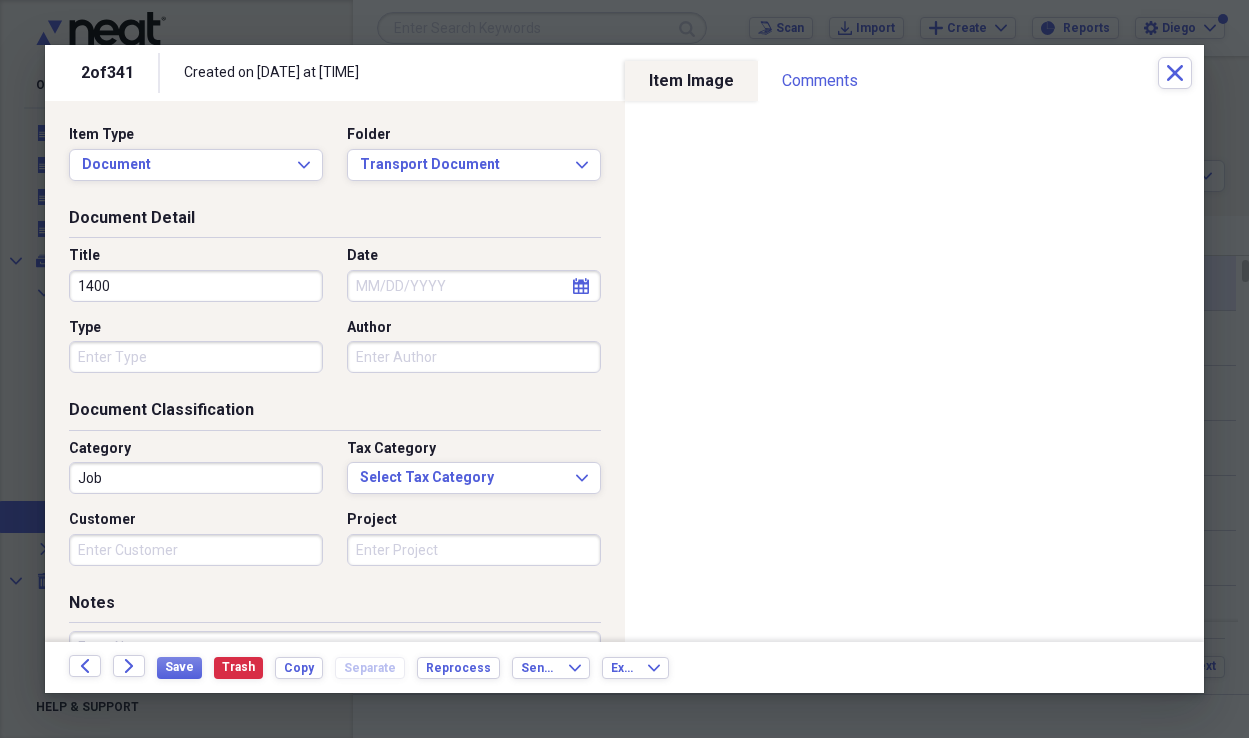 type on "1400" 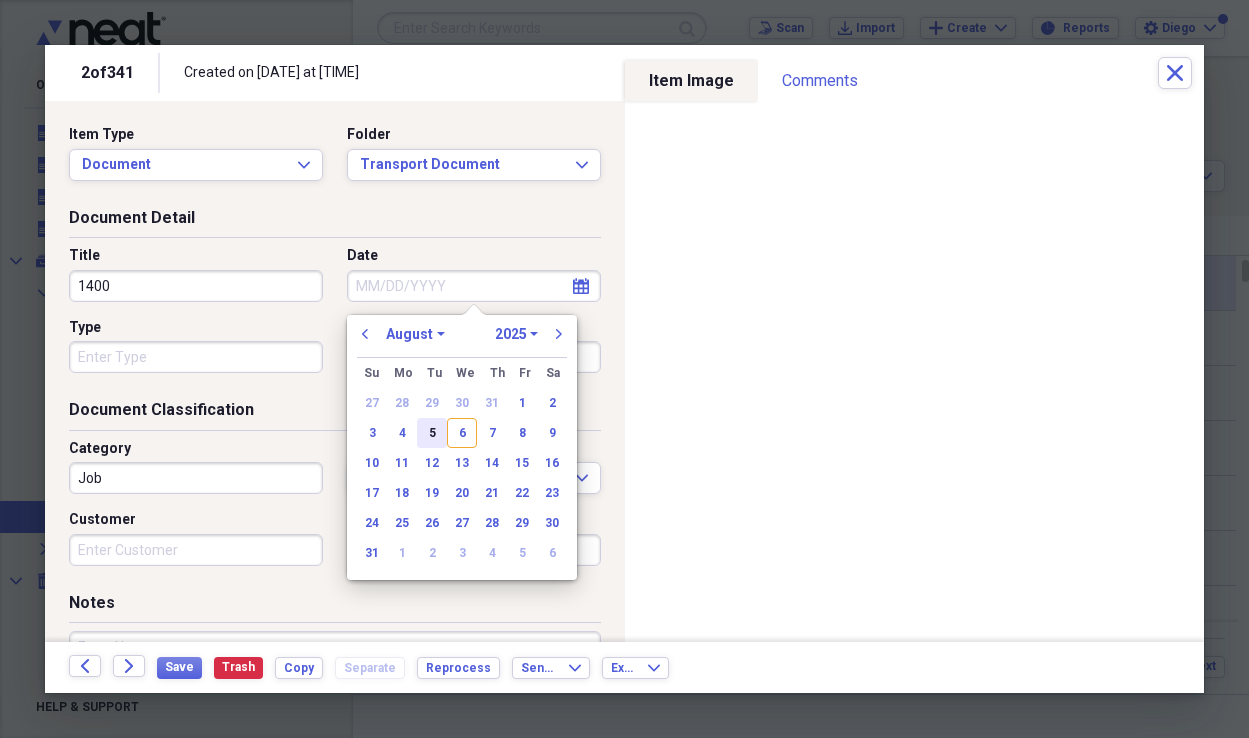 click on "5" at bounding box center (432, 433) 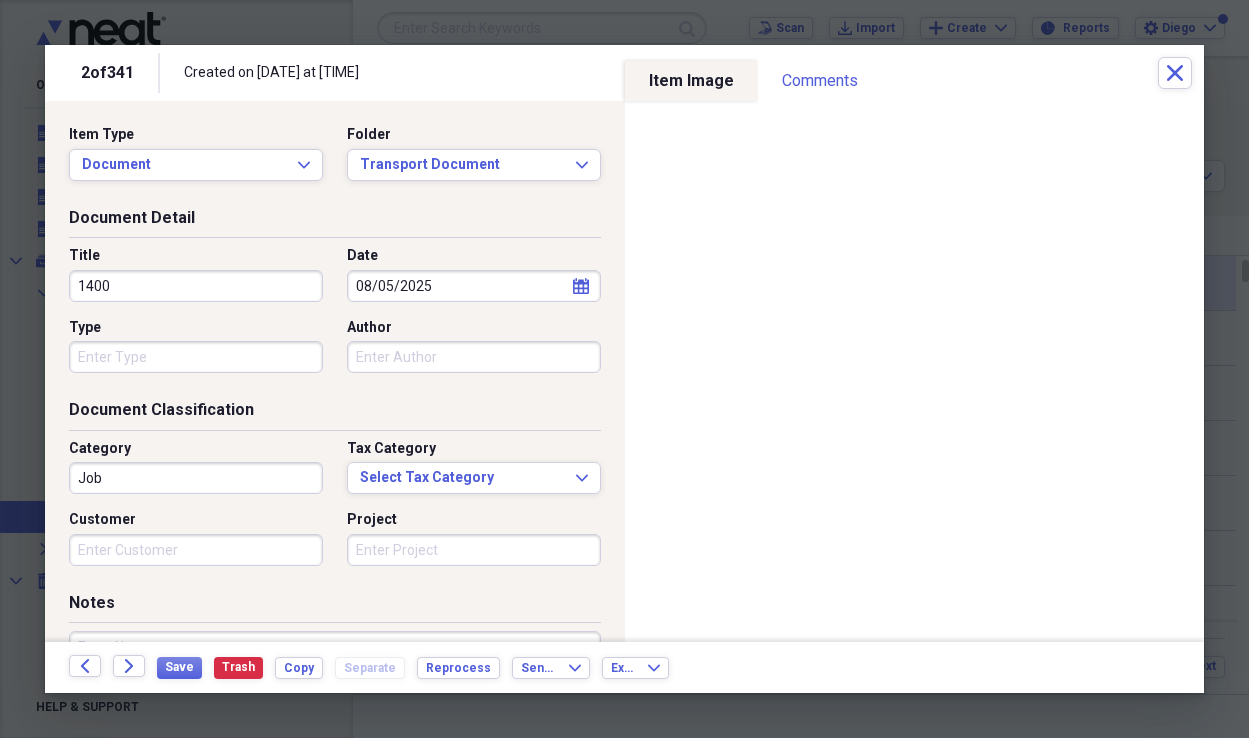 click on "Type" at bounding box center [196, 357] 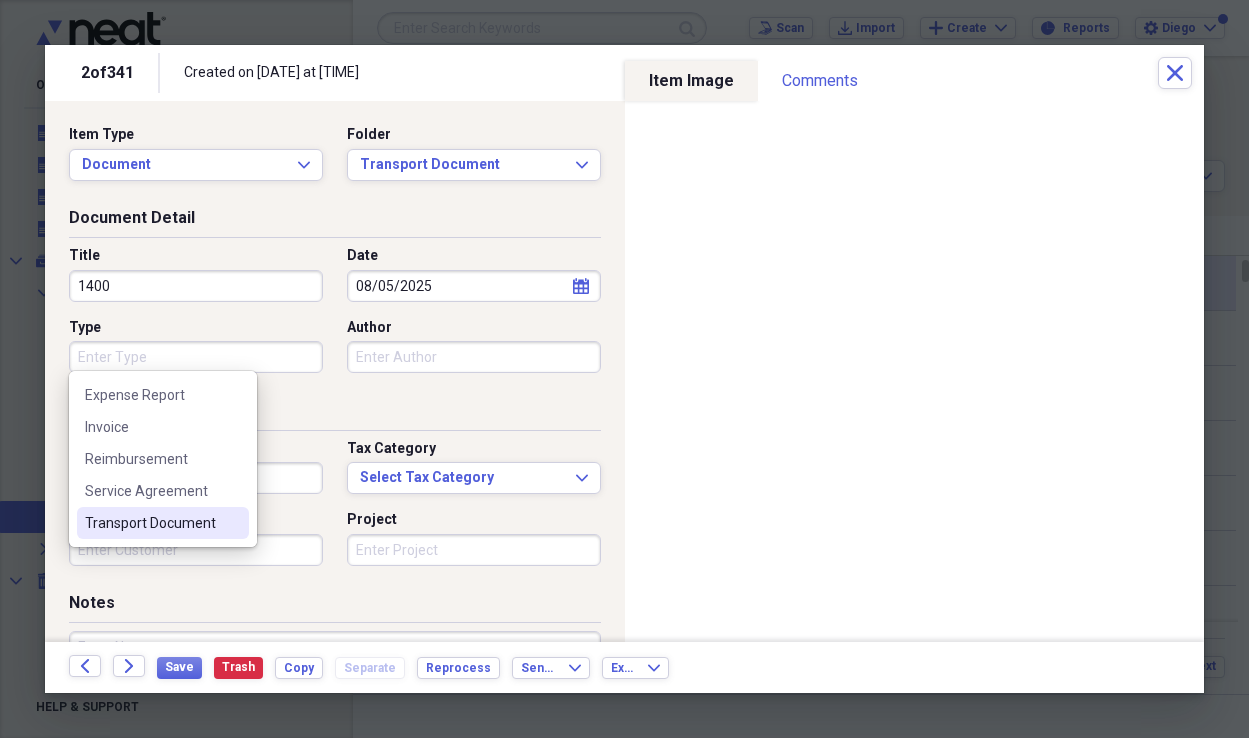 click on "Transport Document" at bounding box center [151, 523] 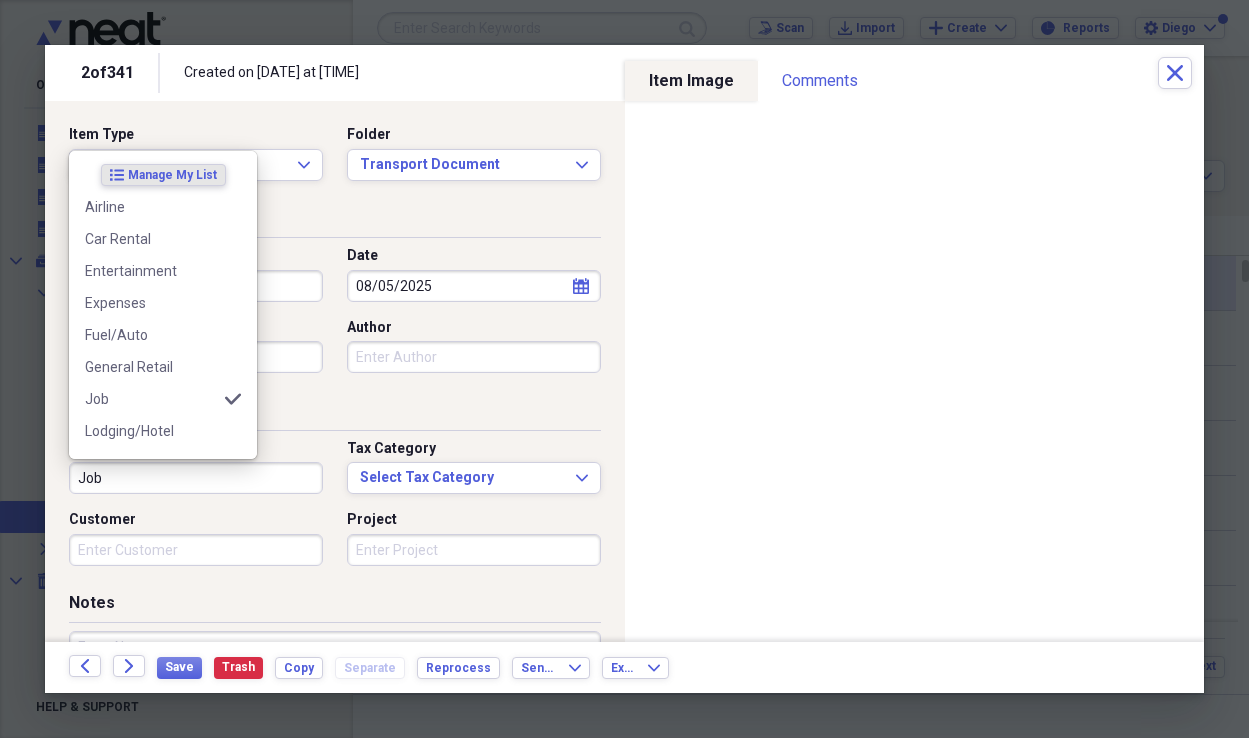 click on "Job" at bounding box center [196, 478] 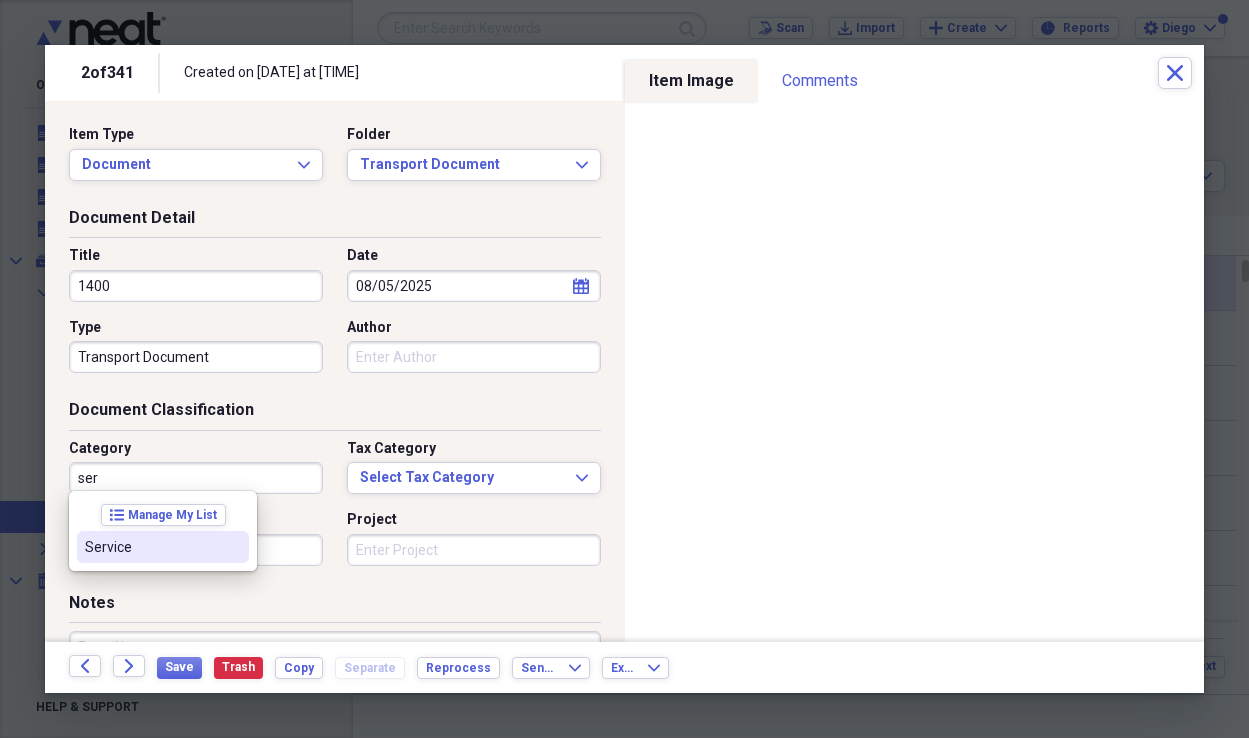 click on "Service" at bounding box center [151, 547] 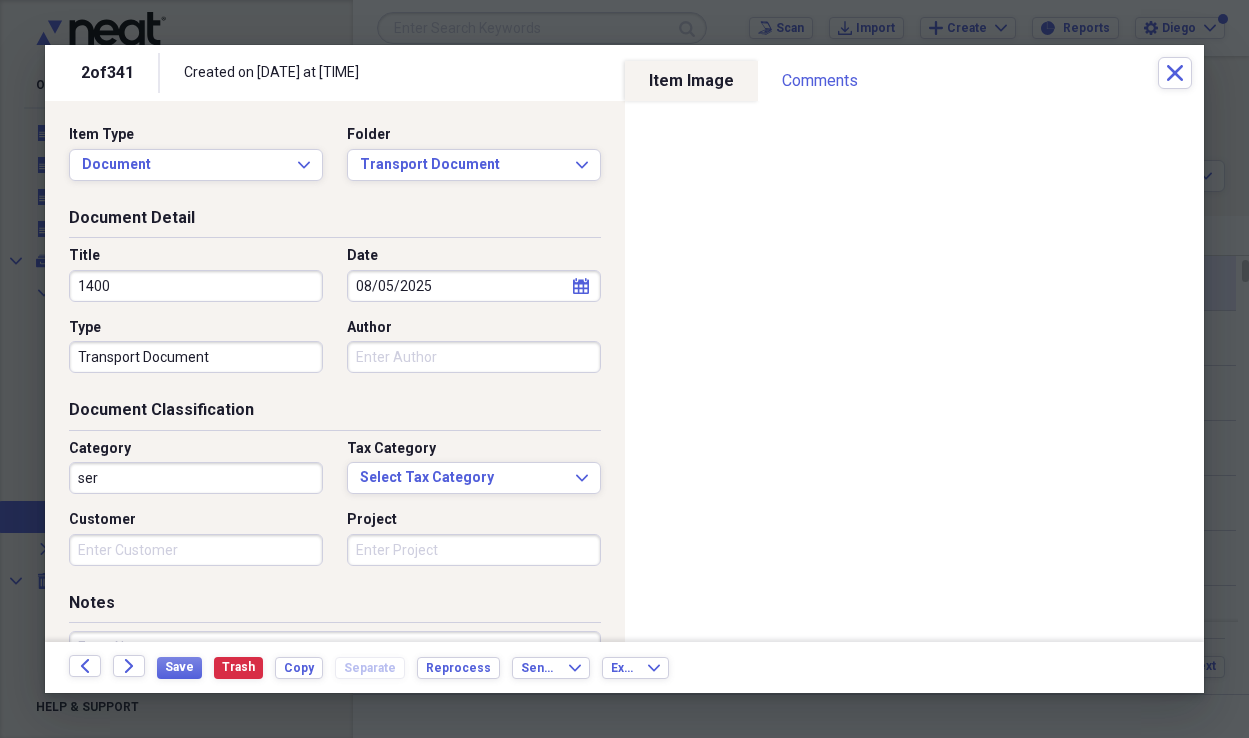 type on "Service" 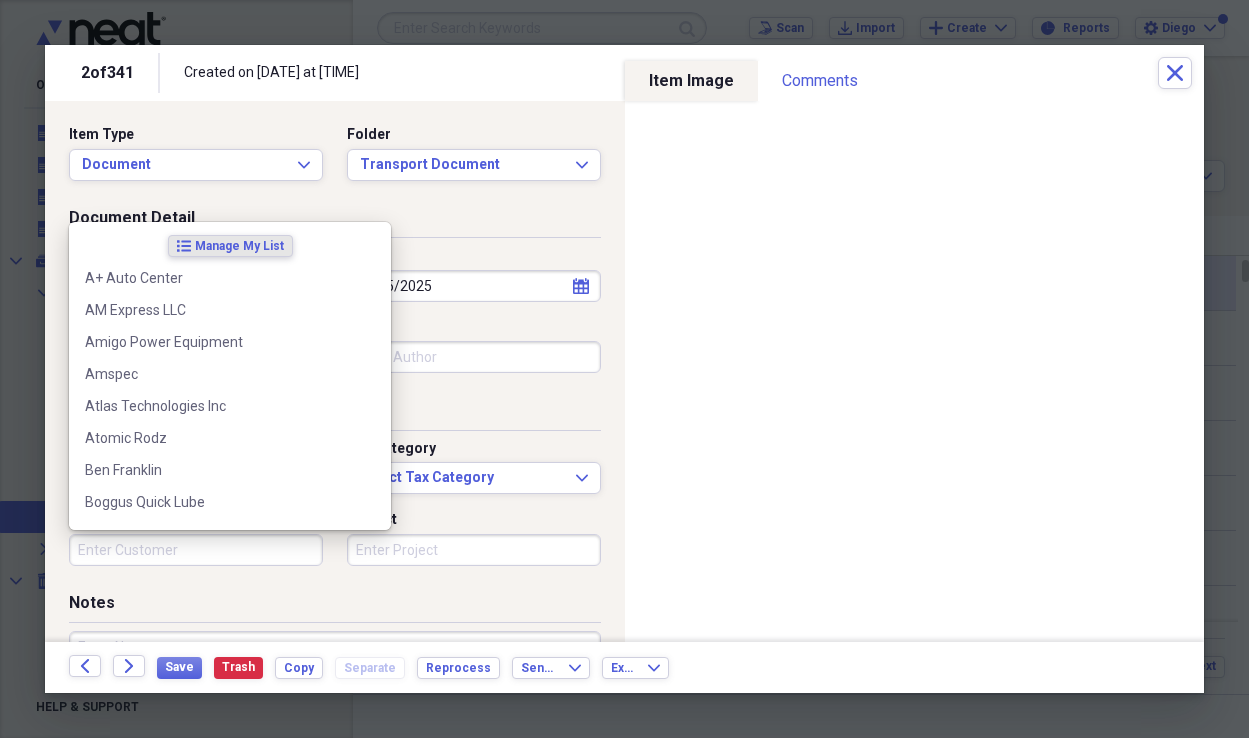 click on "Customer" at bounding box center (196, 550) 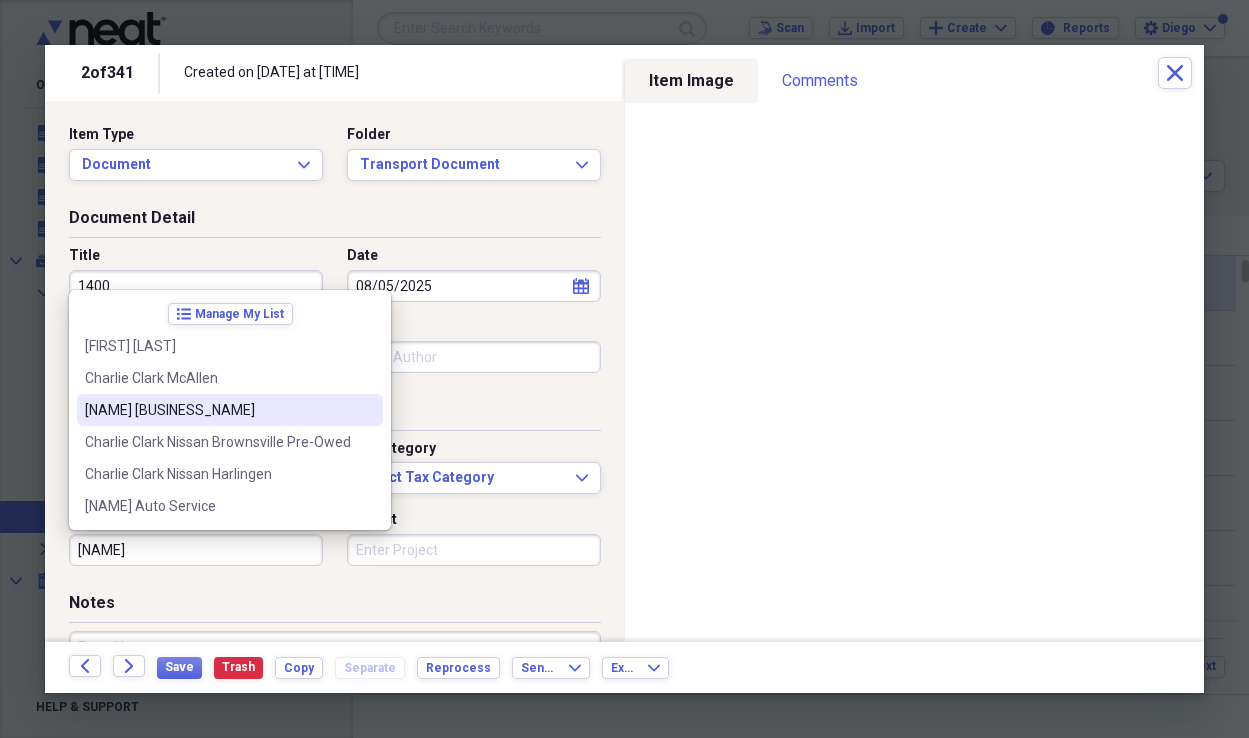 click on "[NAME] [BUSINESS_NAME]" at bounding box center (218, 410) 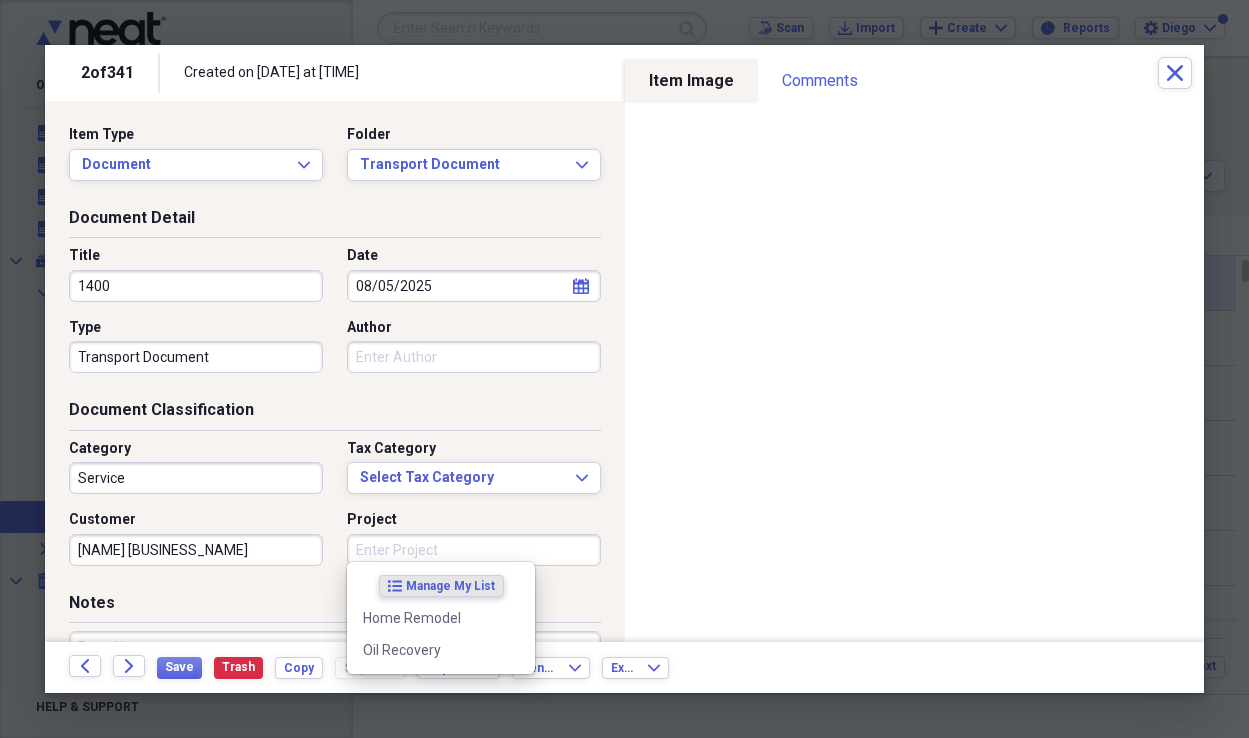 drag, startPoint x: 366, startPoint y: 543, endPoint x: 376, endPoint y: 560, distance: 19.723083 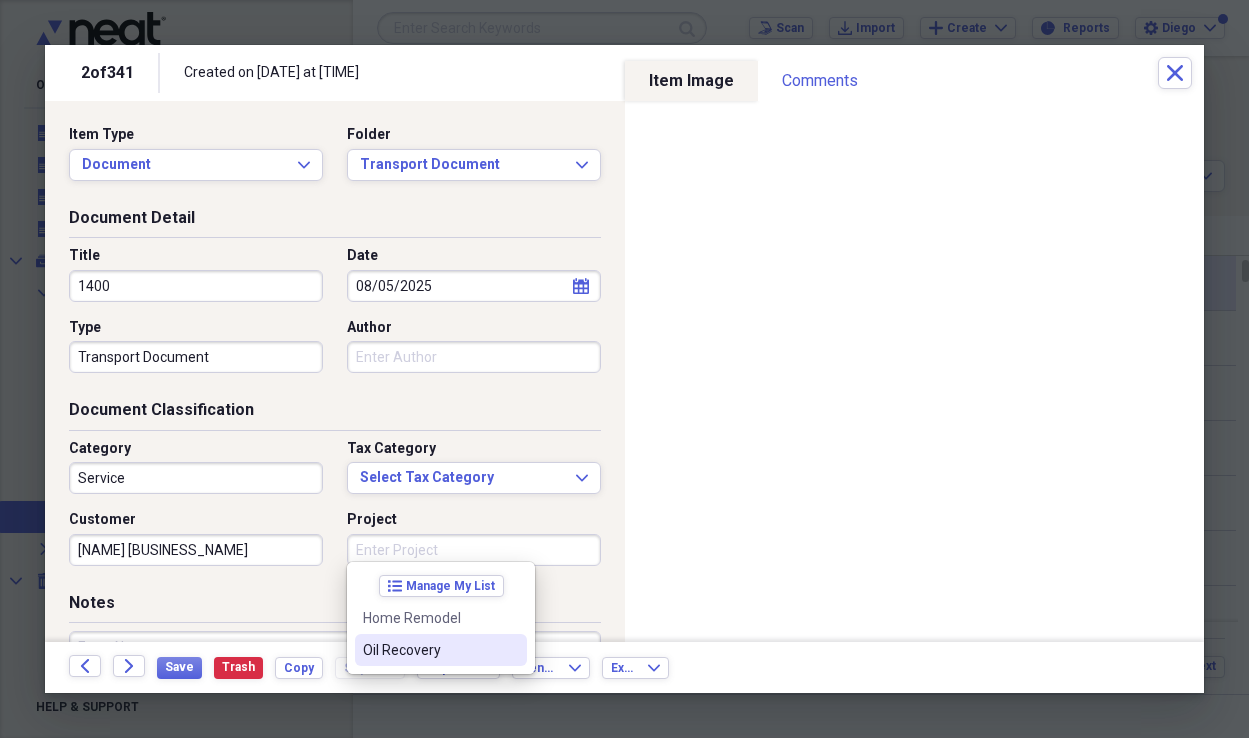 click on "Oil Recovery" at bounding box center (429, 650) 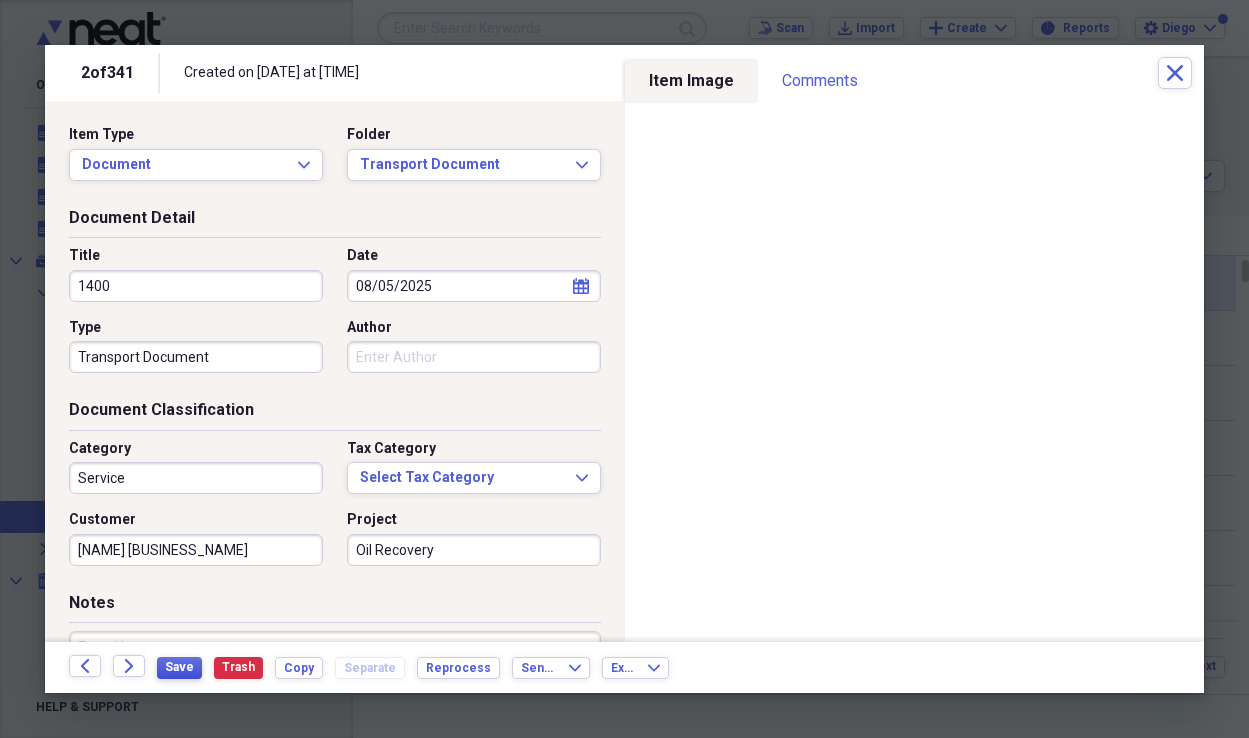 click on "Save" at bounding box center [179, 667] 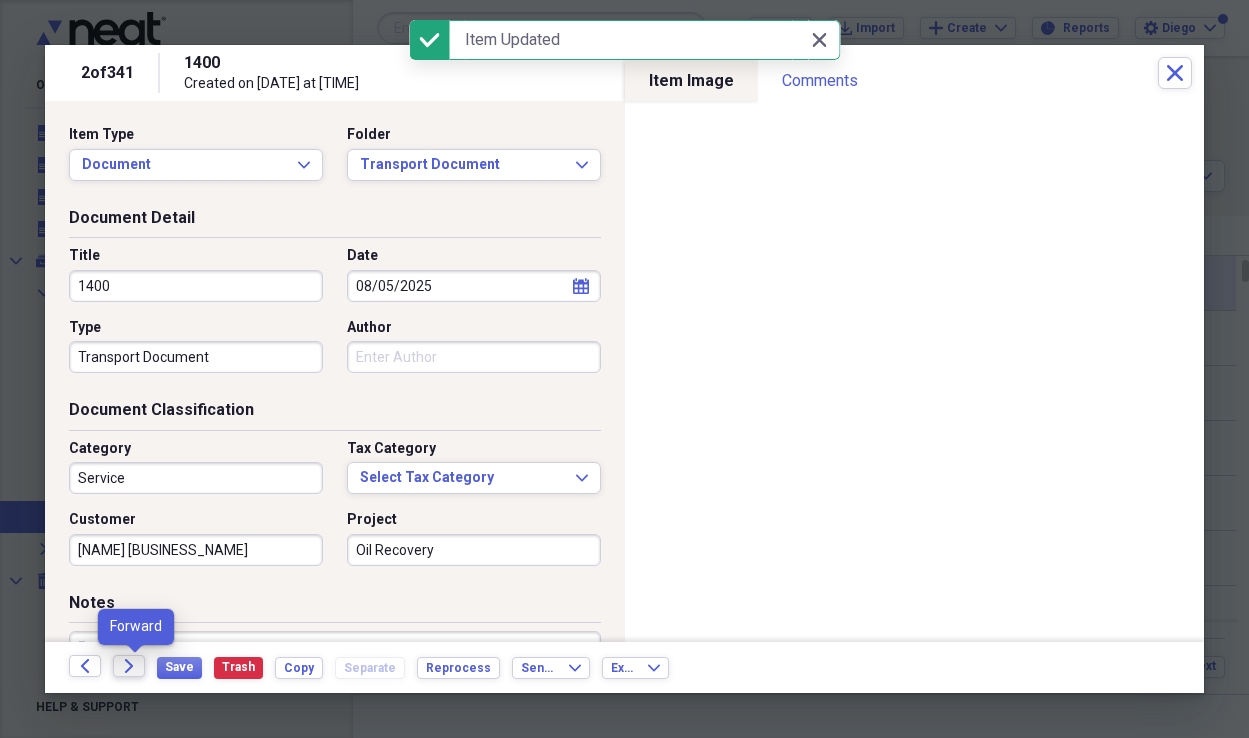 click on "Forward" 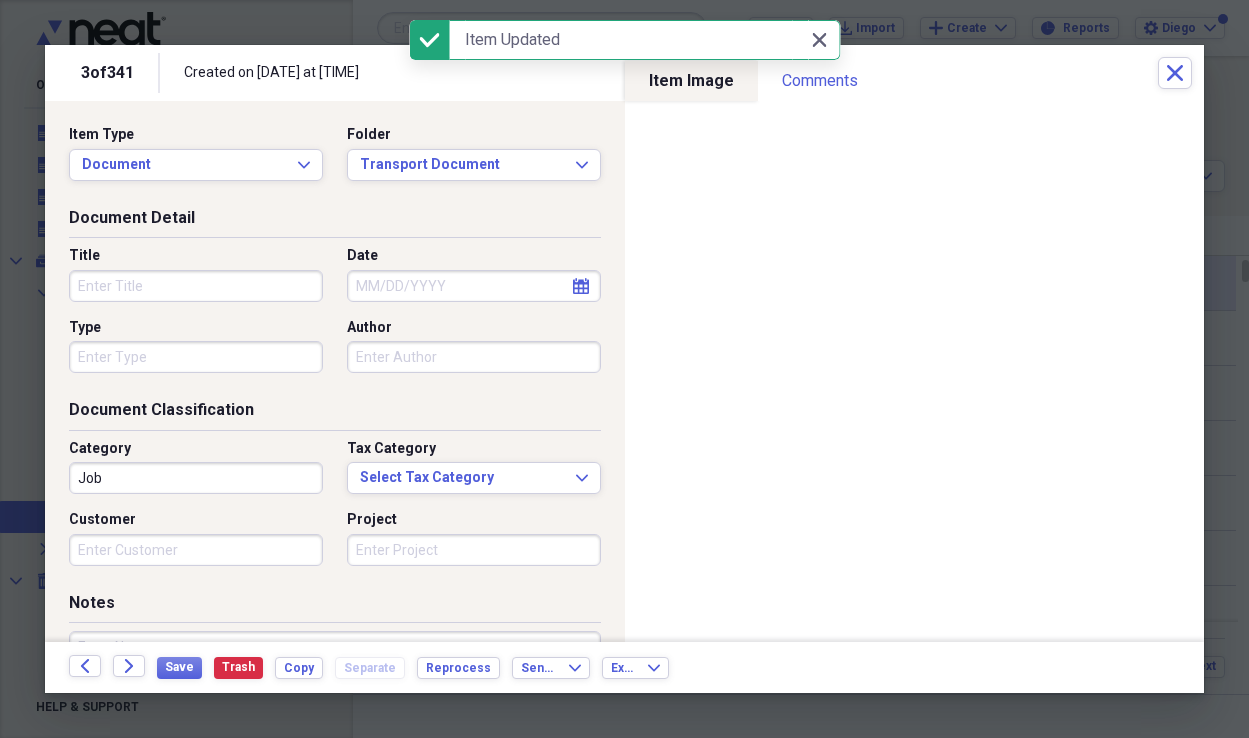 click on "Title" at bounding box center (196, 286) 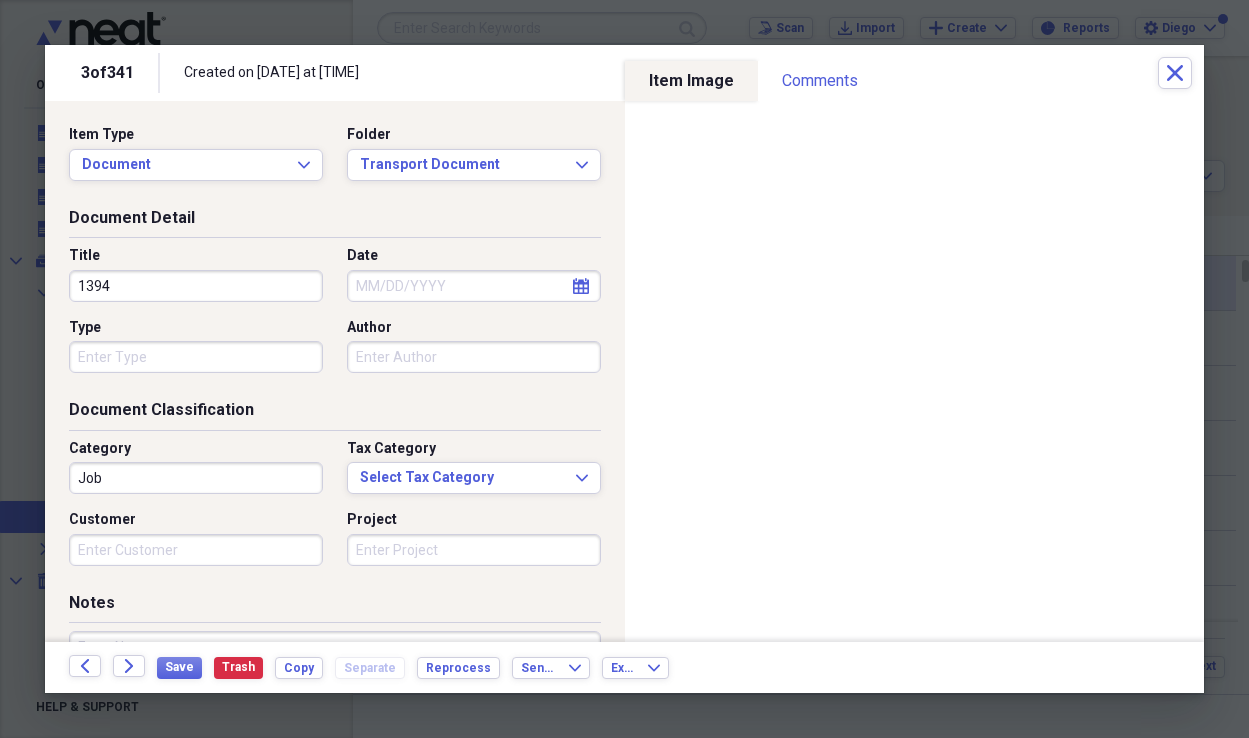 type on "1394" 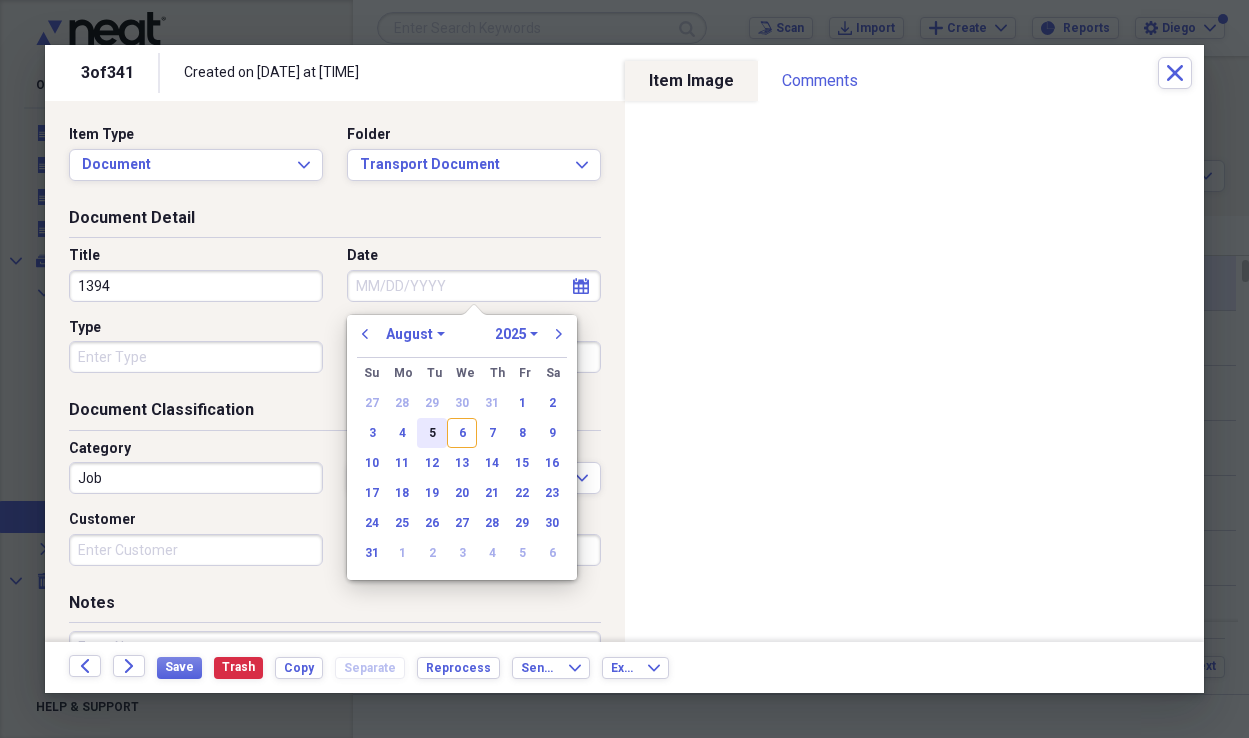 click on "5" at bounding box center (432, 433) 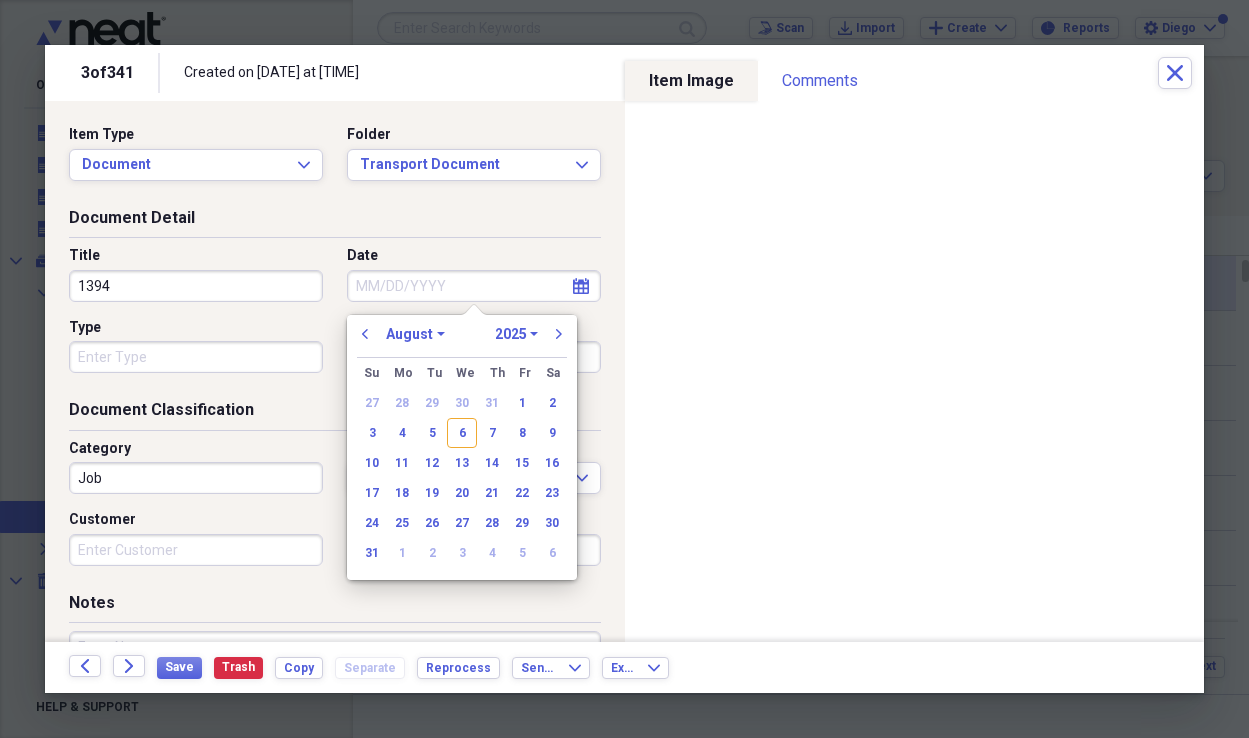type on "08/05/2025" 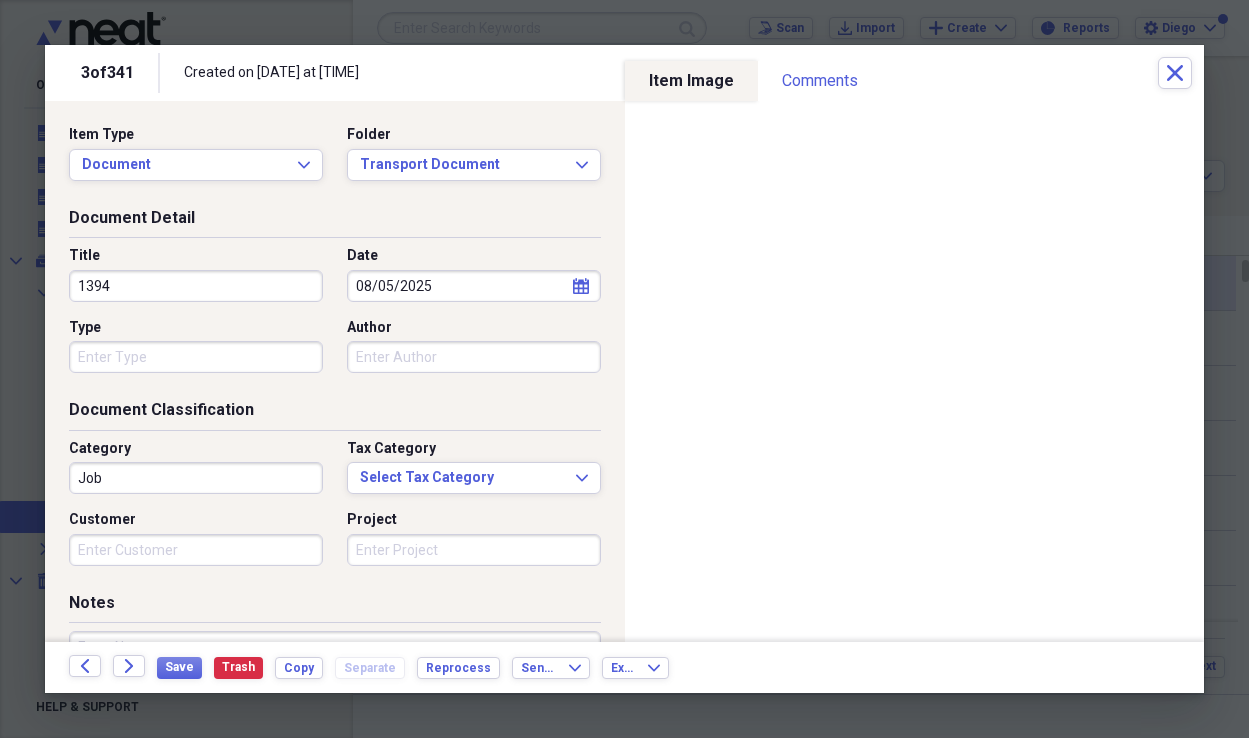 click on "Type" at bounding box center [196, 357] 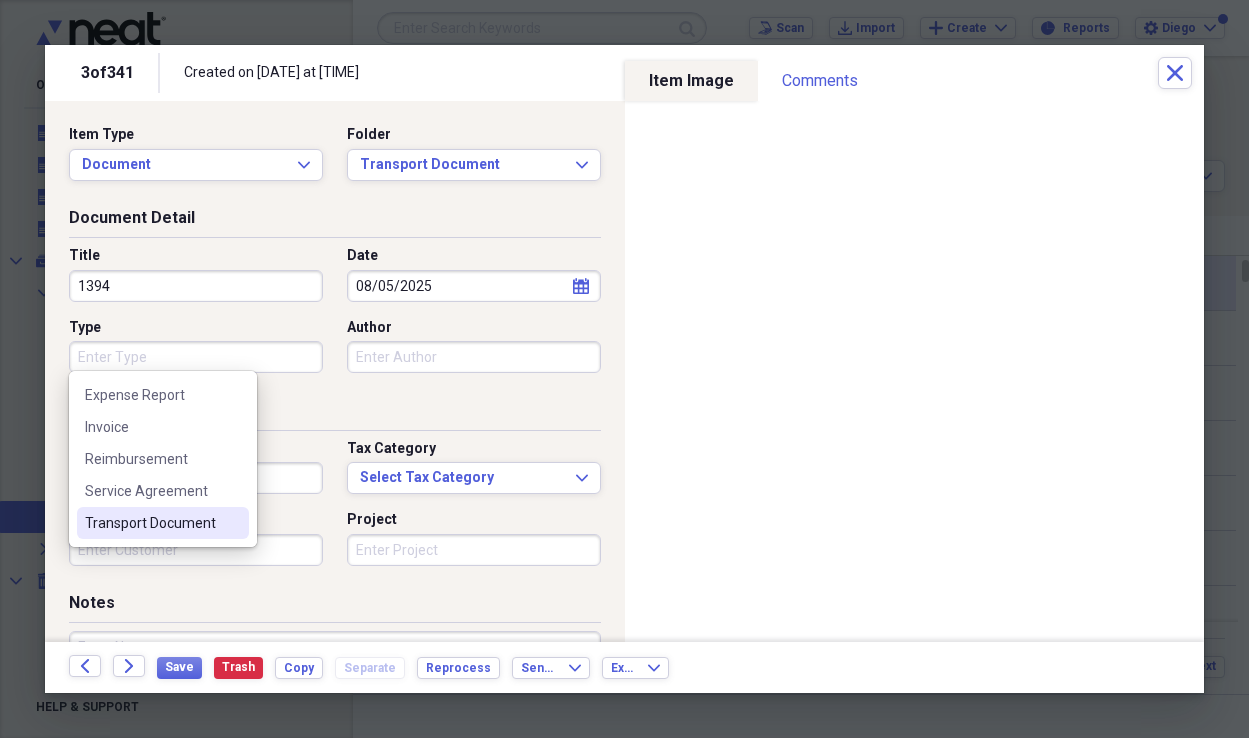 click on "Transport Document" at bounding box center (151, 523) 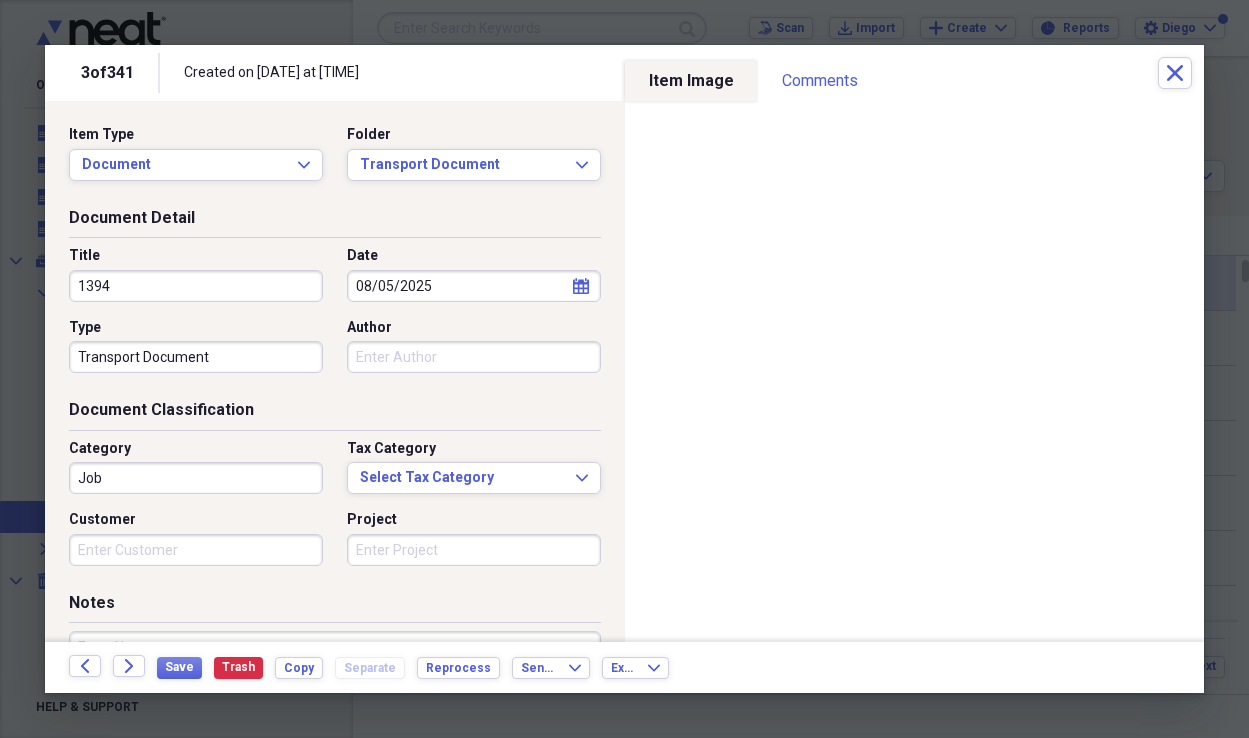 click on "Job" at bounding box center (196, 478) 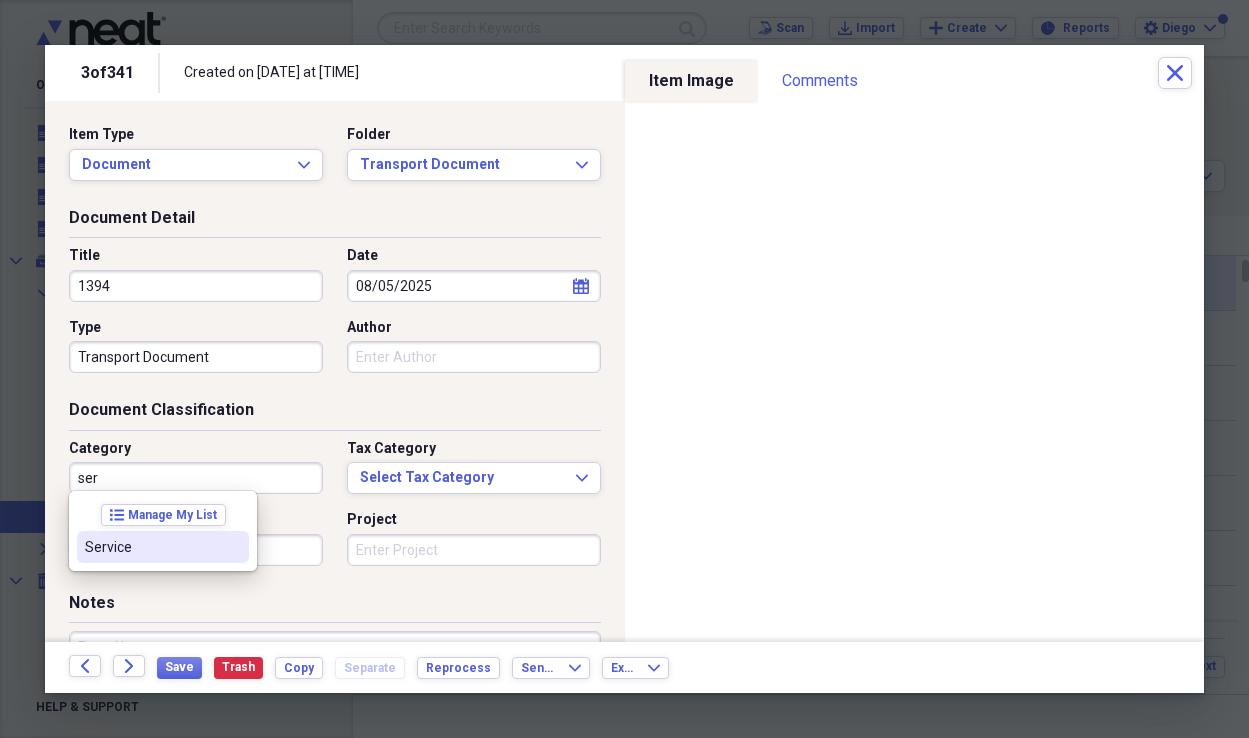 click on "Service" at bounding box center (151, 547) 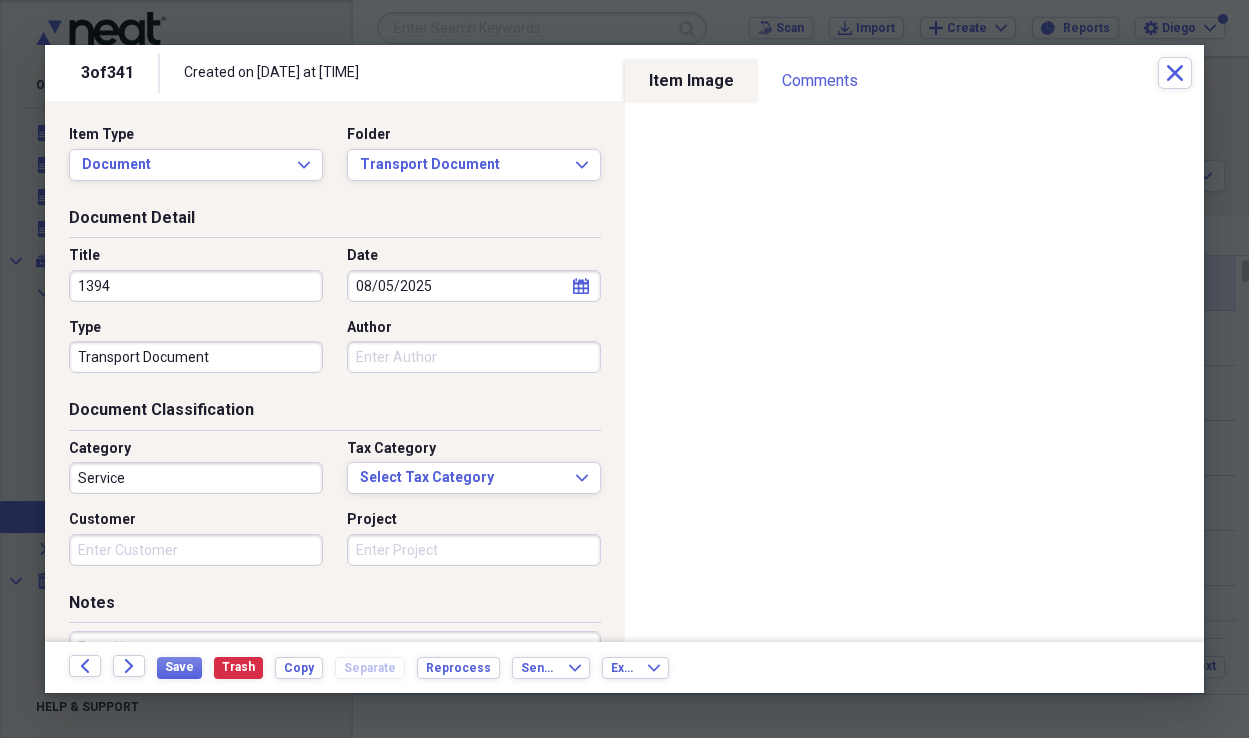 click on "Customer" at bounding box center [196, 550] 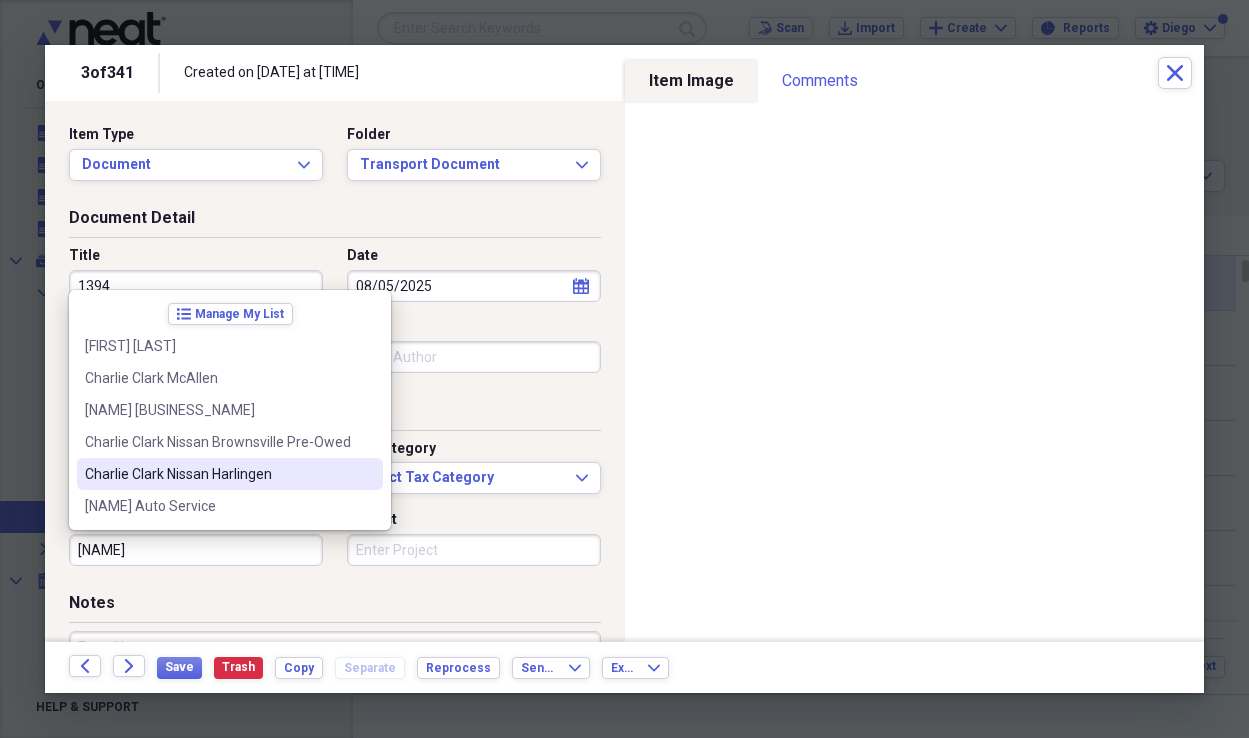 click on "Charlie Clark Nissan Harlingen" at bounding box center (218, 474) 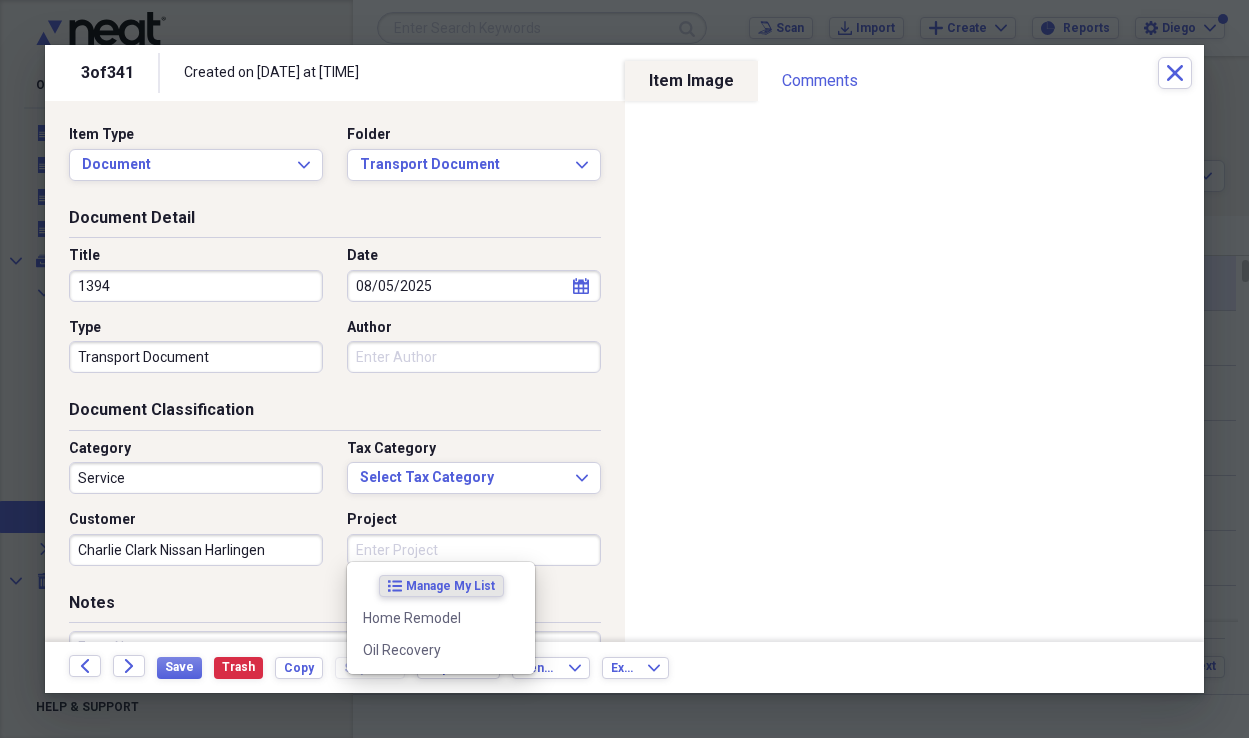 drag, startPoint x: 405, startPoint y: 541, endPoint x: 403, endPoint y: 586, distance: 45.044422 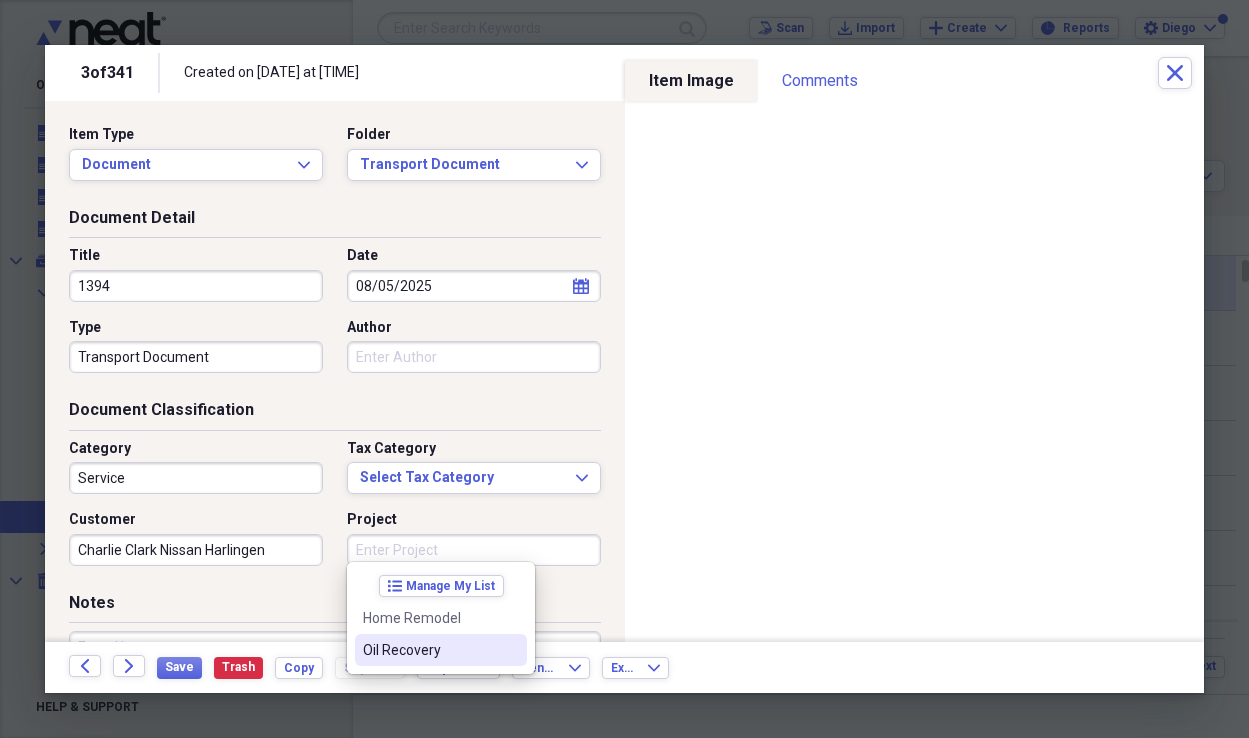 drag, startPoint x: 403, startPoint y: 640, endPoint x: 354, endPoint y: 634, distance: 49.365982 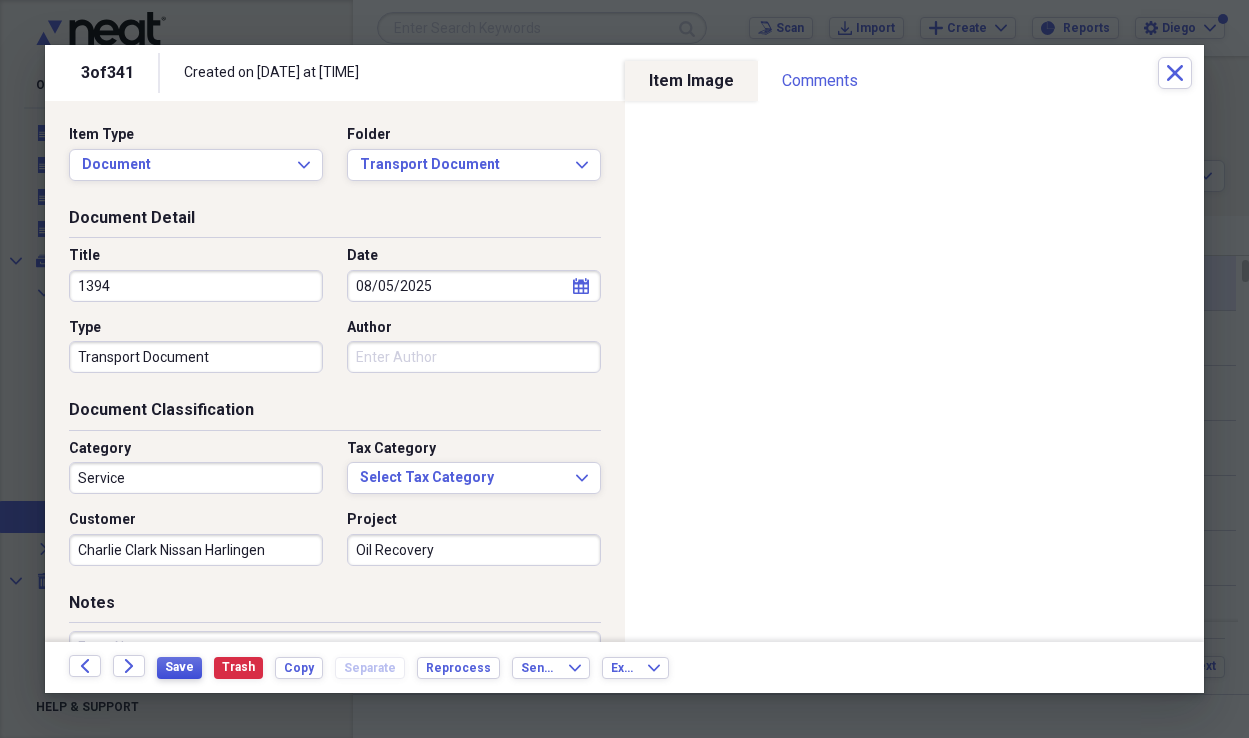 click on "Save" at bounding box center (179, 667) 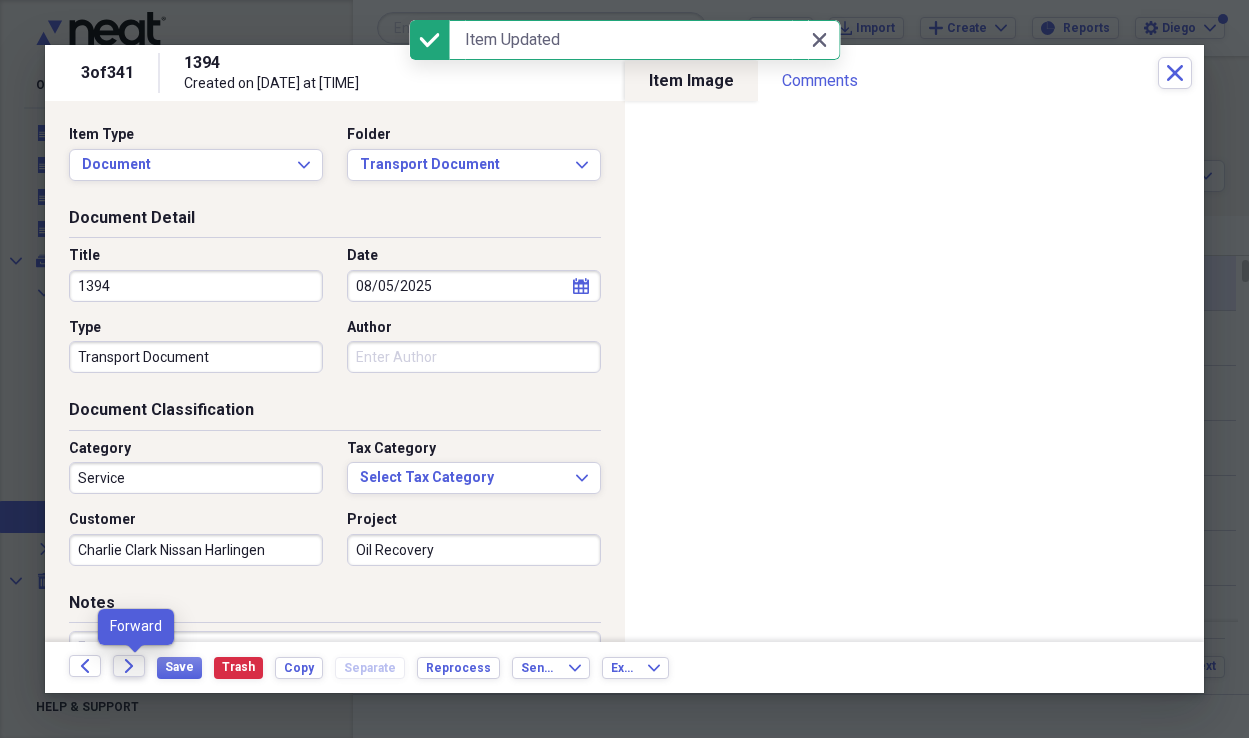 click on "Forward" 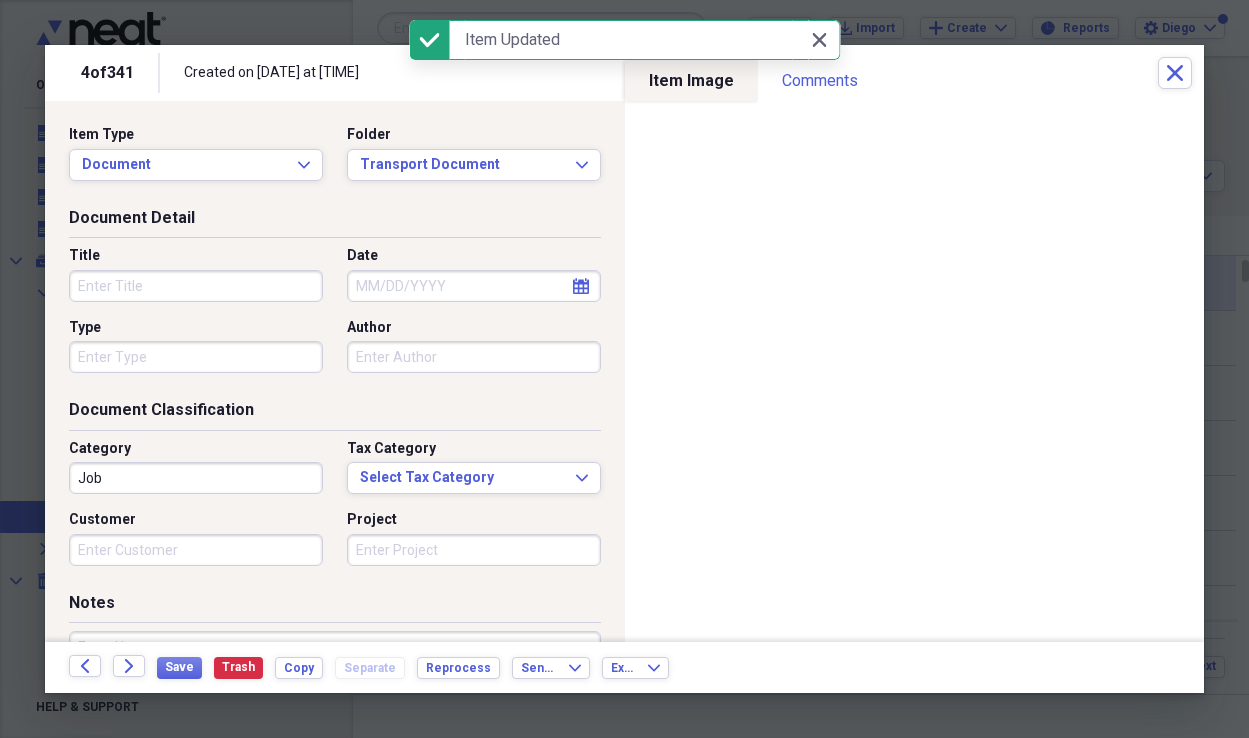 click on "Title" at bounding box center (196, 286) 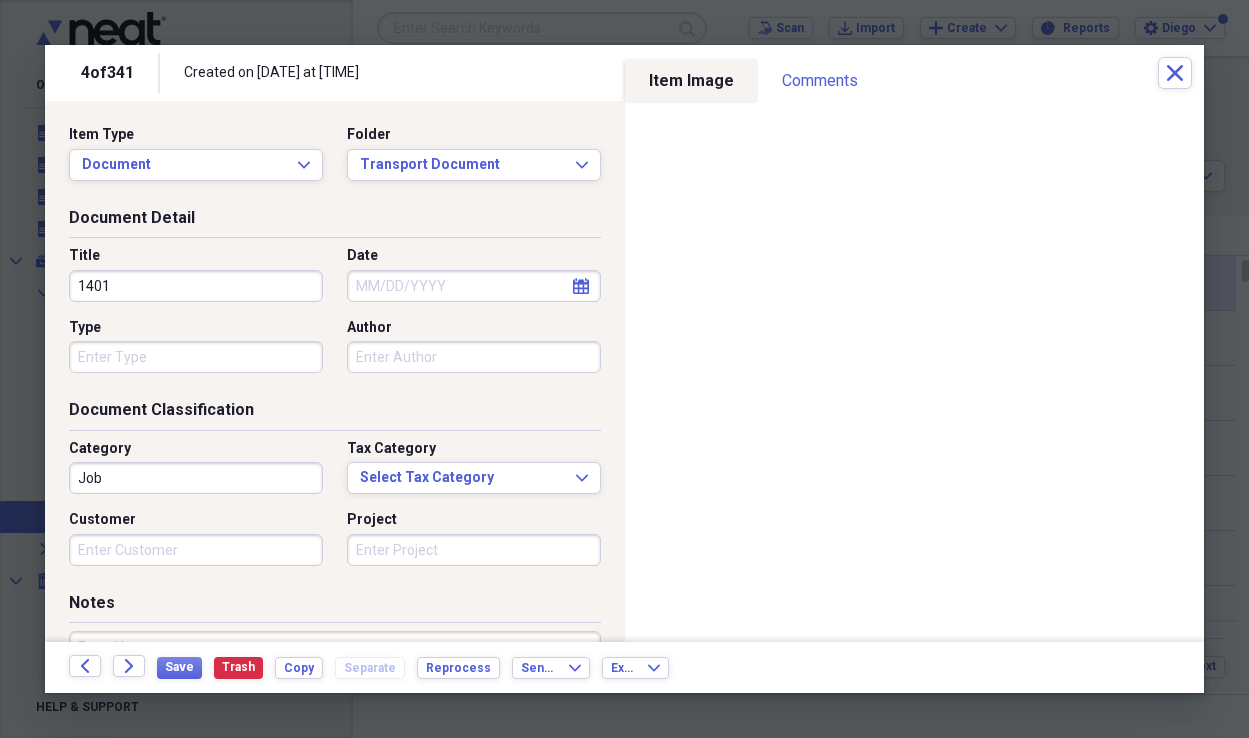 type on "1401" 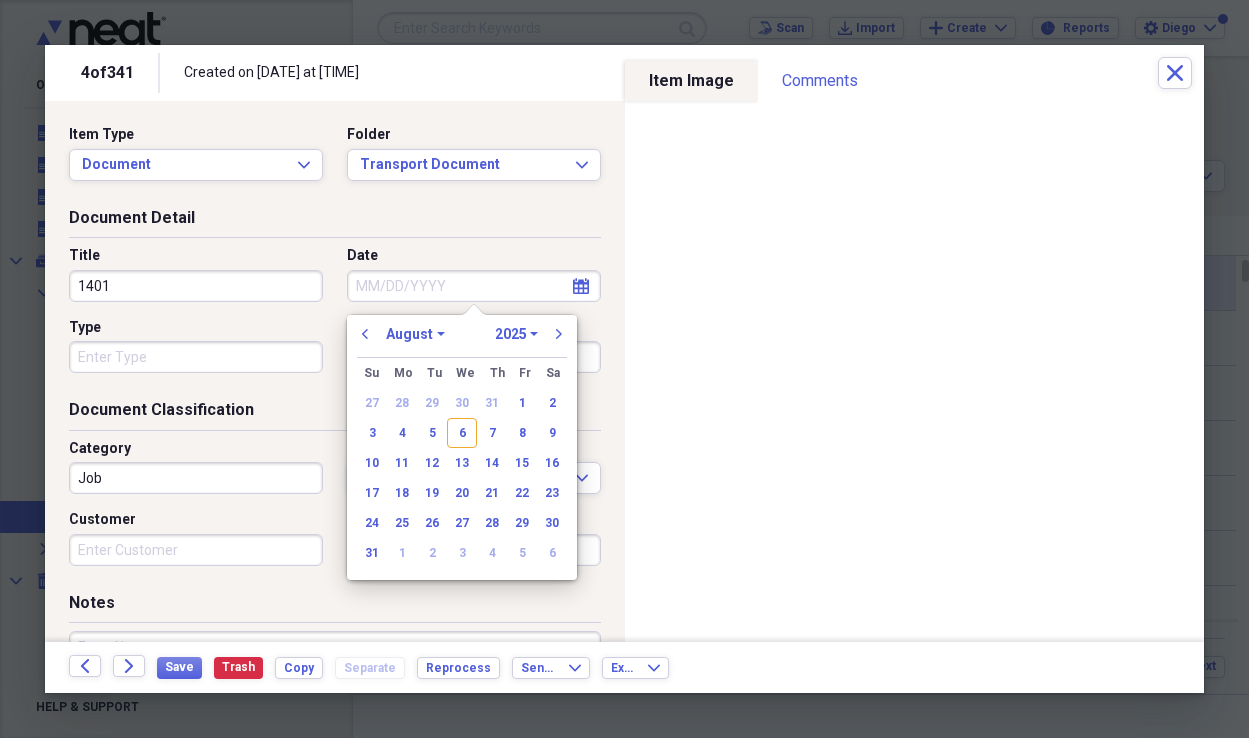 drag, startPoint x: 435, startPoint y: 438, endPoint x: 320, endPoint y: 409, distance: 118.60017 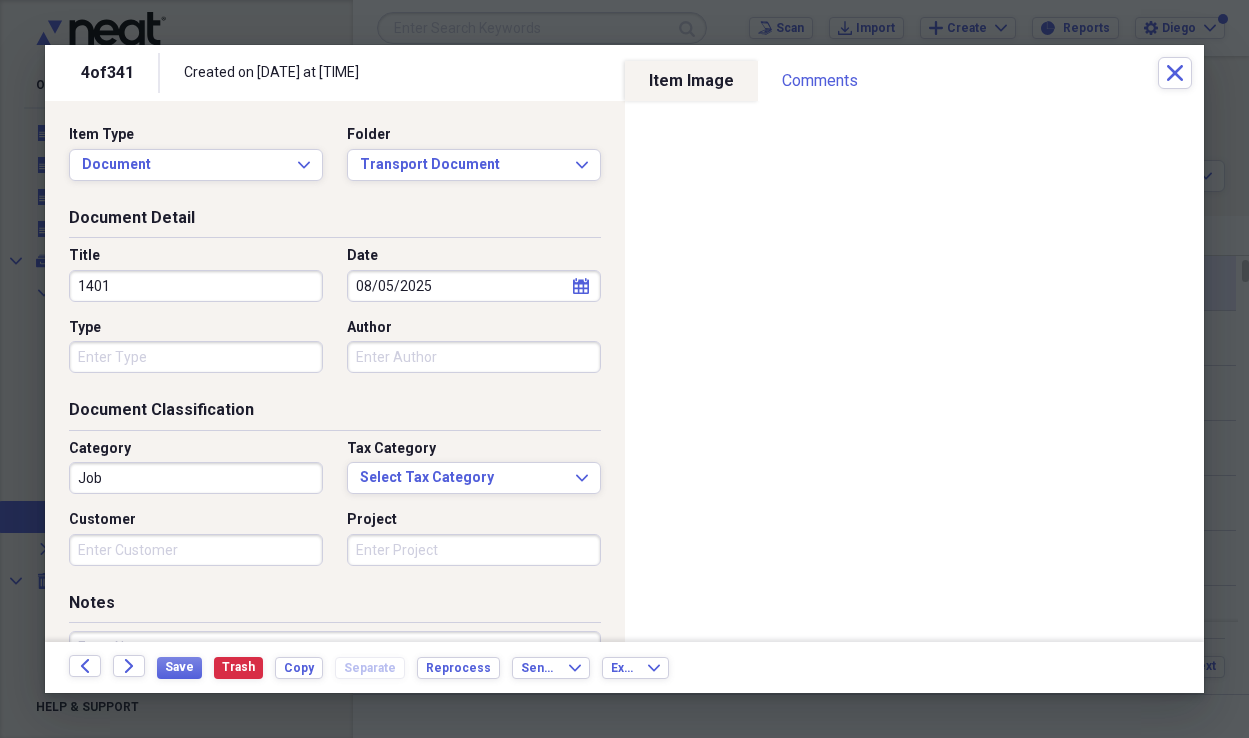 click on "Organize My Files 4 Collapse Unfiled Needs Review 4 Unfiled All Files Unfiled Unfiled Unfiled Saved Reports Collapse My Cabinet My Cabinet Add Folder Collapse Open Folder Business Add Folder Expand Folder H&H Oil Add Folder Collapse Open Folder Oil Recovery Services Add Folder Folder Payments Add Folder Expand Folder Reimbursements Add Folder Expand Folder Sales Add Folder Folder Service Agreements Add Folder Folder Transport Document Add Folder Expand Folder Personal Add Folder Collapse Trash Trash Folder Bills Folder Contacts Folder Contracts Folder Important Documents Folder Legal Folder Office Folder Purchases Expand Folder Taxes Help & Support Submit Scan Scan Import Import Add Create Expand Reports Reports Settings [CITY] Expand Transport Document Showing 341 items Column Expand sort Sort Filters  Expand Create Item Expand Status Image Date chevron-up Title Author Type Category Source check media 08/05/2025 1474 Transport Document Service Scan check media 08/05/2025 1400 Transport Document Service Scan 1" at bounding box center (624, 369) 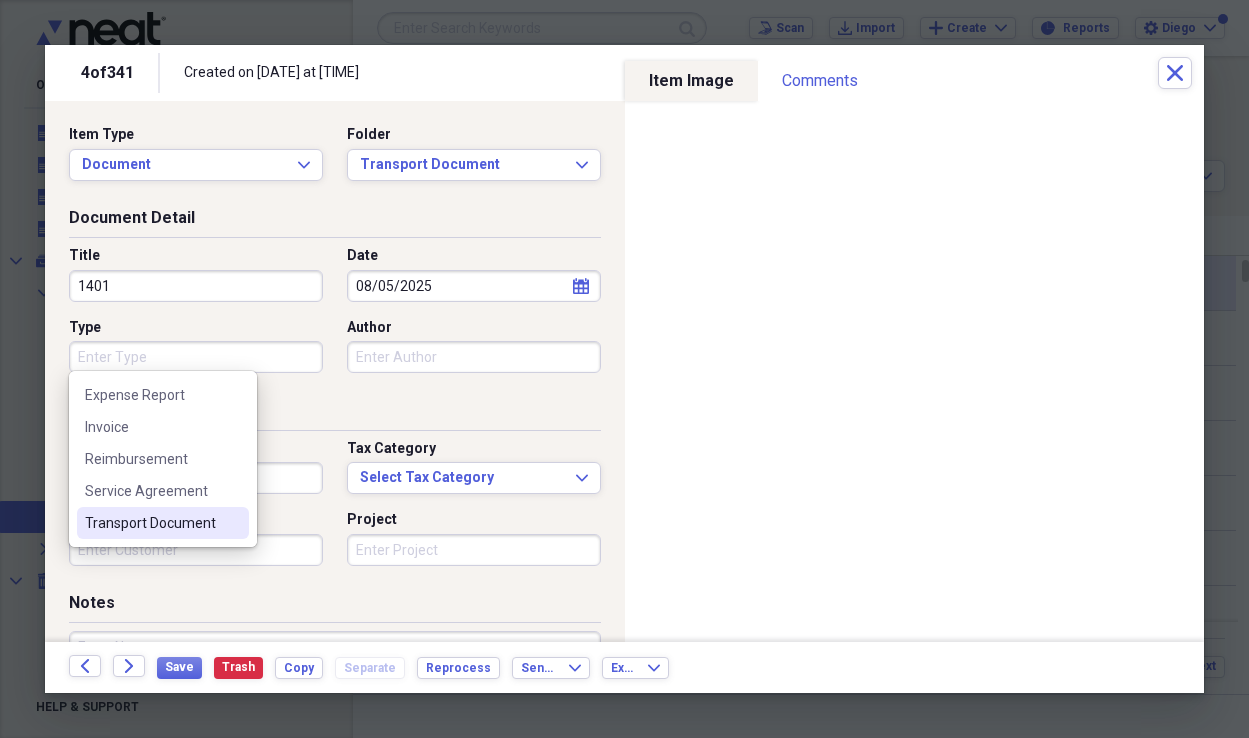 drag, startPoint x: 175, startPoint y: 527, endPoint x: 178, endPoint y: 506, distance: 21.213203 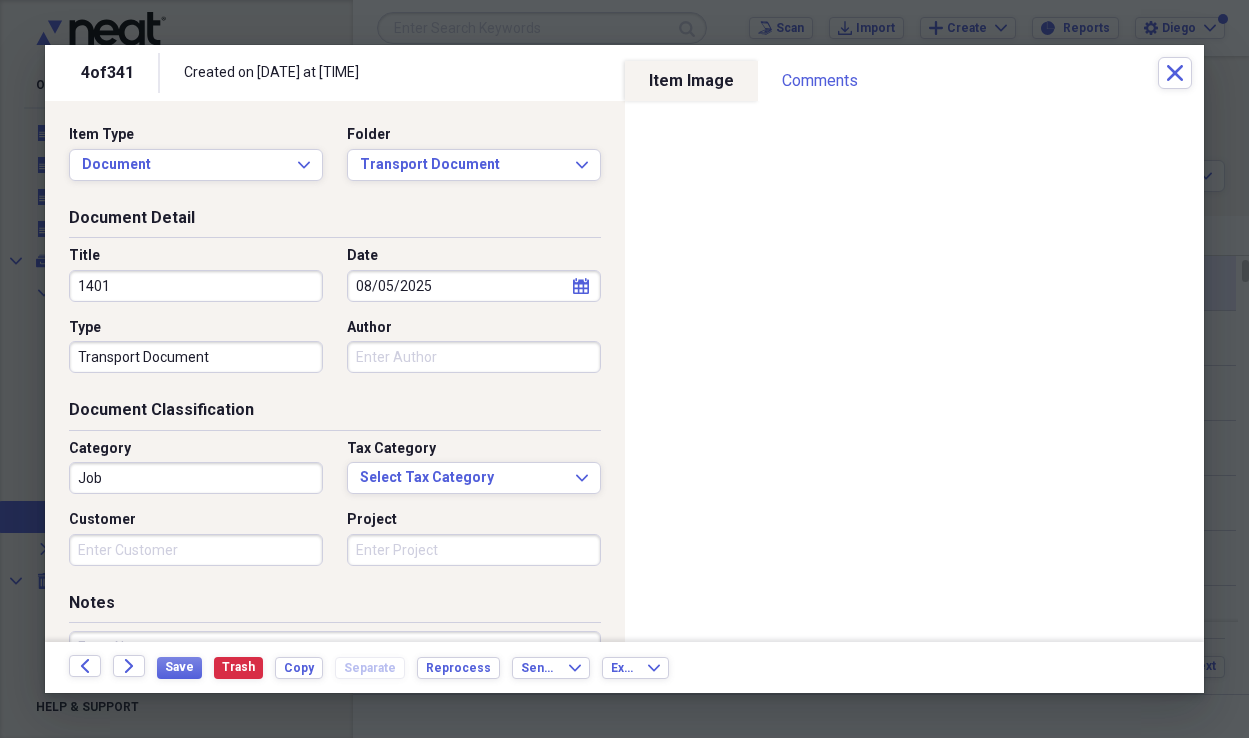 click on "Job" at bounding box center [196, 478] 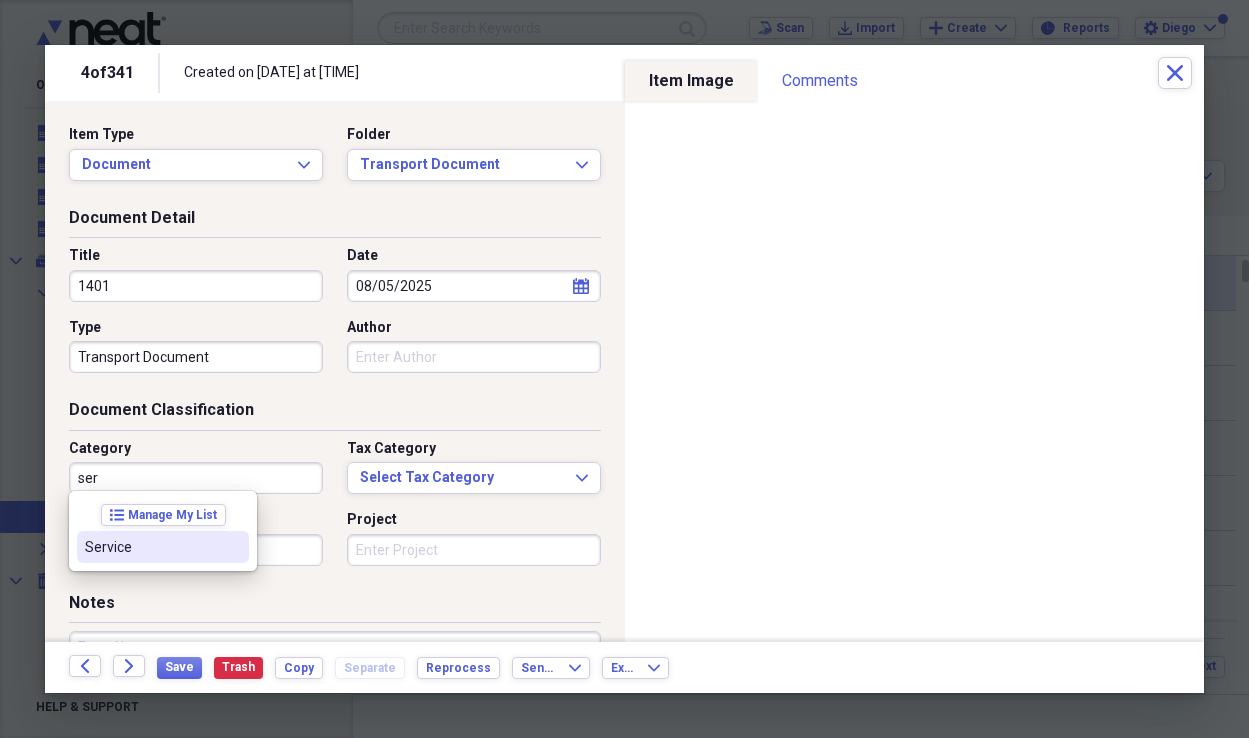 click on "Service" at bounding box center [151, 547] 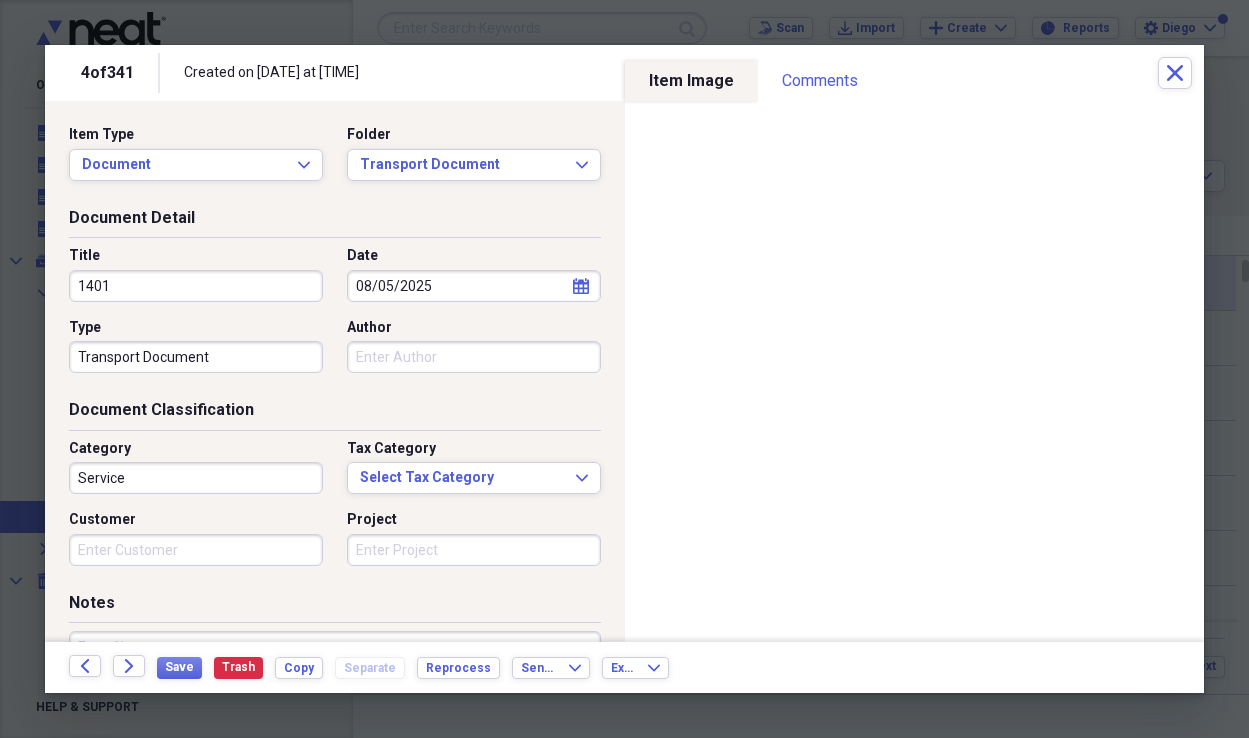 click on "Customer" at bounding box center [196, 550] 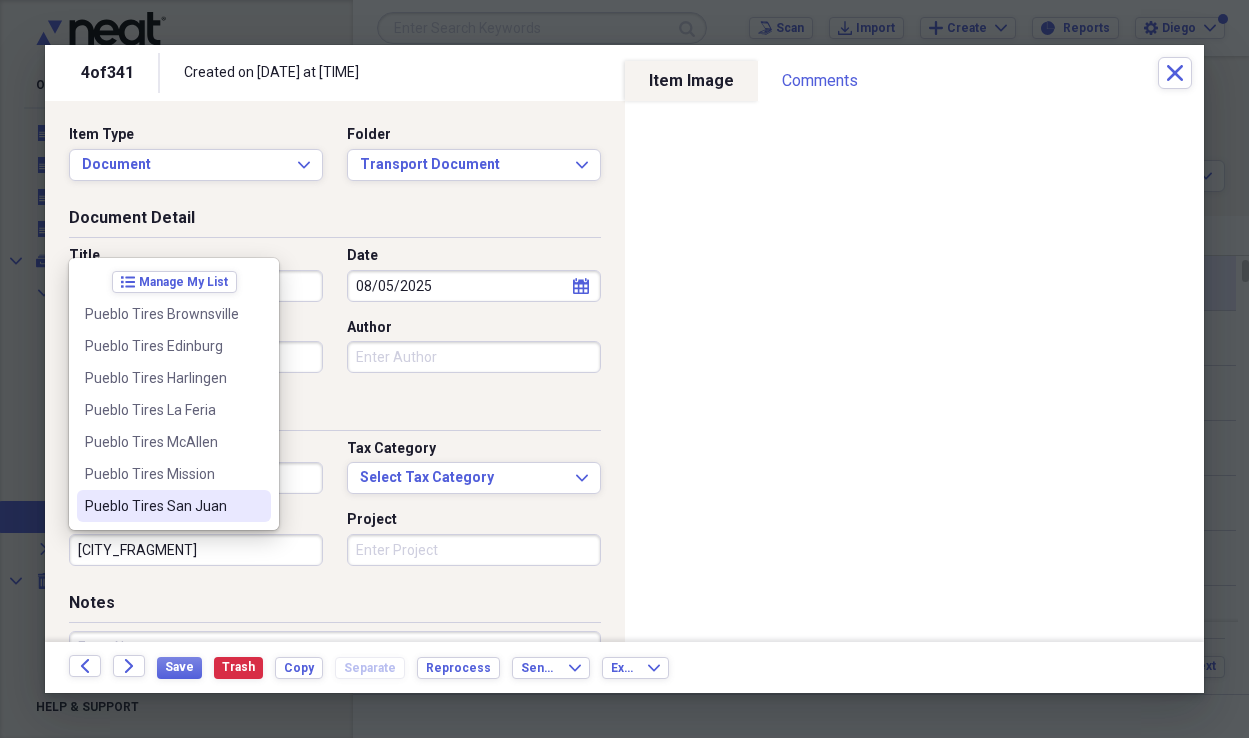 click on "[CITY_FRAGMENT]" at bounding box center (196, 550) 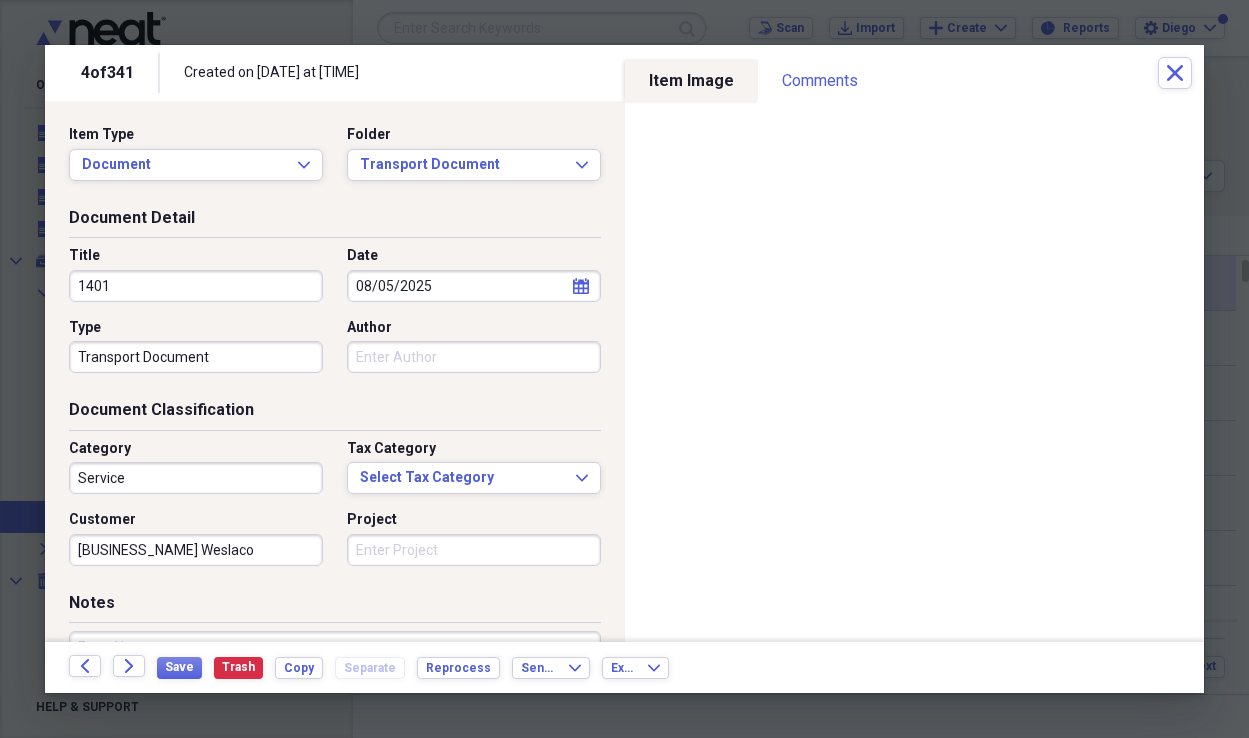 type on "[BUSINESS_NAME] Weslaco" 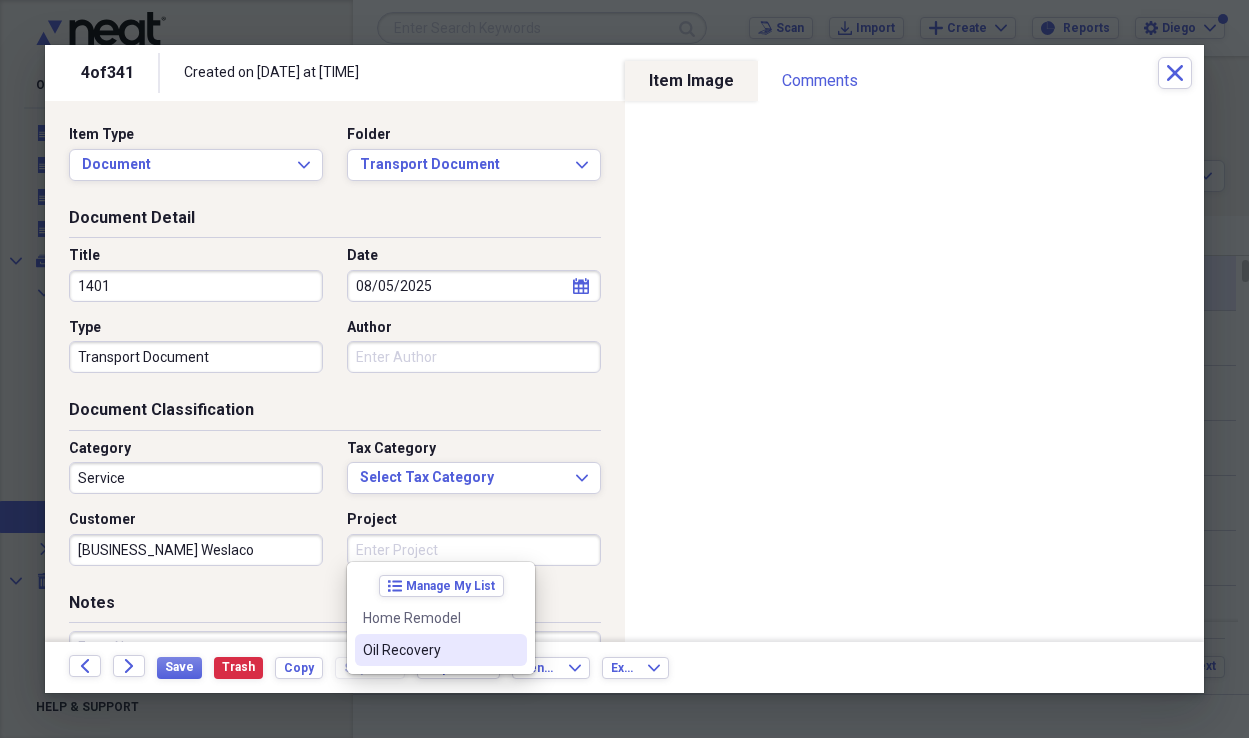 click on "Oil Recovery" at bounding box center (429, 650) 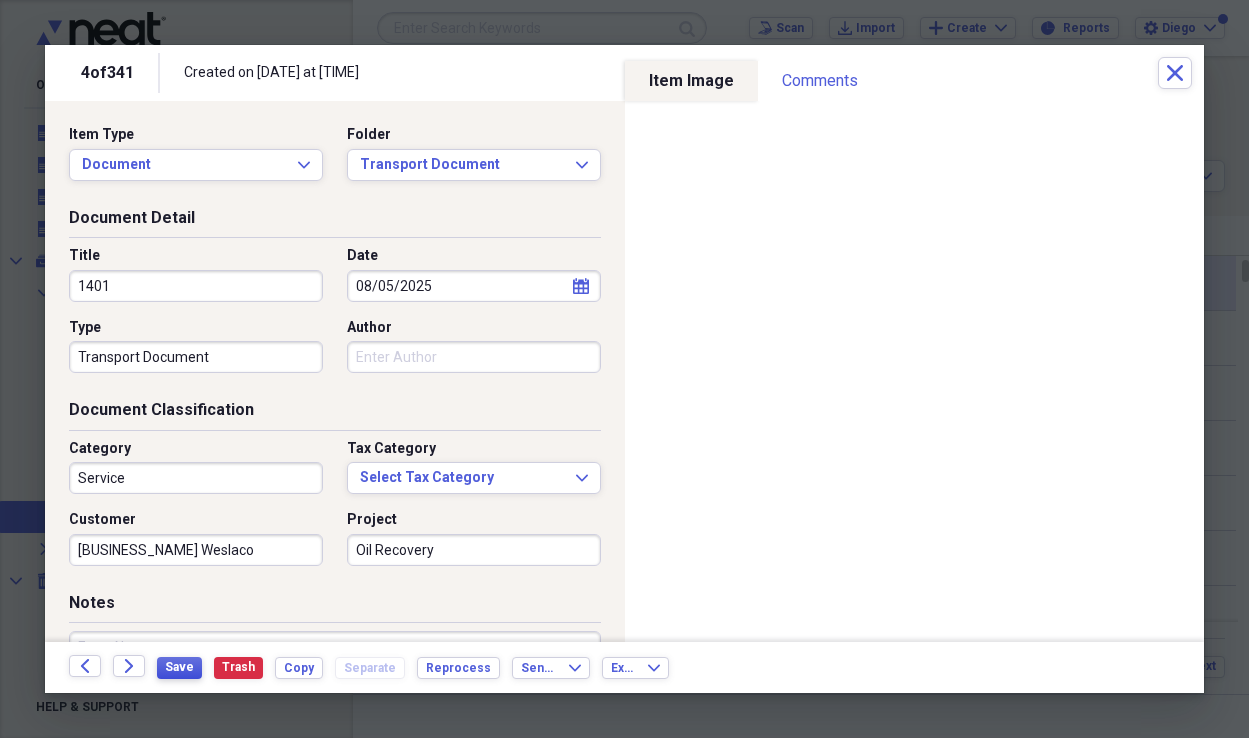 click on "Save" at bounding box center (179, 667) 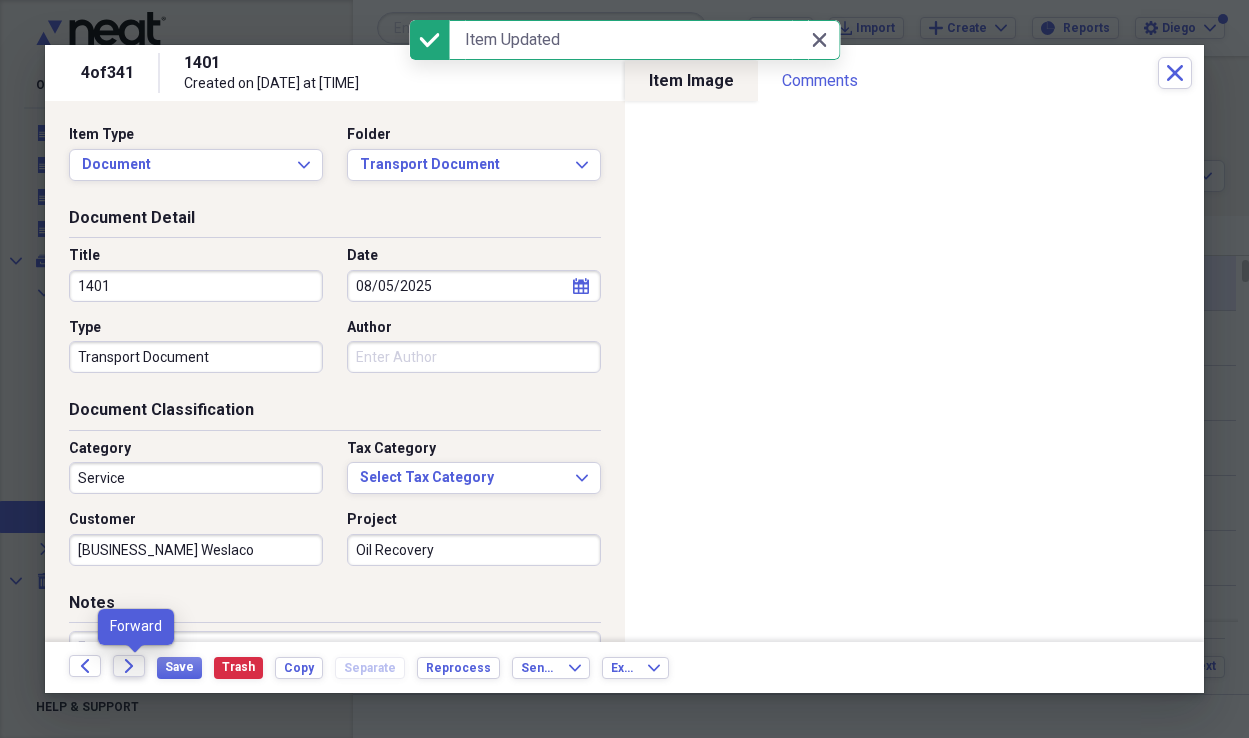 click on "Forward" at bounding box center [129, 666] 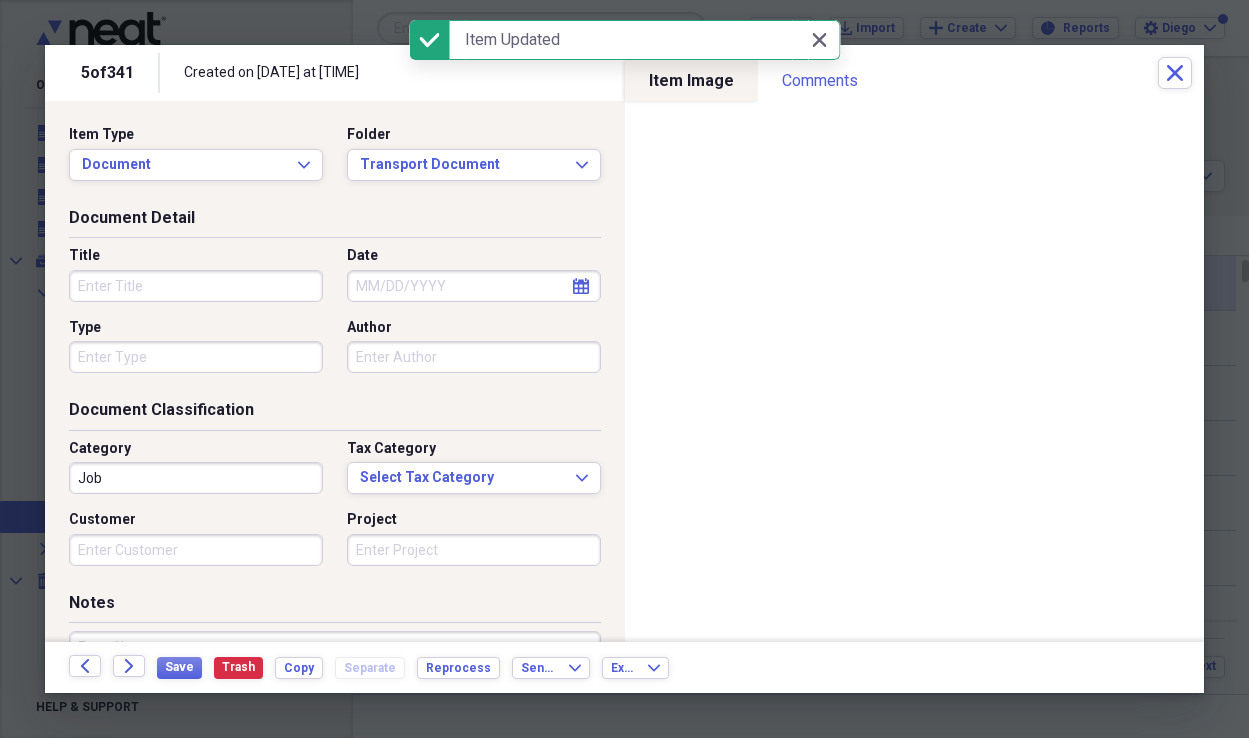 click on "Title" at bounding box center [196, 286] 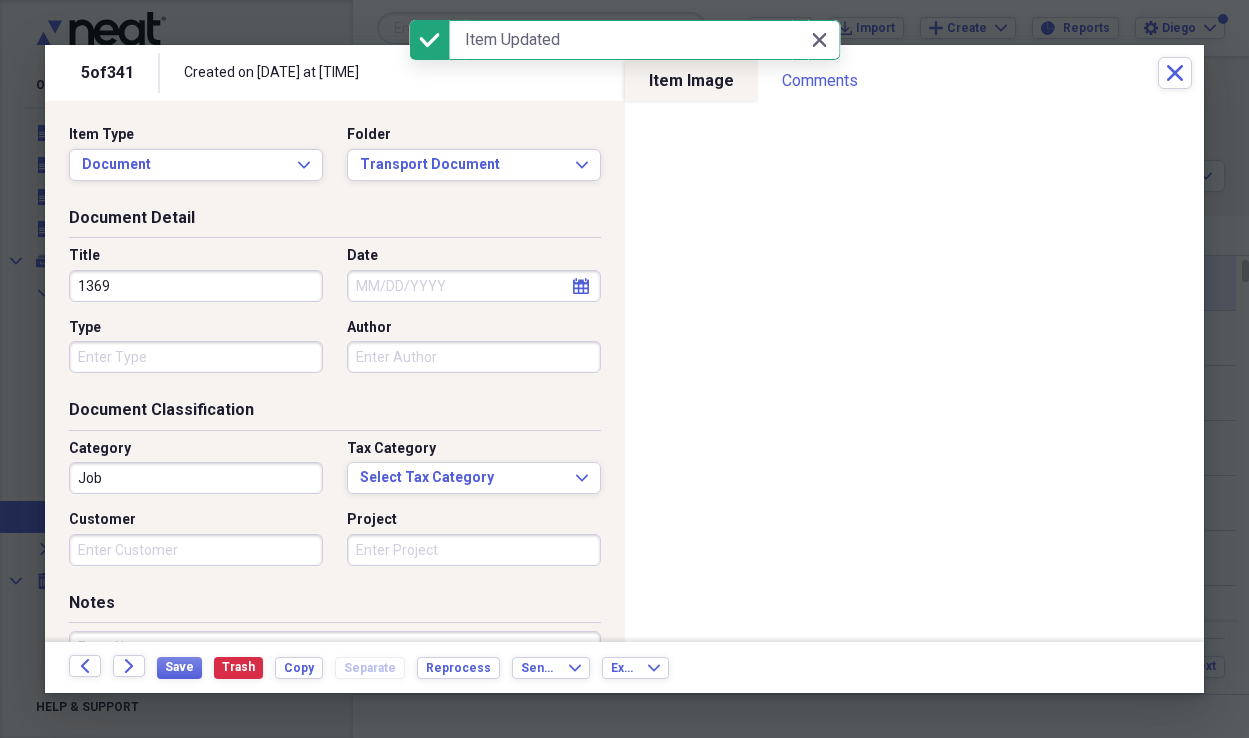 type on "1369" 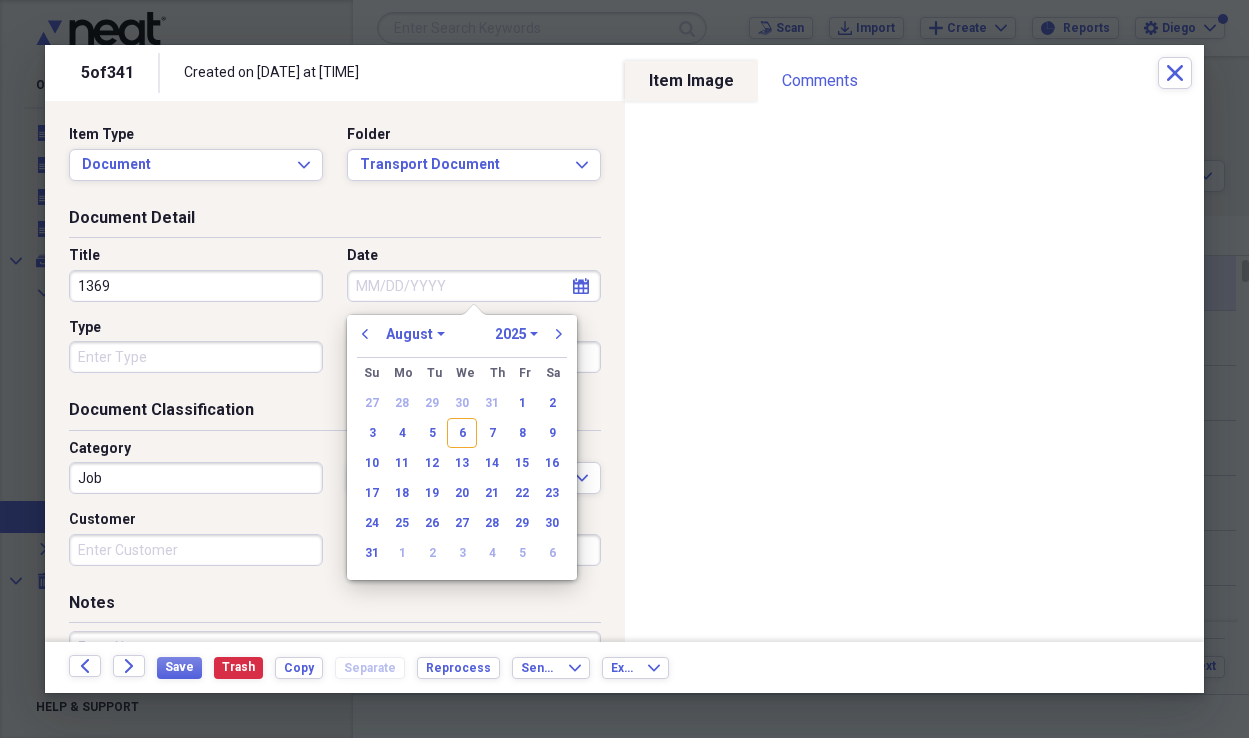 drag, startPoint x: 424, startPoint y: 432, endPoint x: 412, endPoint y: 430, distance: 12.165525 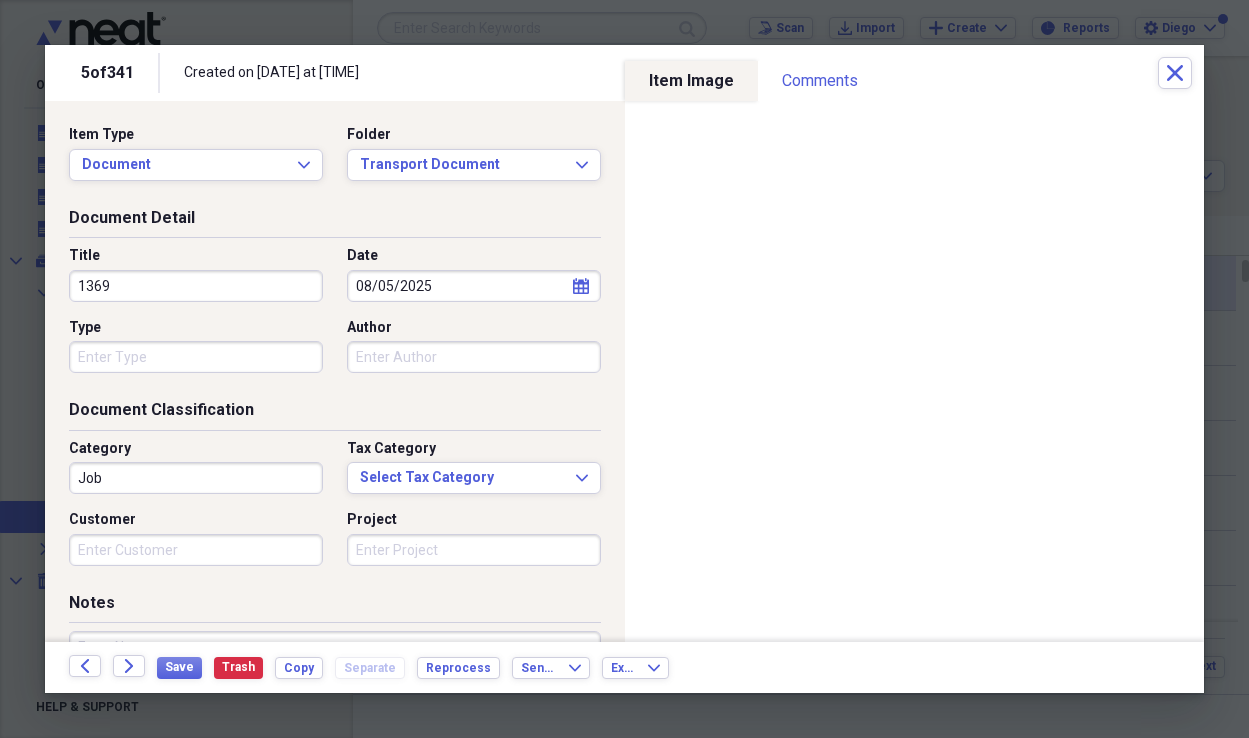 click on "Type" at bounding box center [196, 357] 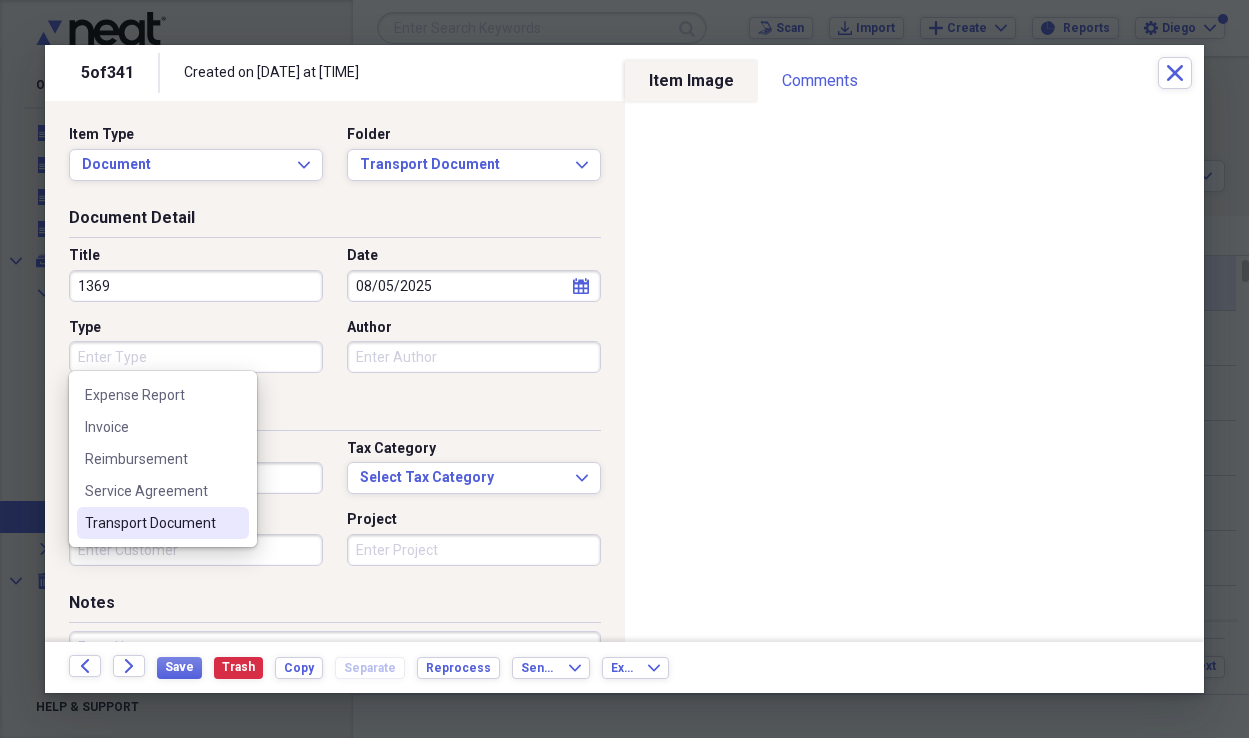 click on "Transport Document" at bounding box center (151, 523) 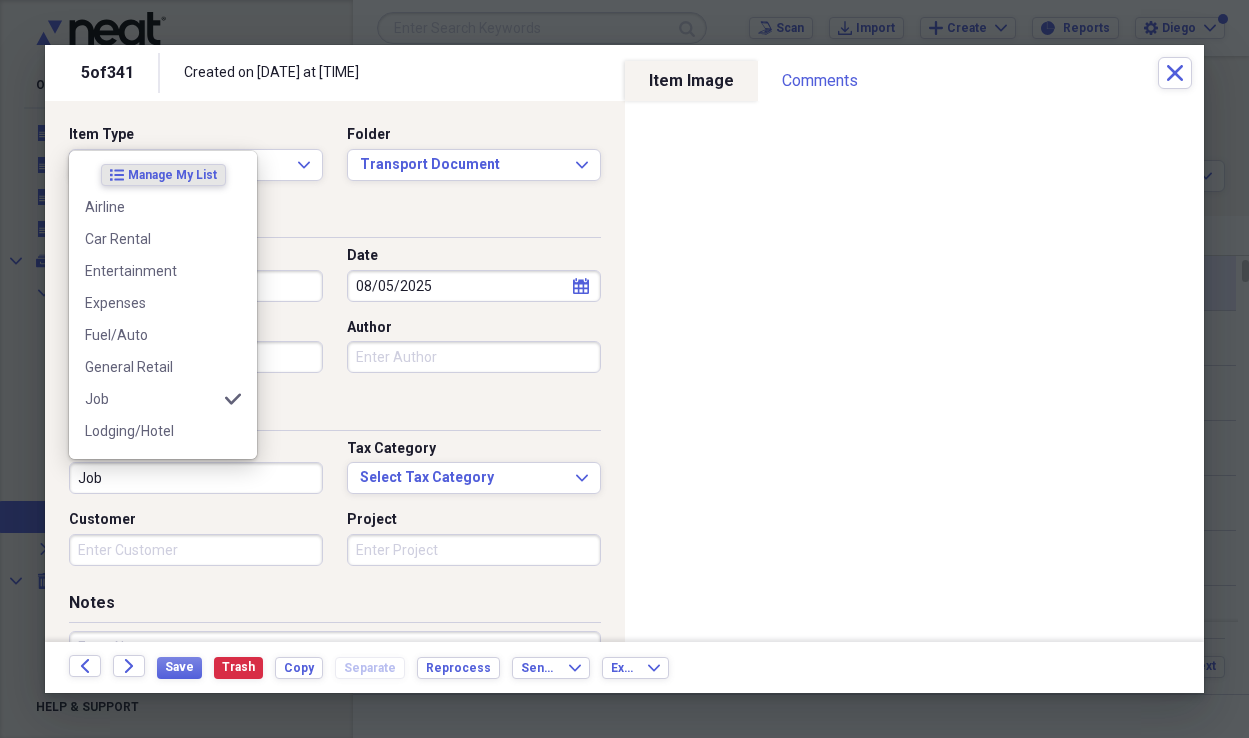 click on "Job" at bounding box center [196, 478] 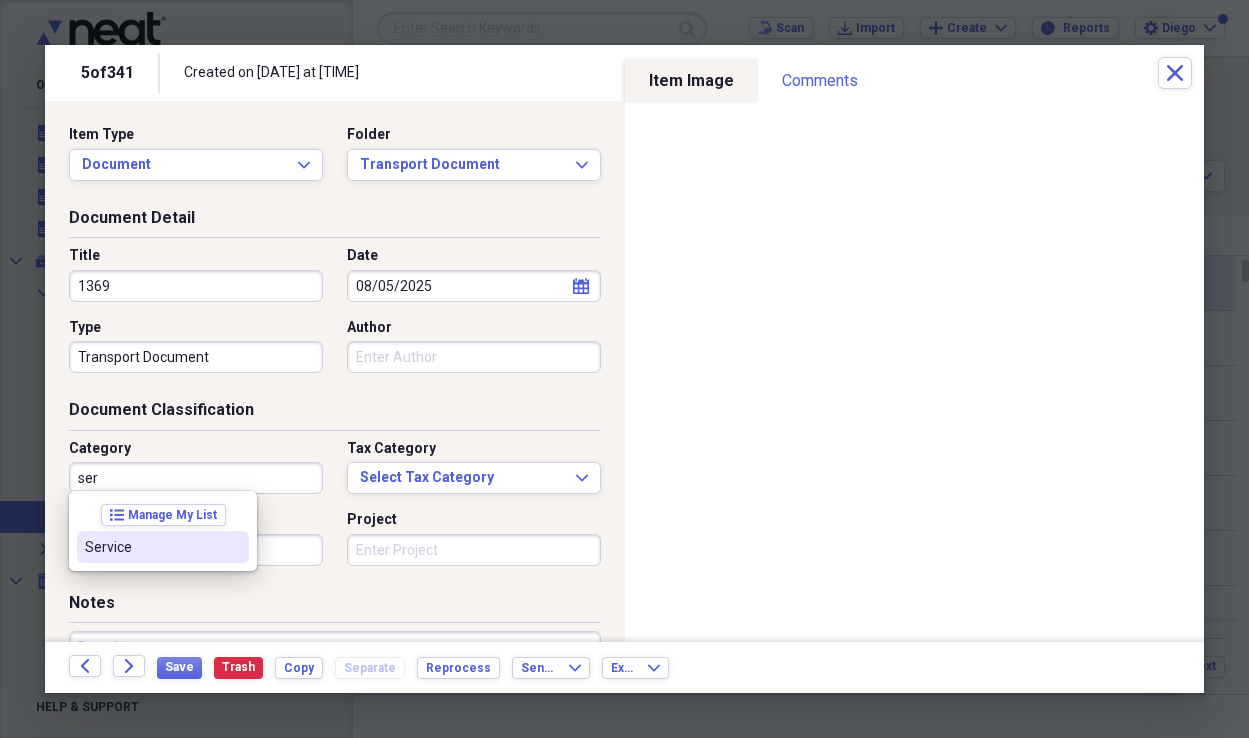 click on "Service" at bounding box center [151, 547] 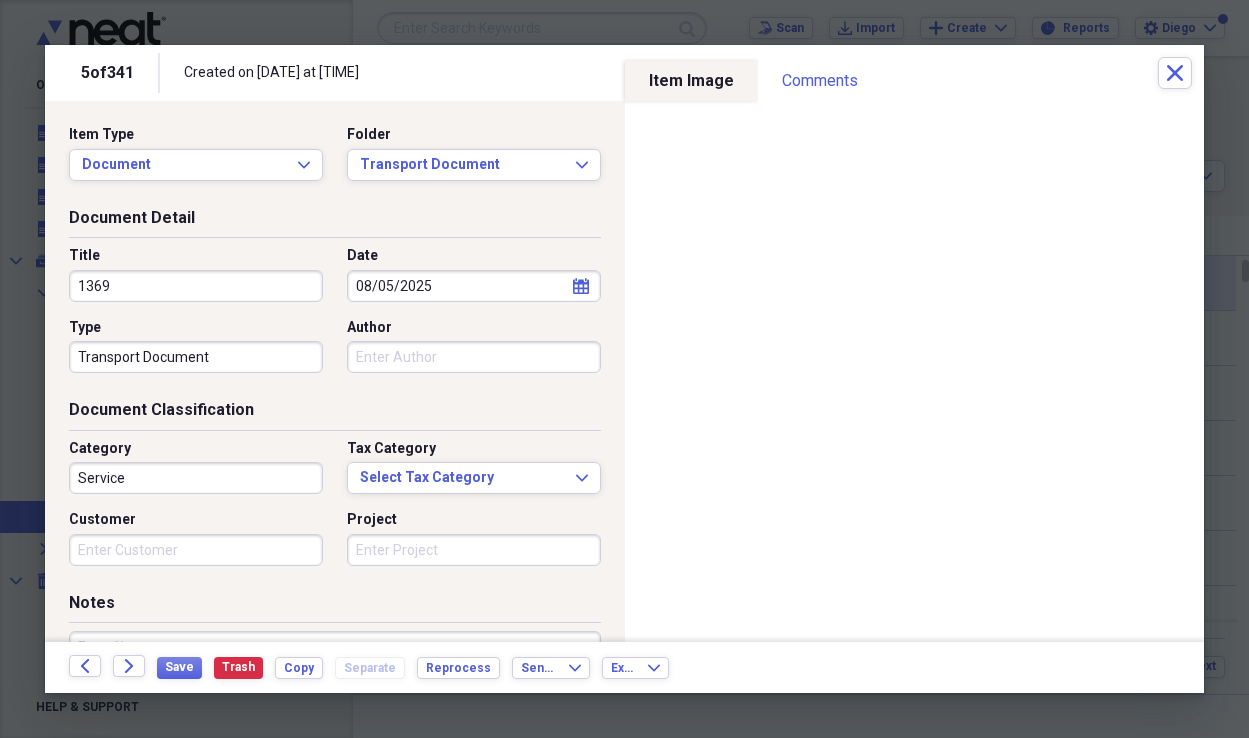 click on "Customer" at bounding box center [196, 550] 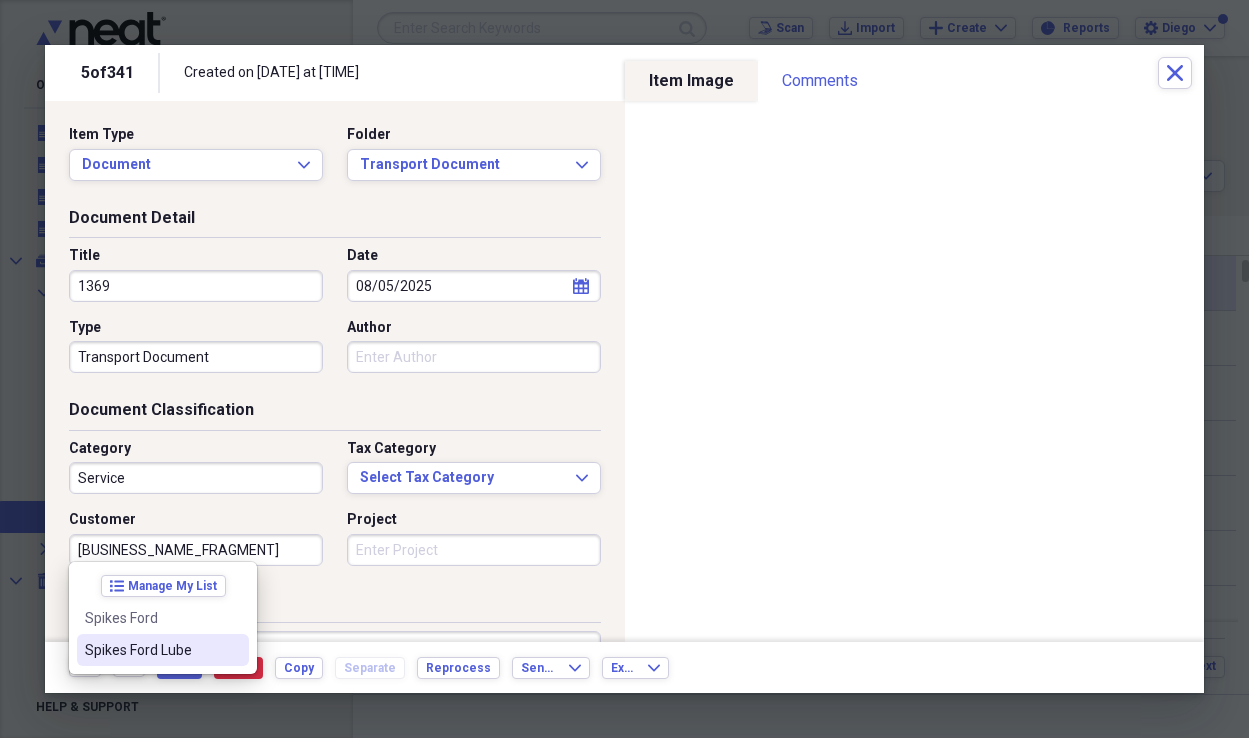 click on "Spikes Ford Lube" at bounding box center [151, 650] 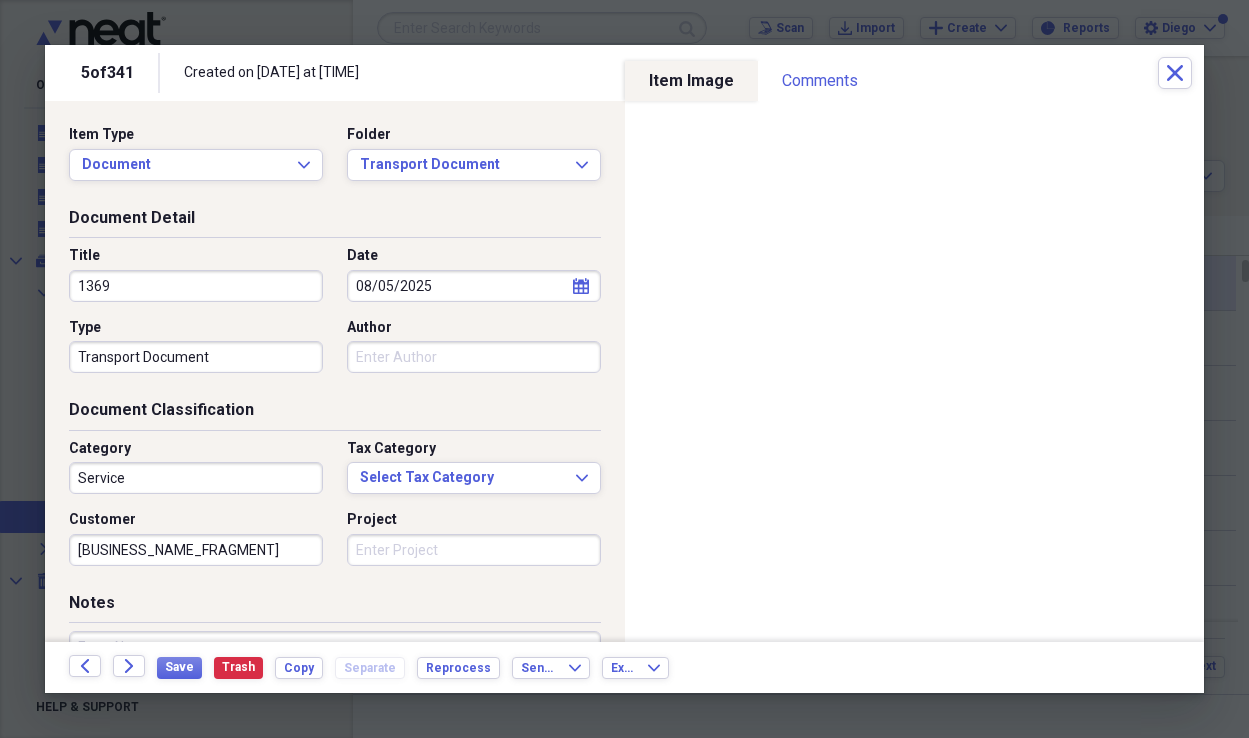 type on "Spikes Ford Lube" 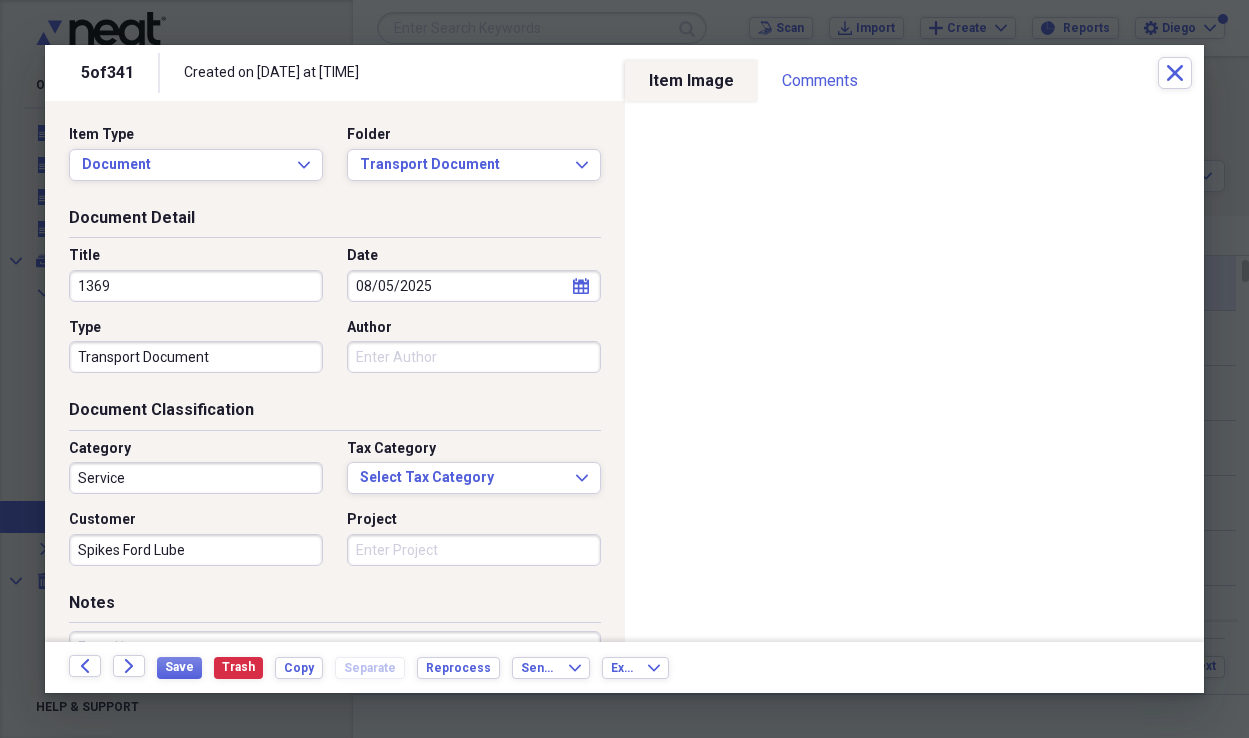 click on "Project" at bounding box center (474, 550) 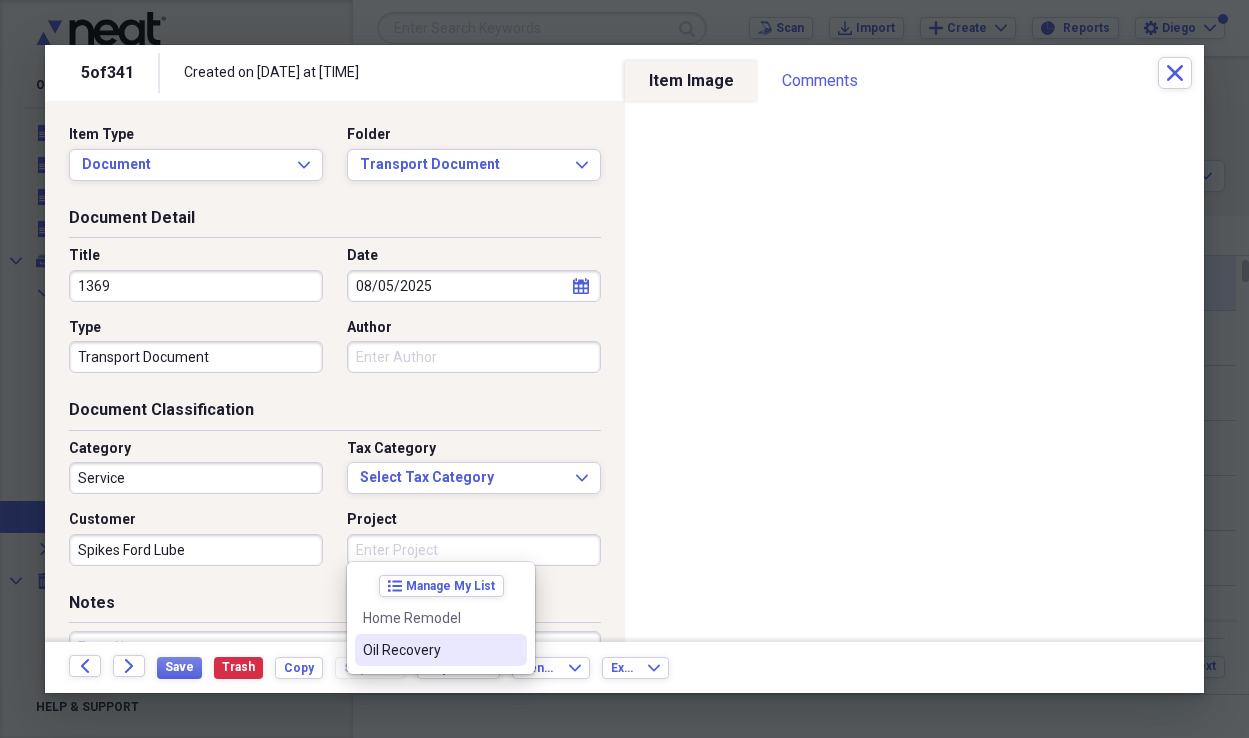 drag, startPoint x: 384, startPoint y: 642, endPoint x: 302, endPoint y: 656, distance: 83.18654 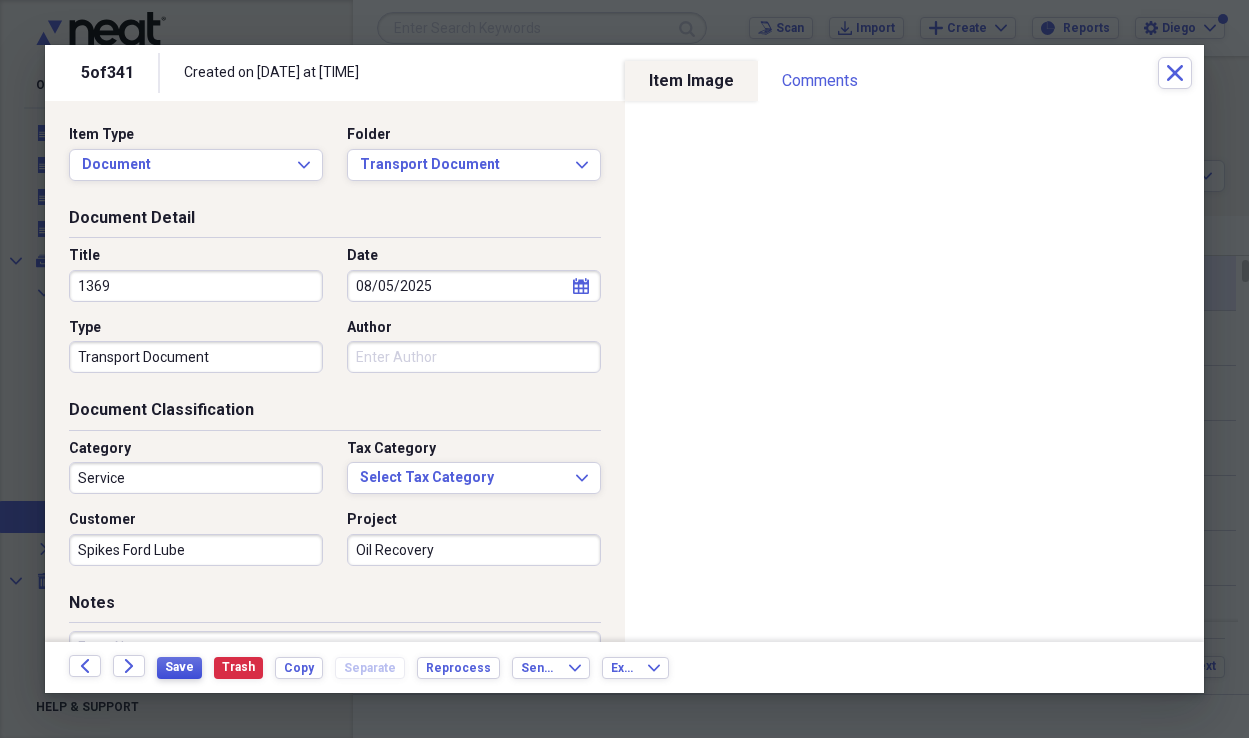 click on "Save" at bounding box center [179, 668] 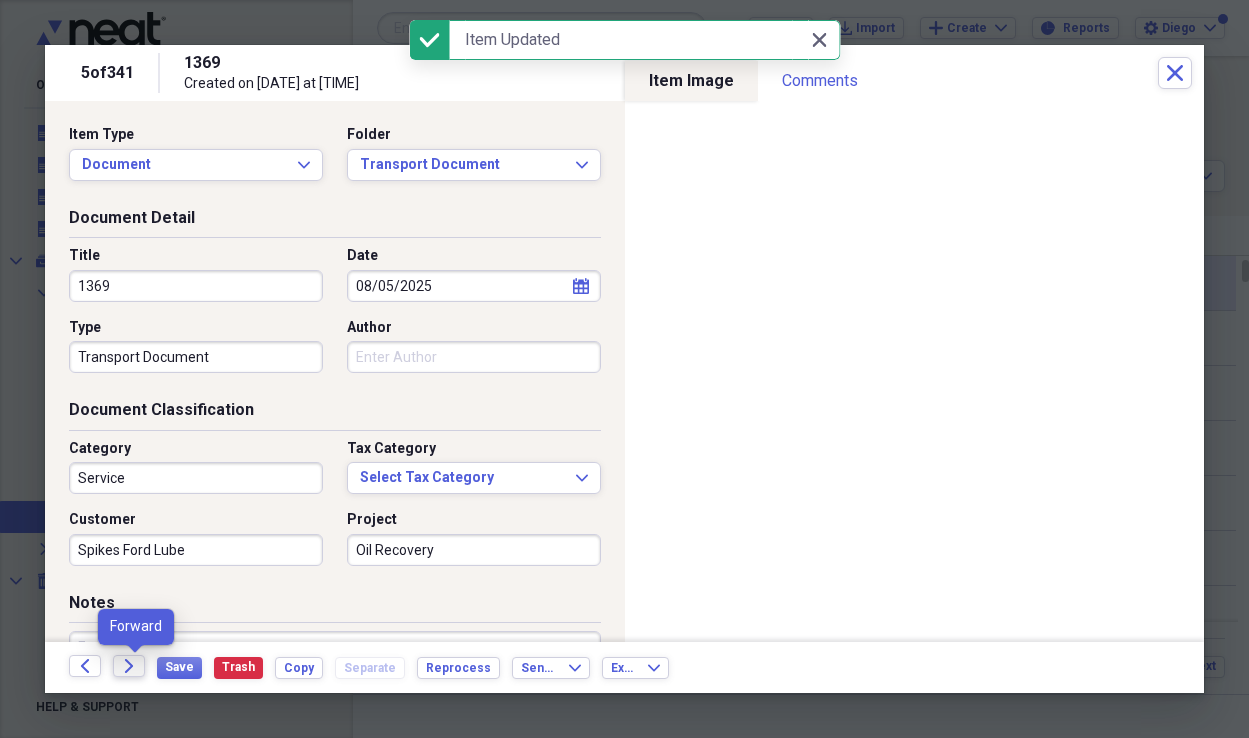 click on "Forward" 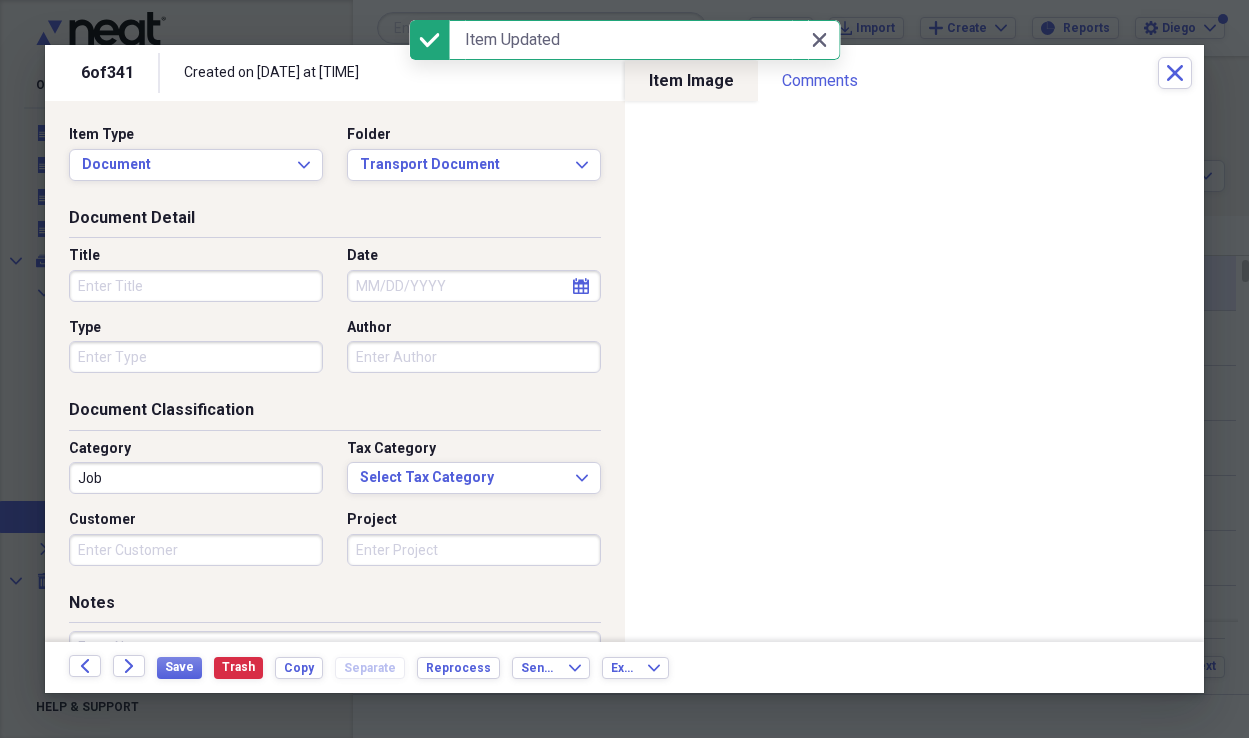 scroll, scrollTop: 3, scrollLeft: 0, axis: vertical 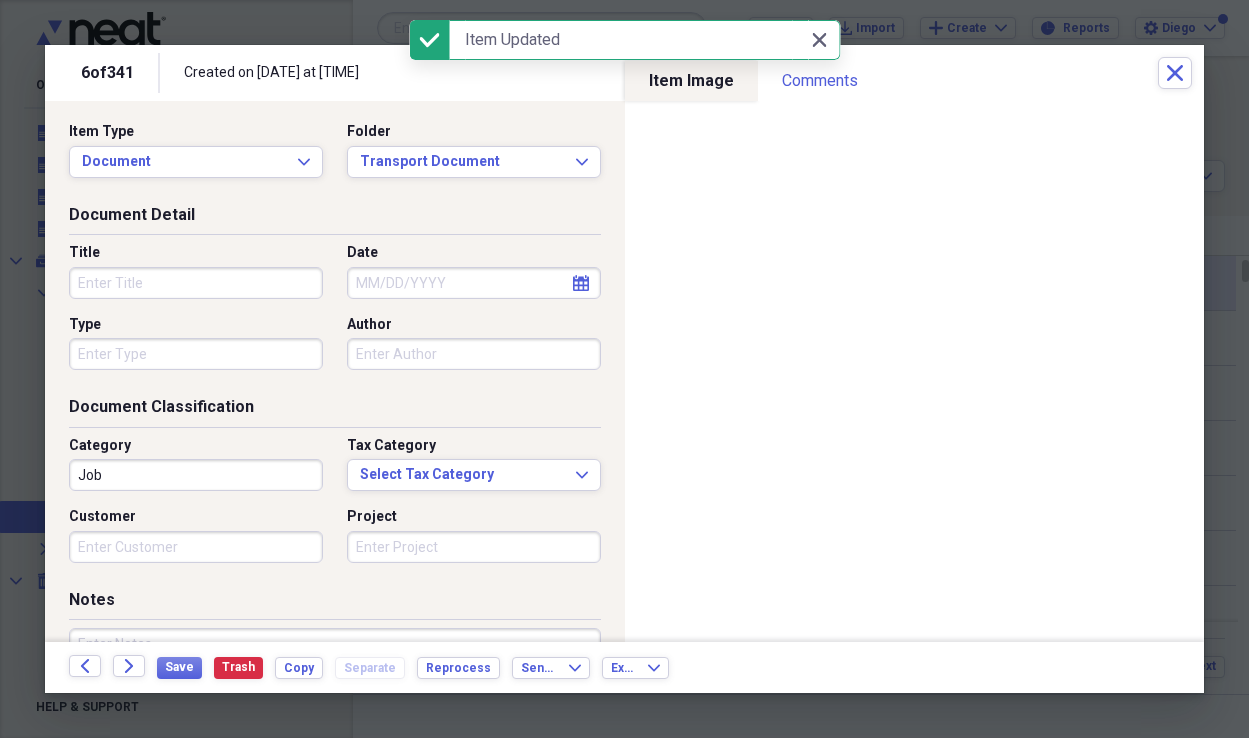 click on "Title" at bounding box center (196, 283) 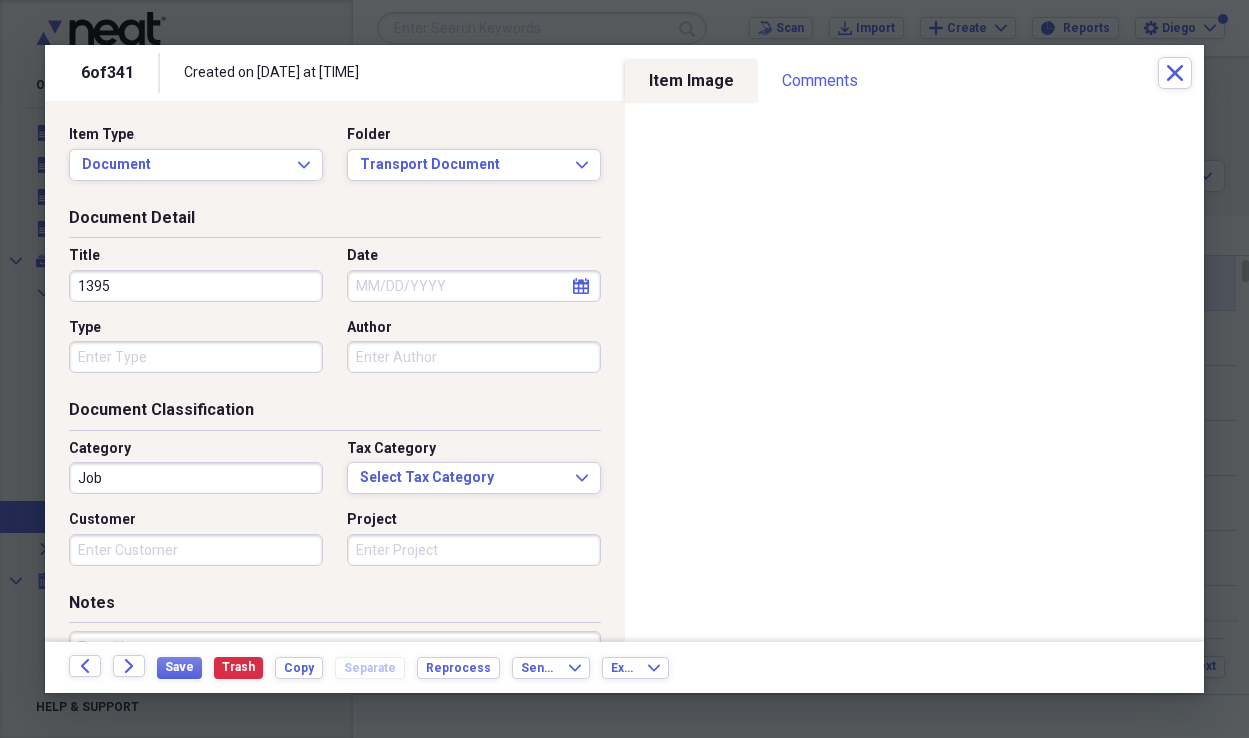 type on "1395" 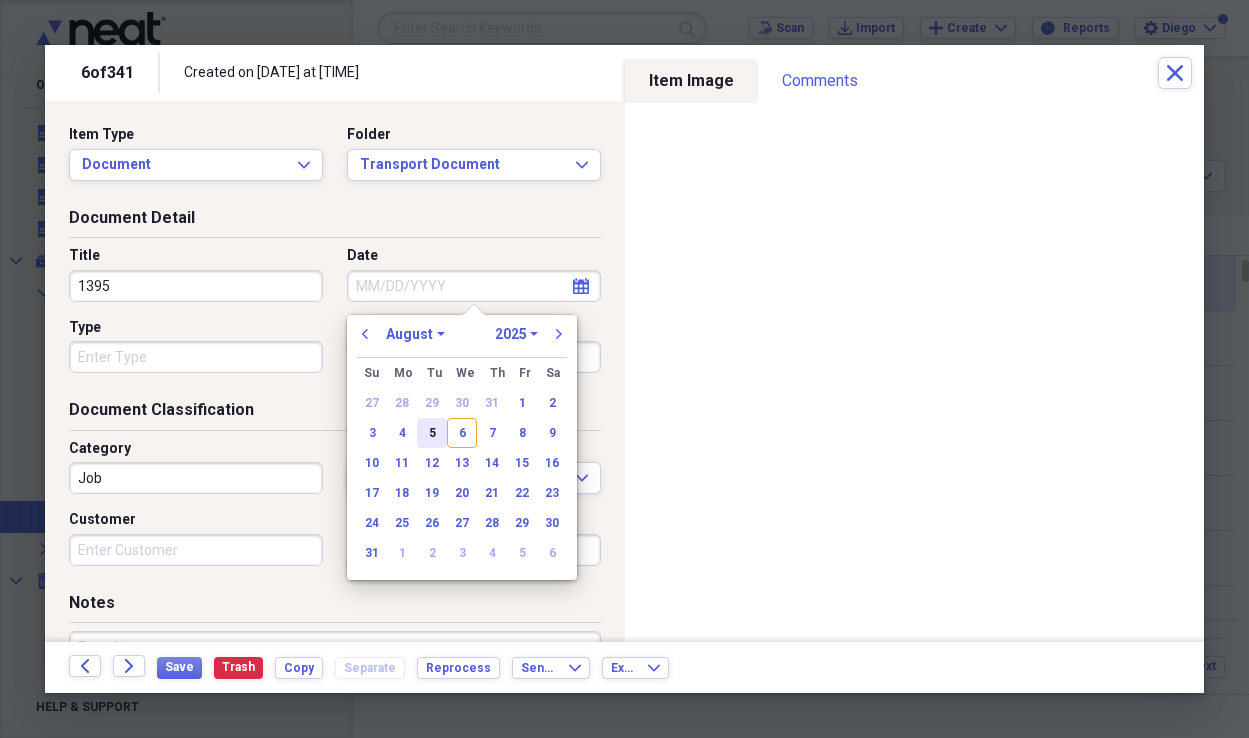click on "5" at bounding box center (432, 433) 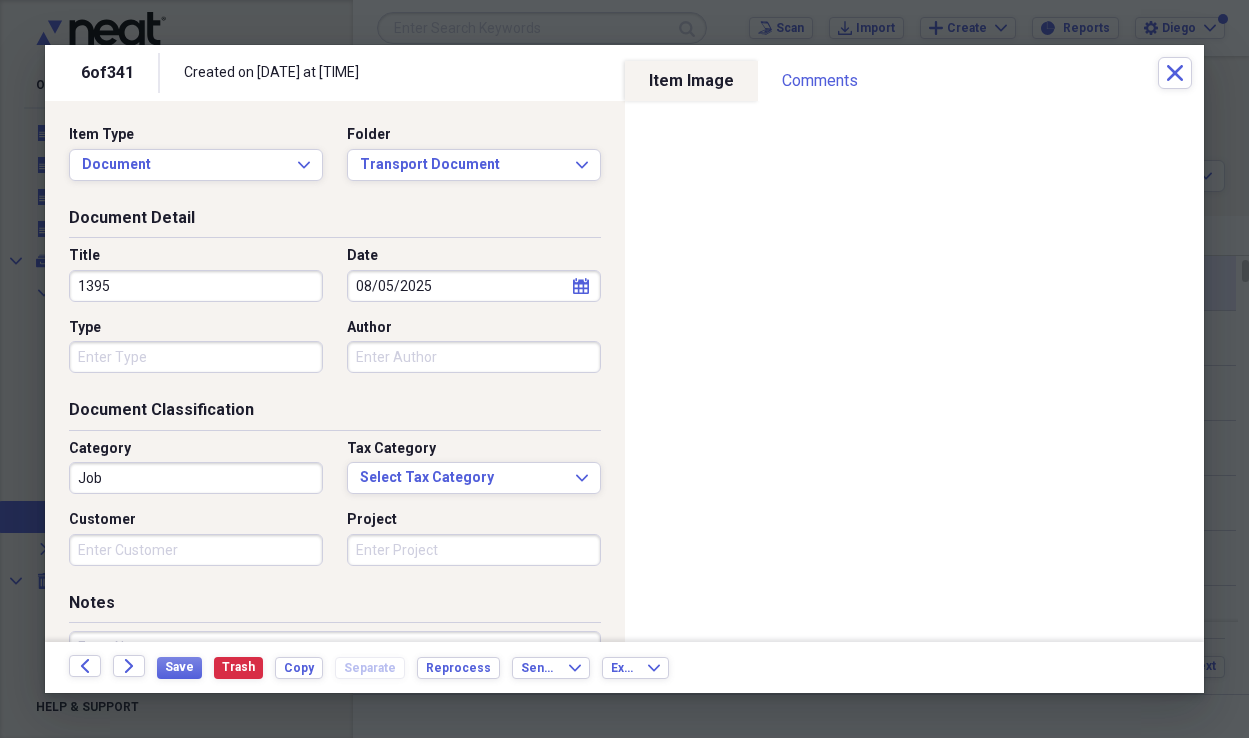 click on "Type" at bounding box center (196, 357) 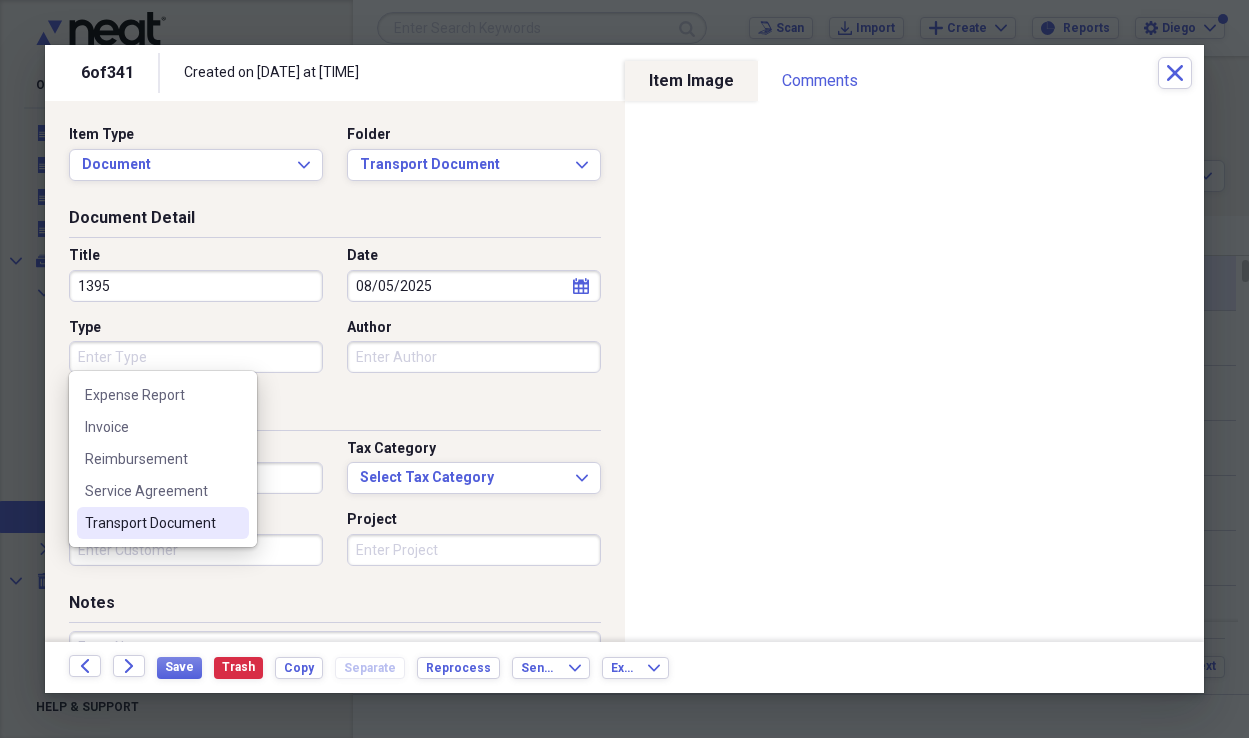 drag, startPoint x: 181, startPoint y: 520, endPoint x: 182, endPoint y: 494, distance: 26.019224 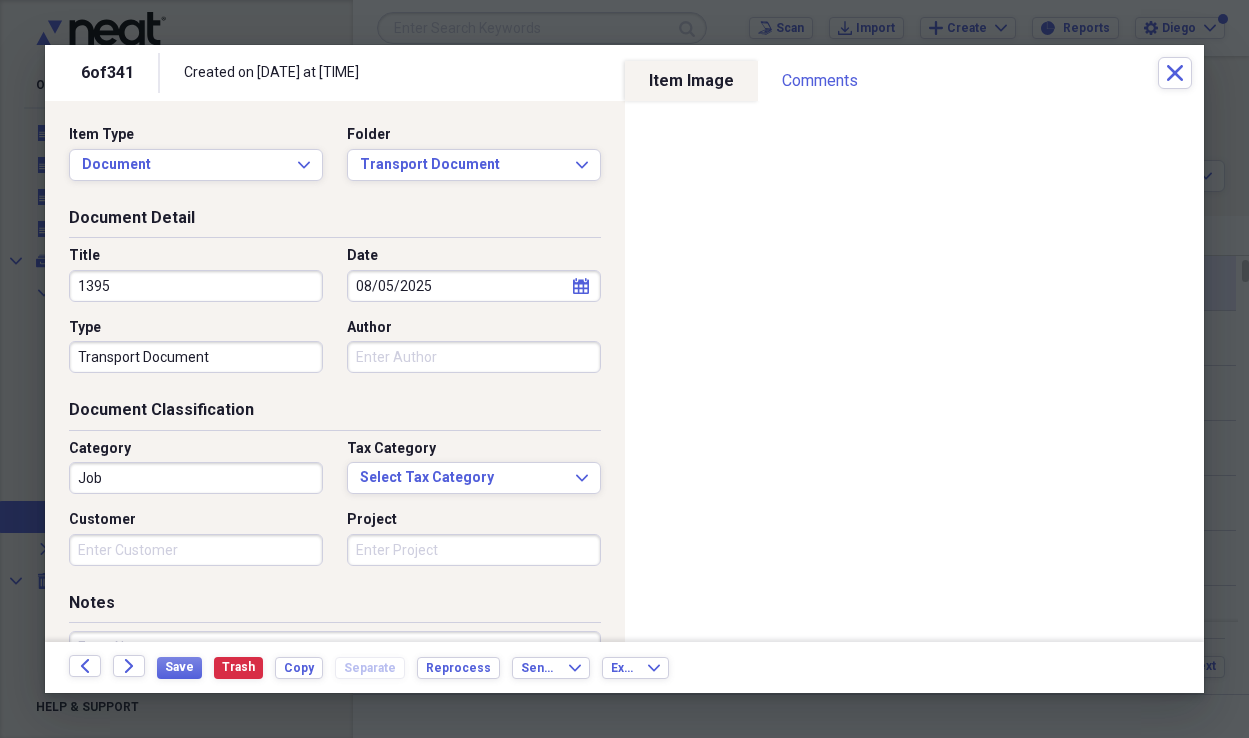 click on "Job" at bounding box center (196, 478) 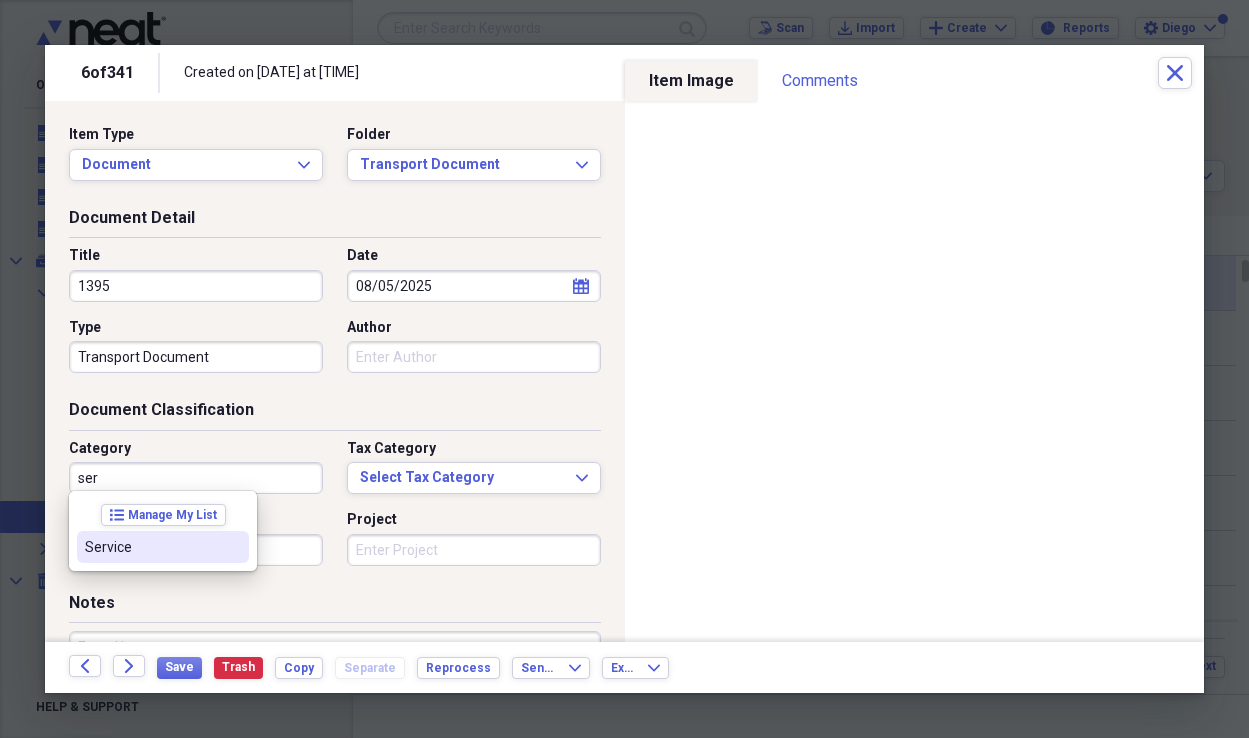 click on "Service" at bounding box center (151, 547) 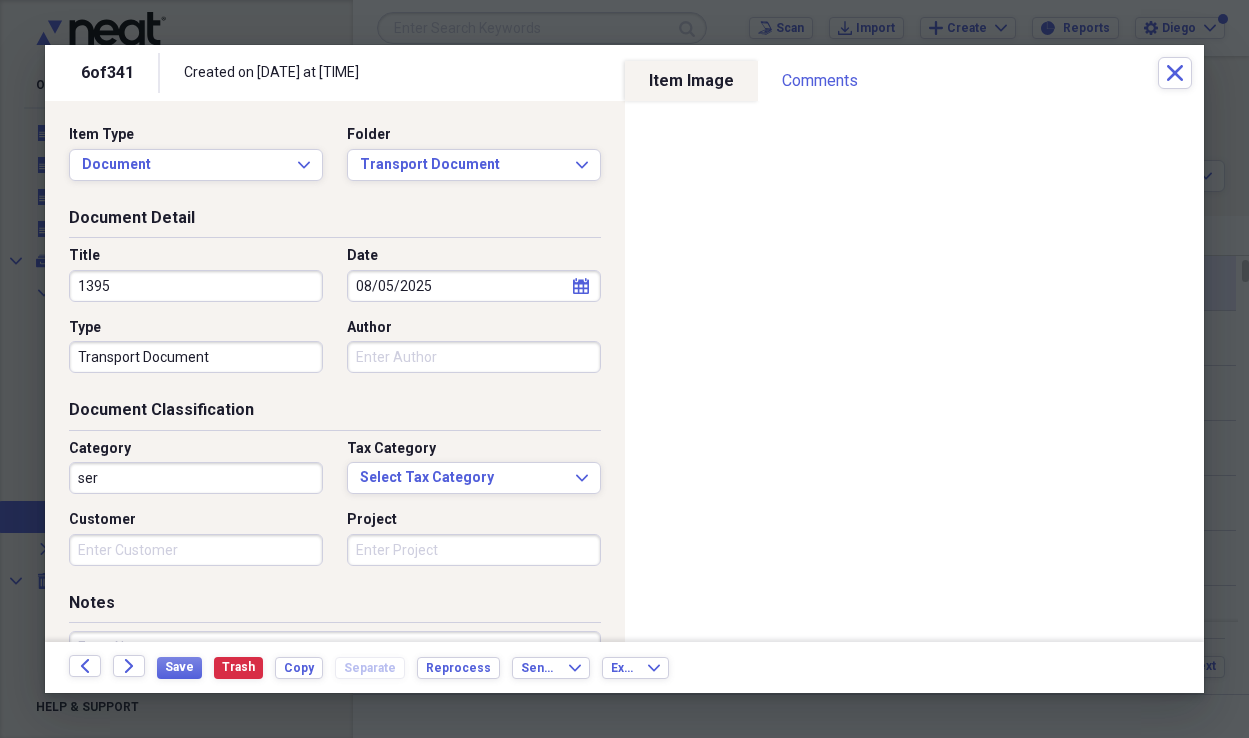 type on "Service" 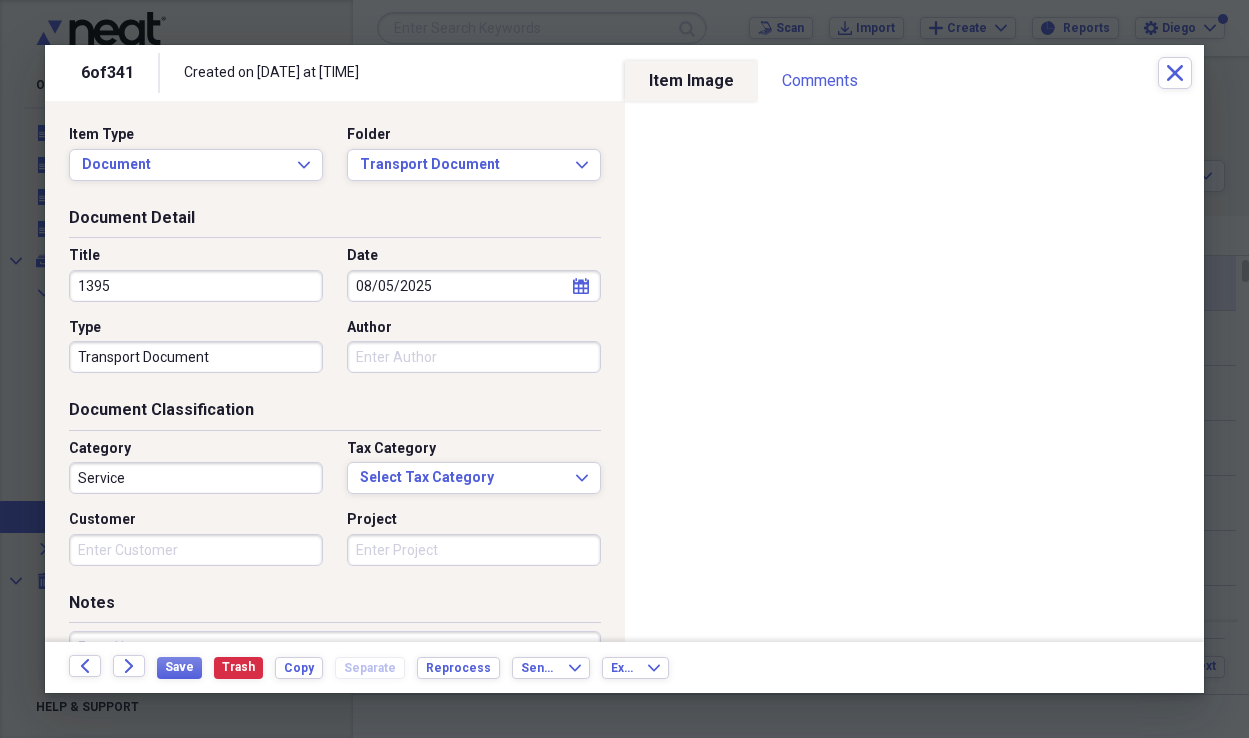 click on "Customer" at bounding box center [196, 550] 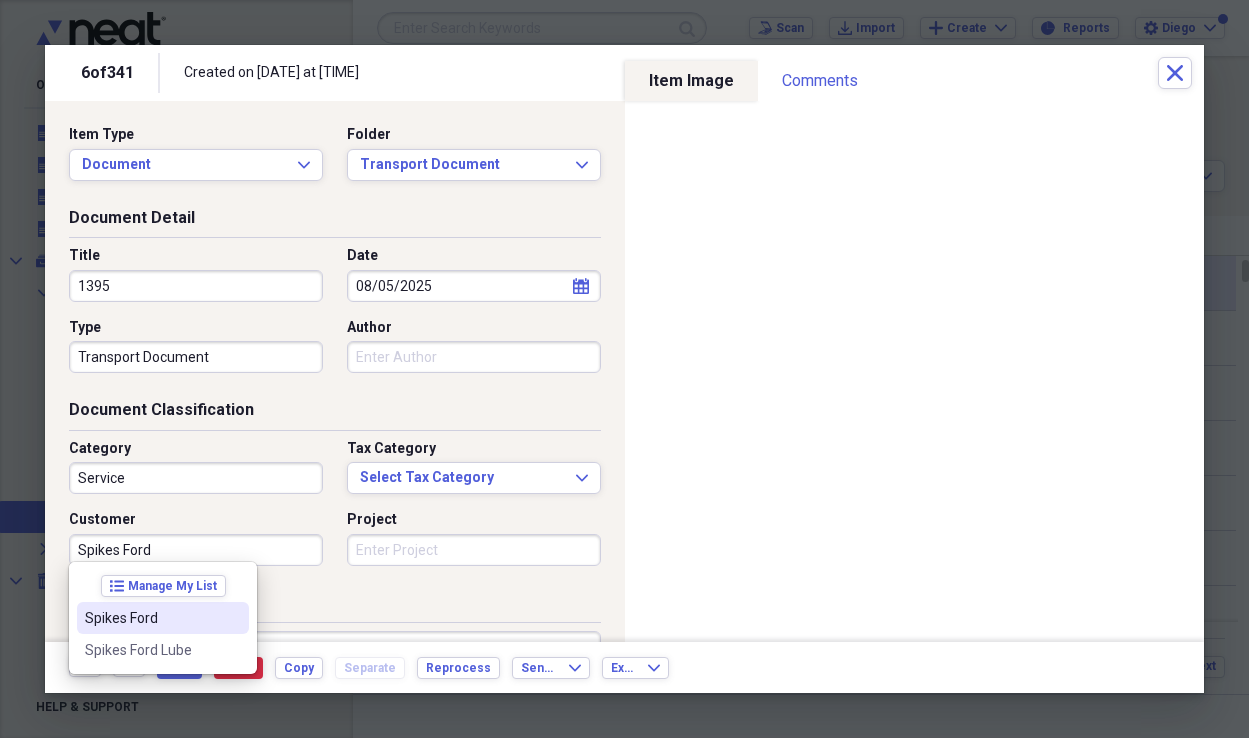 click on "Spikes Ford" at bounding box center (151, 618) 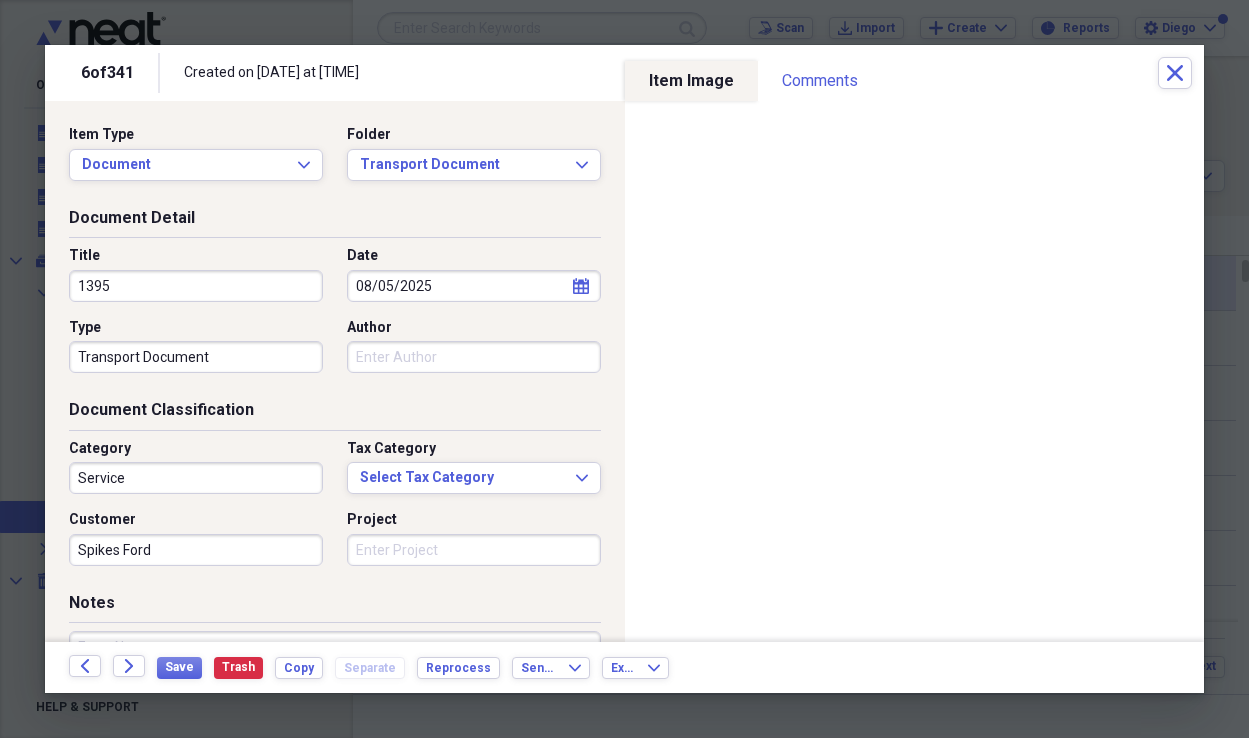 click on "Project" at bounding box center [474, 550] 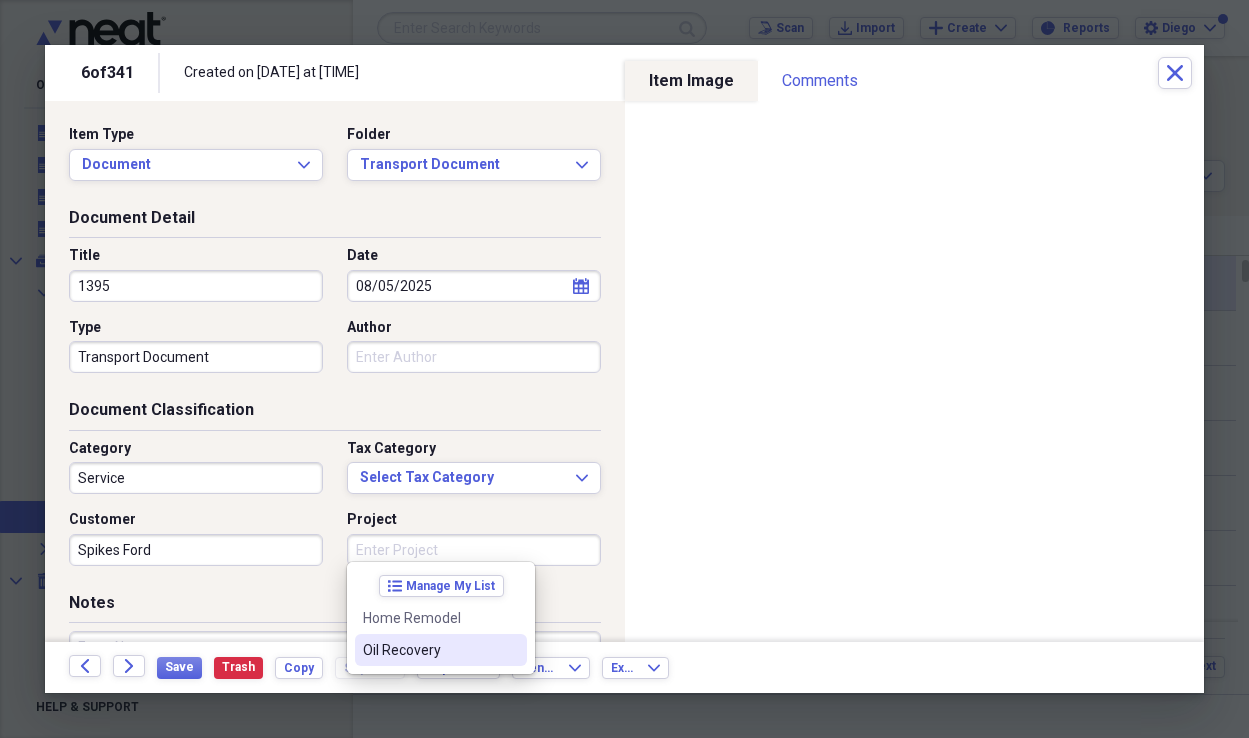 click on "Oil Recovery" at bounding box center [429, 650] 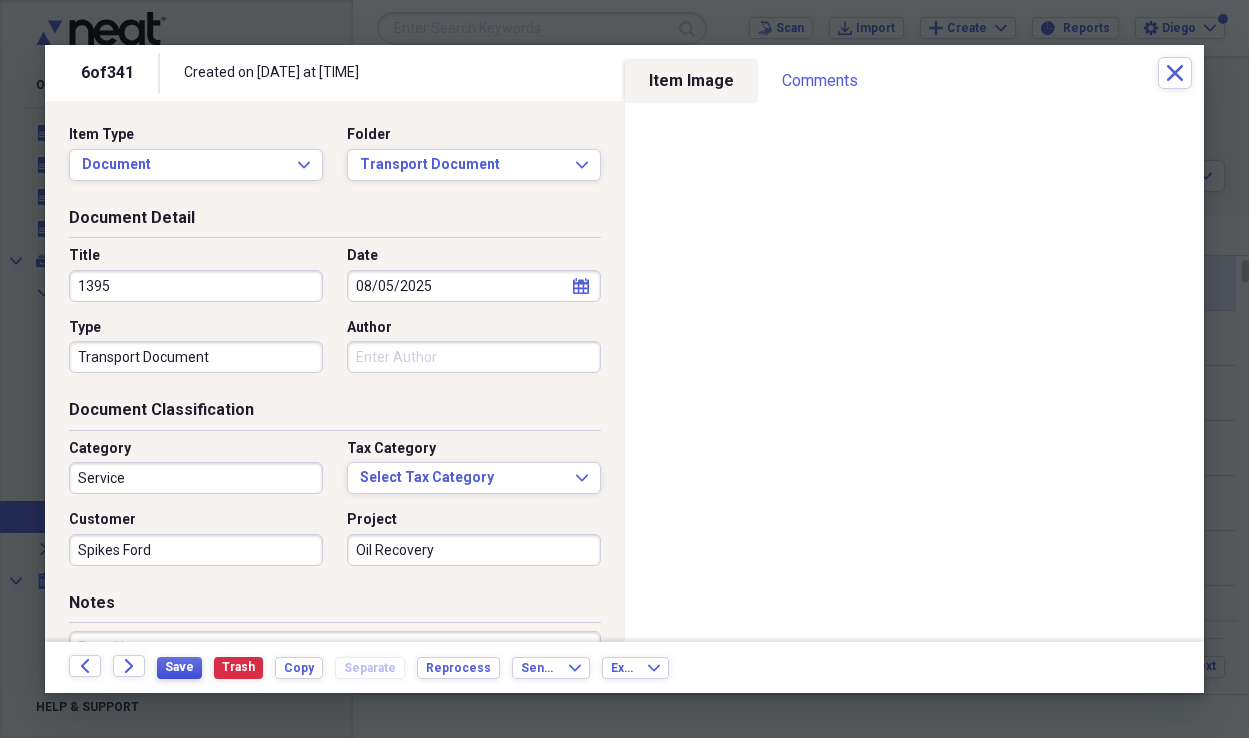 click on "Save" at bounding box center [179, 667] 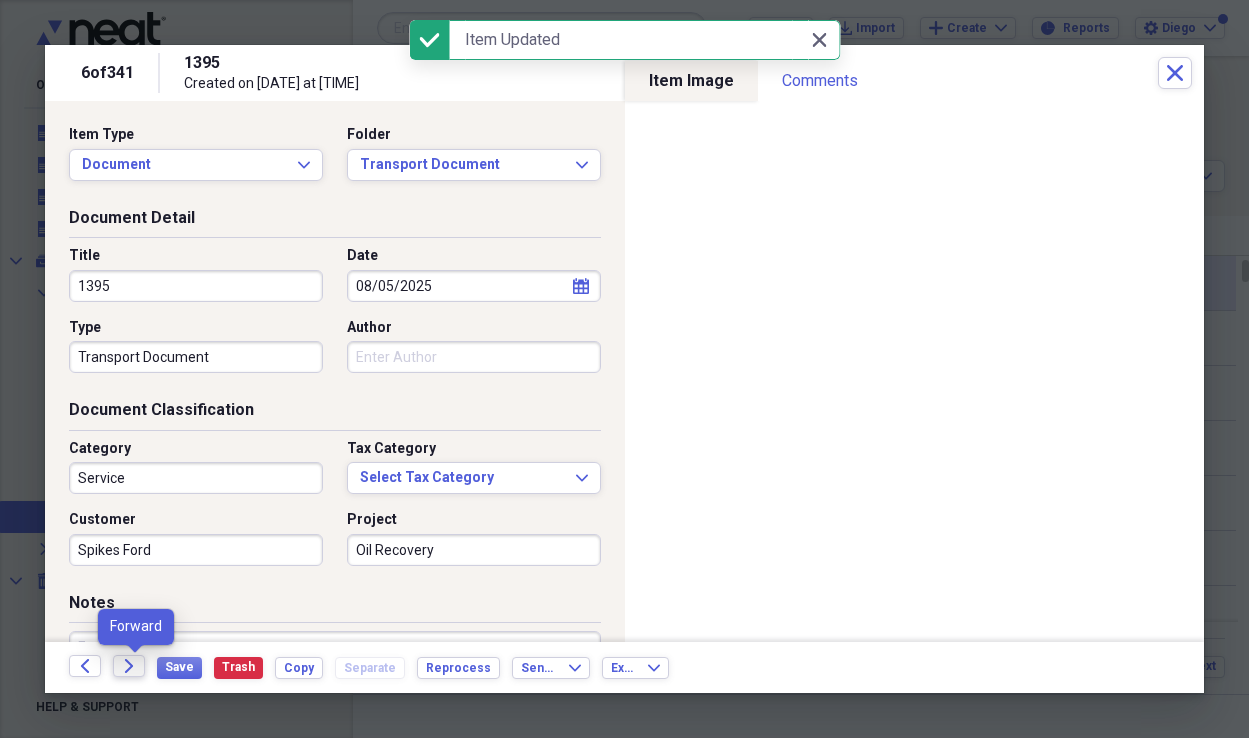 click on "Forward" 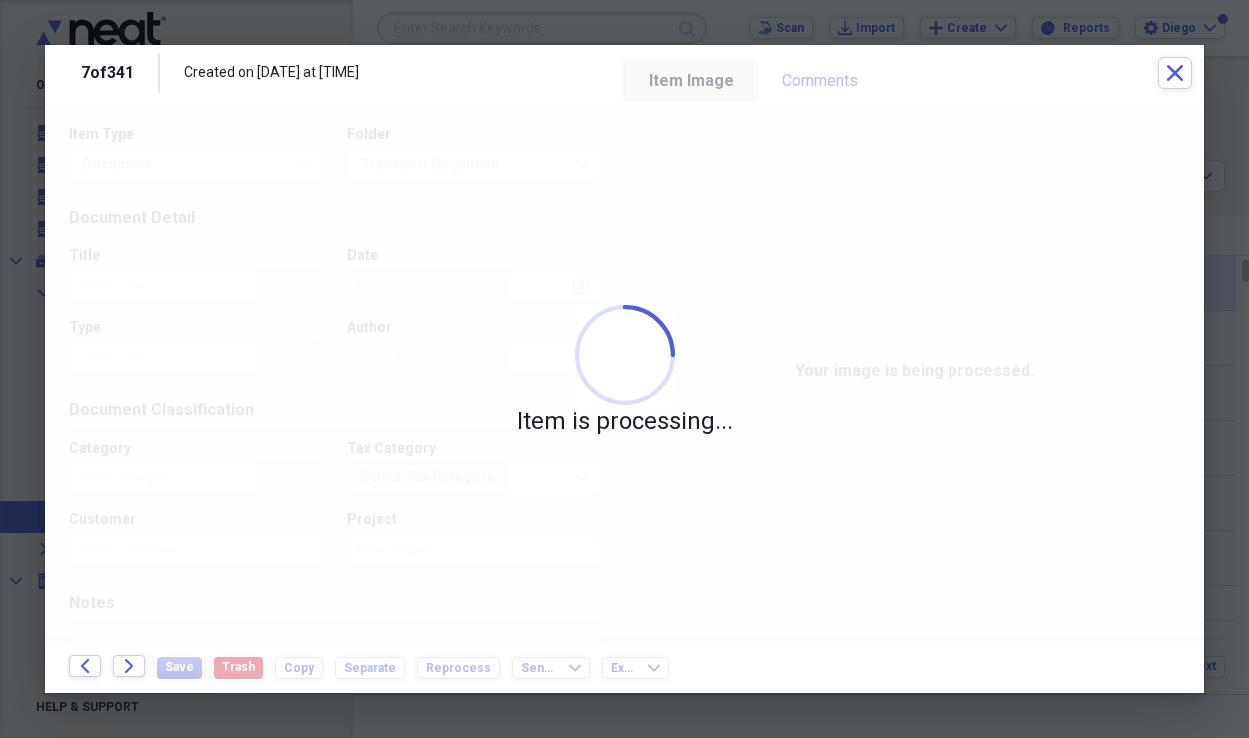 click on "Item is processing..." at bounding box center [624, 371] 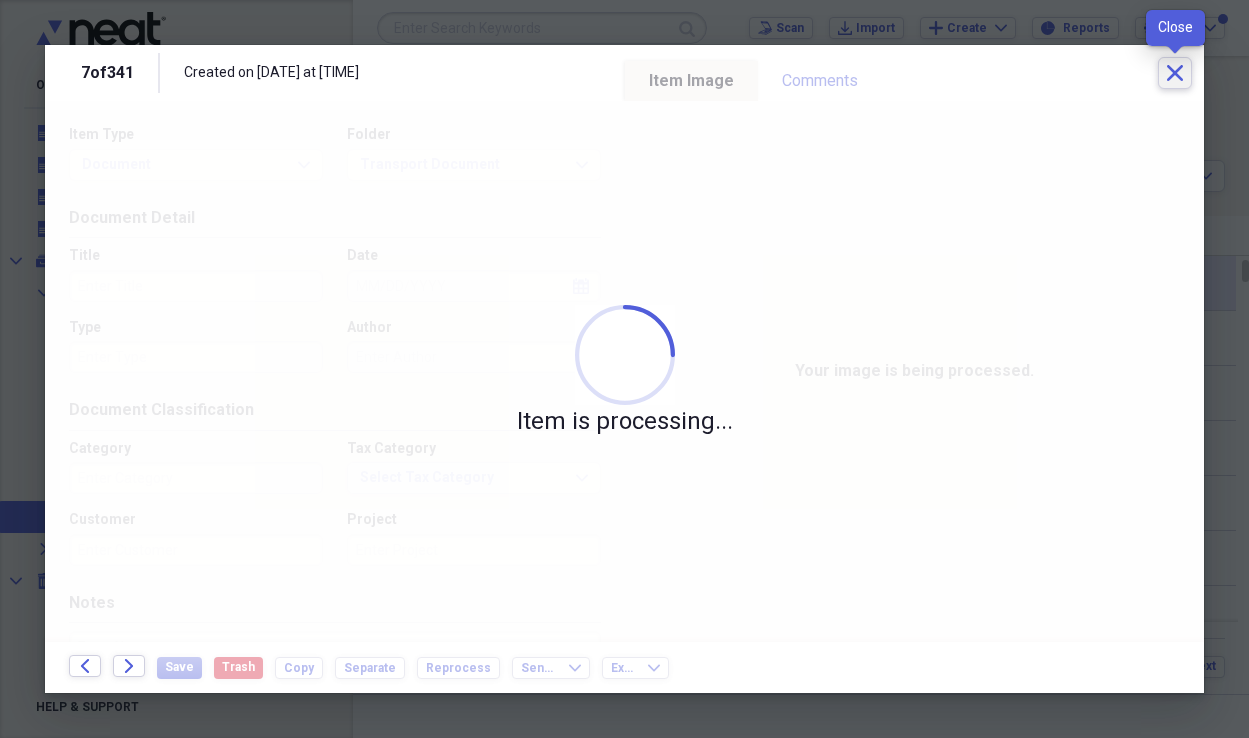 click on "Close" 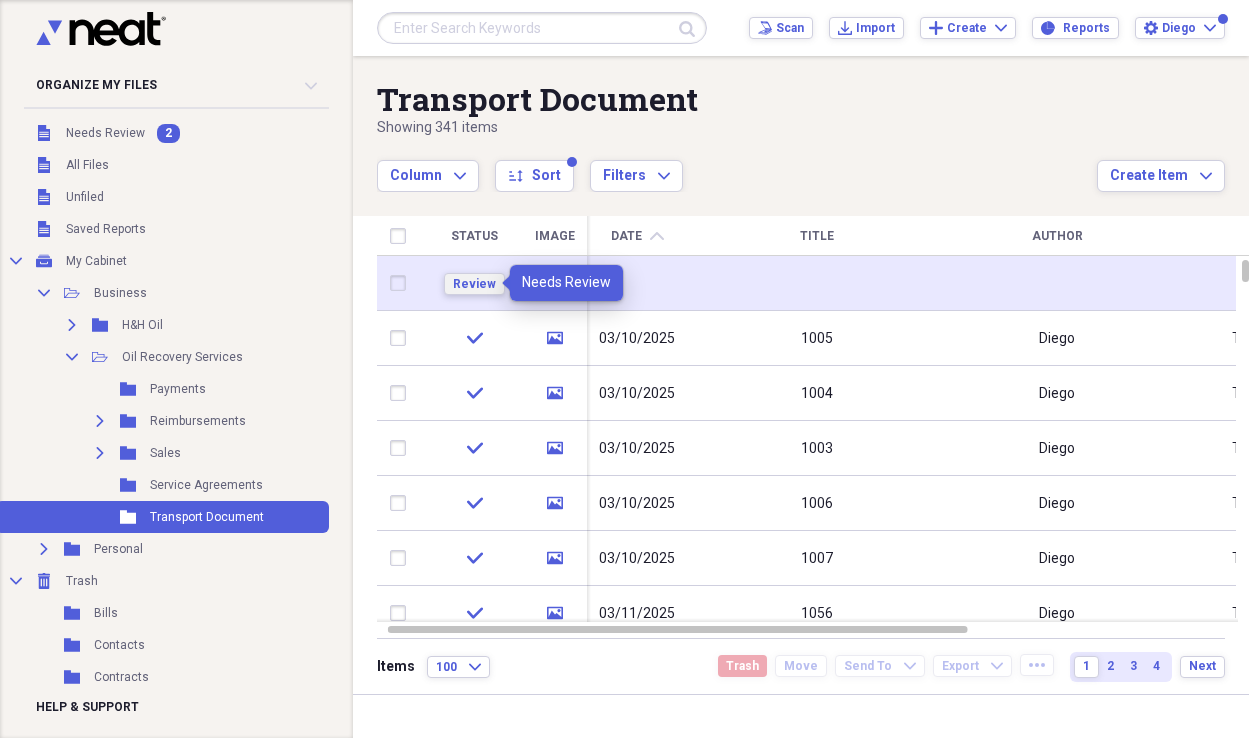 click on "Review" at bounding box center (474, 284) 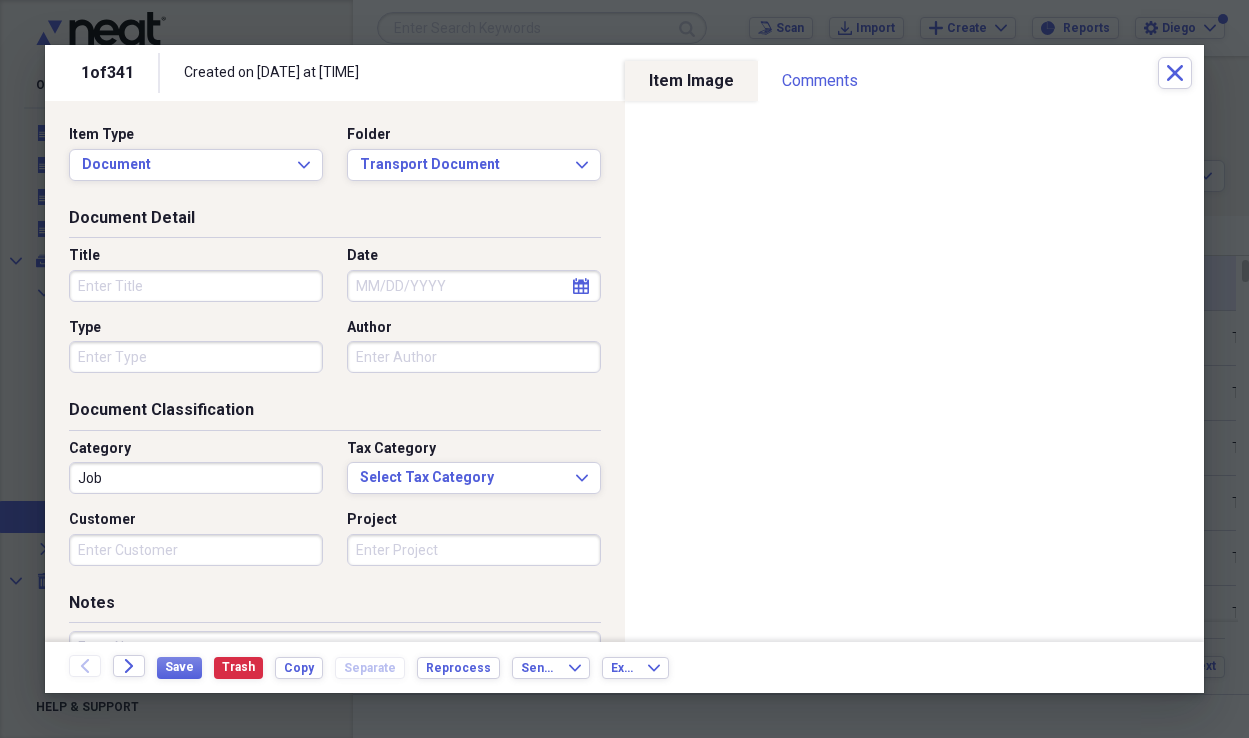 click on "Title" at bounding box center (196, 286) 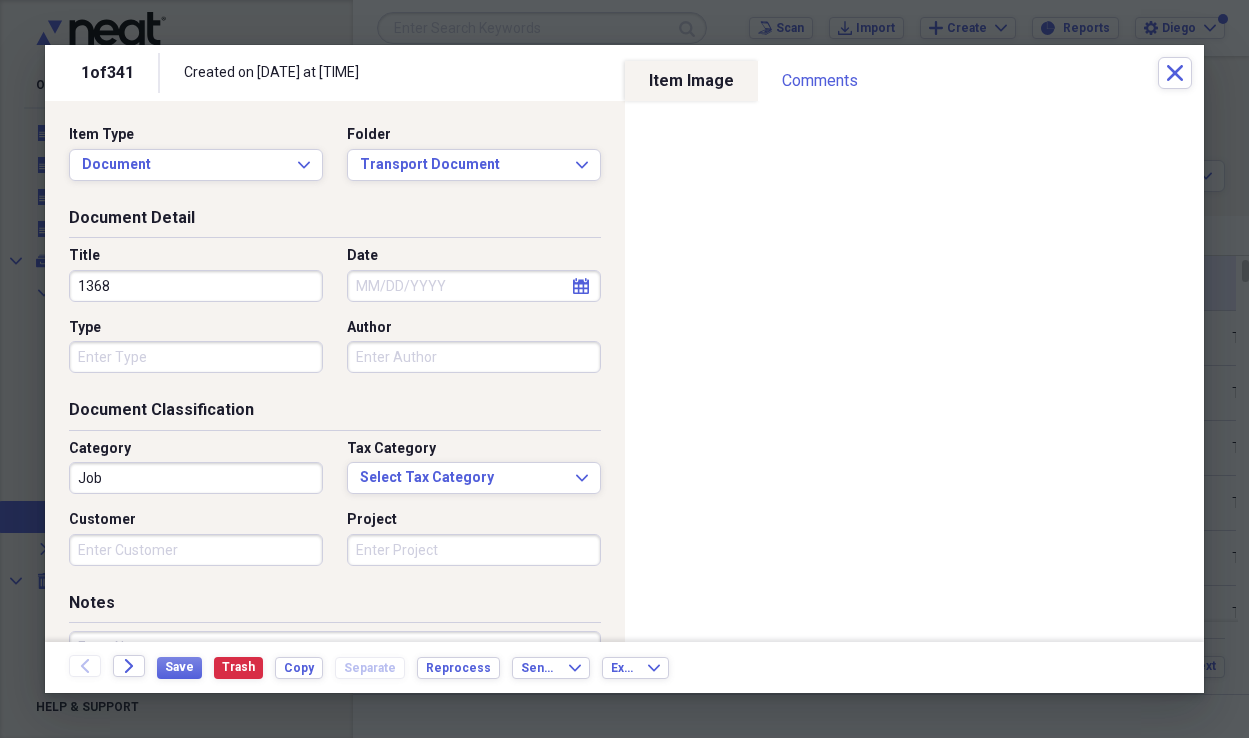type on "1368" 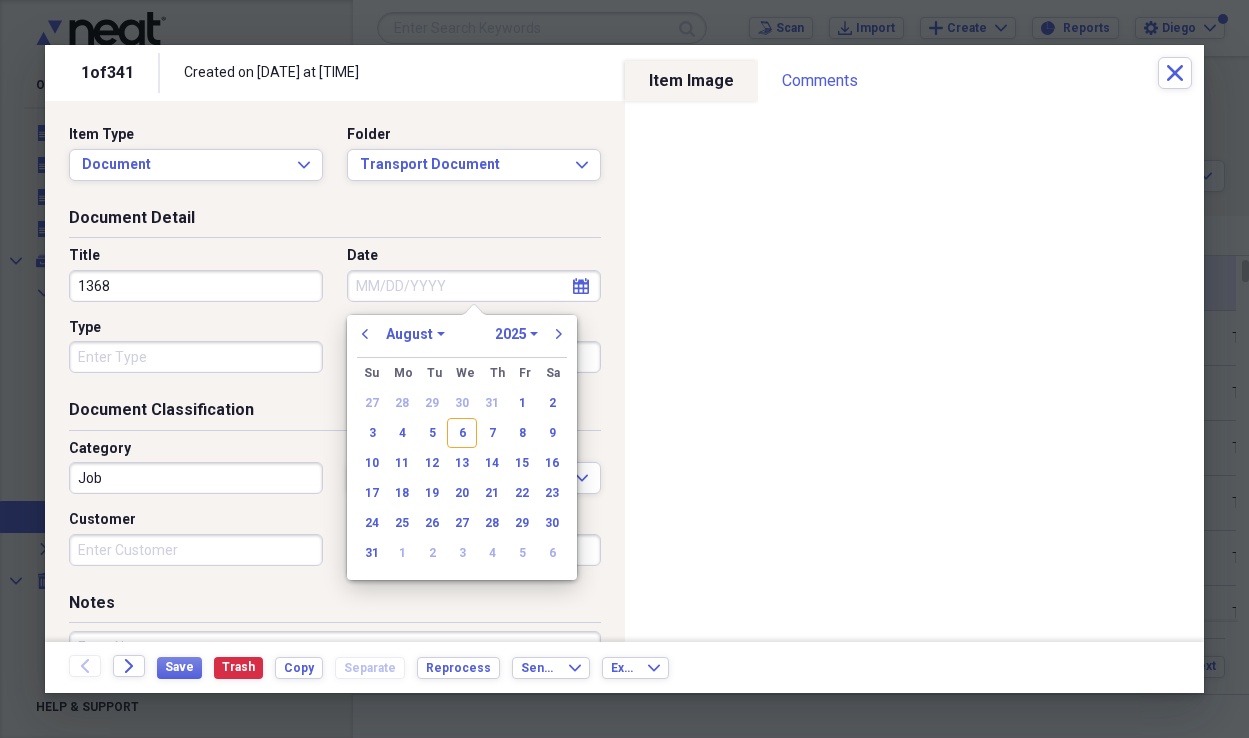 drag, startPoint x: 437, startPoint y: 438, endPoint x: 364, endPoint y: 405, distance: 80.11242 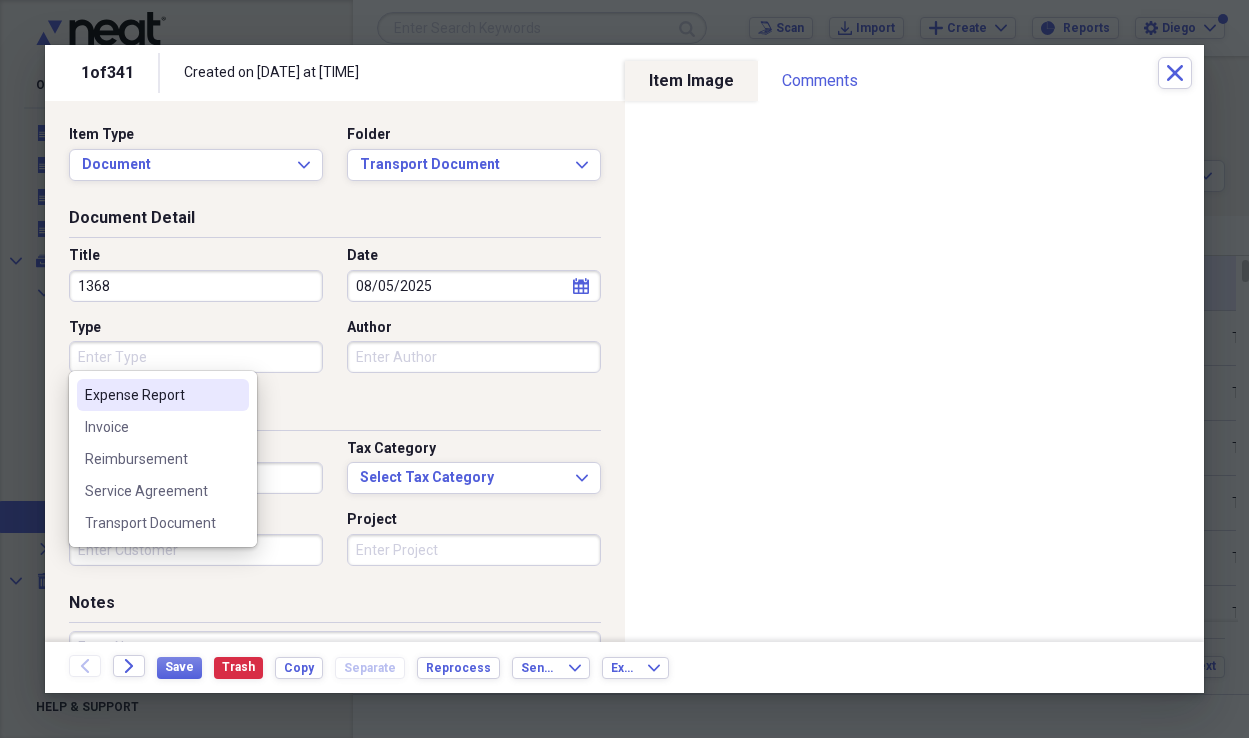click on "Type" at bounding box center [196, 357] 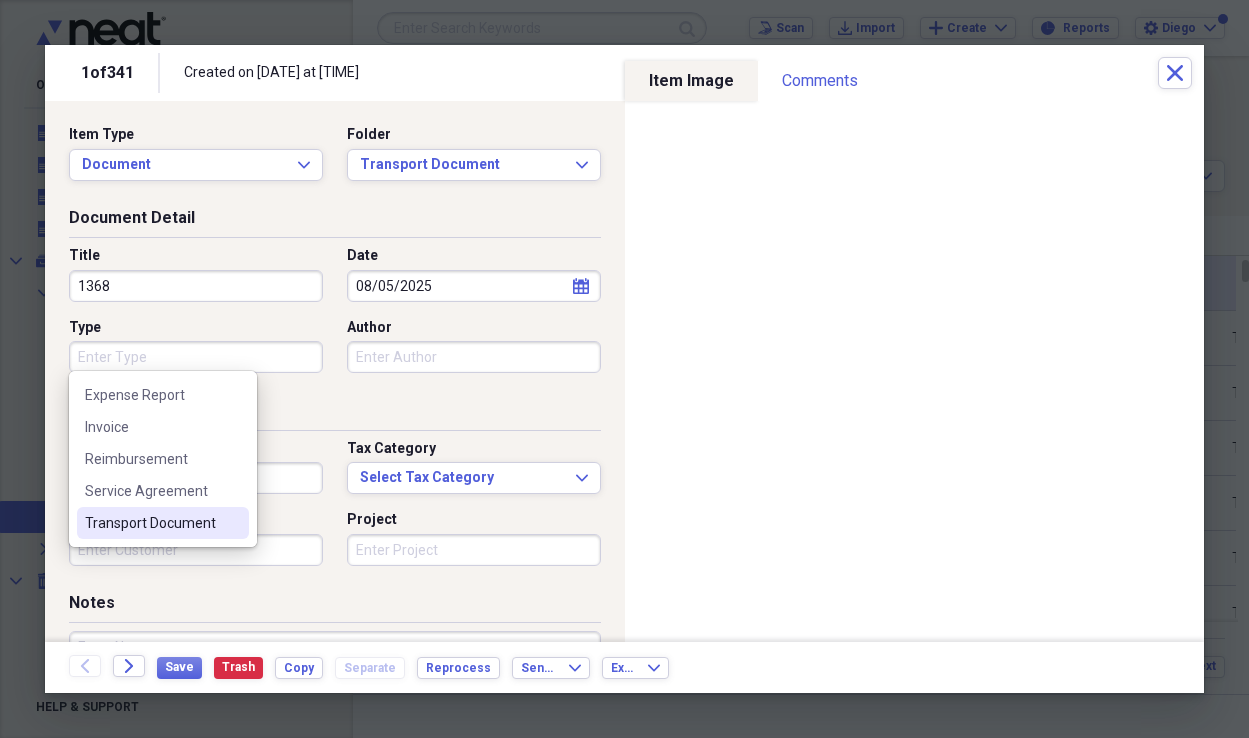 click on "Transport Document" at bounding box center [151, 523] 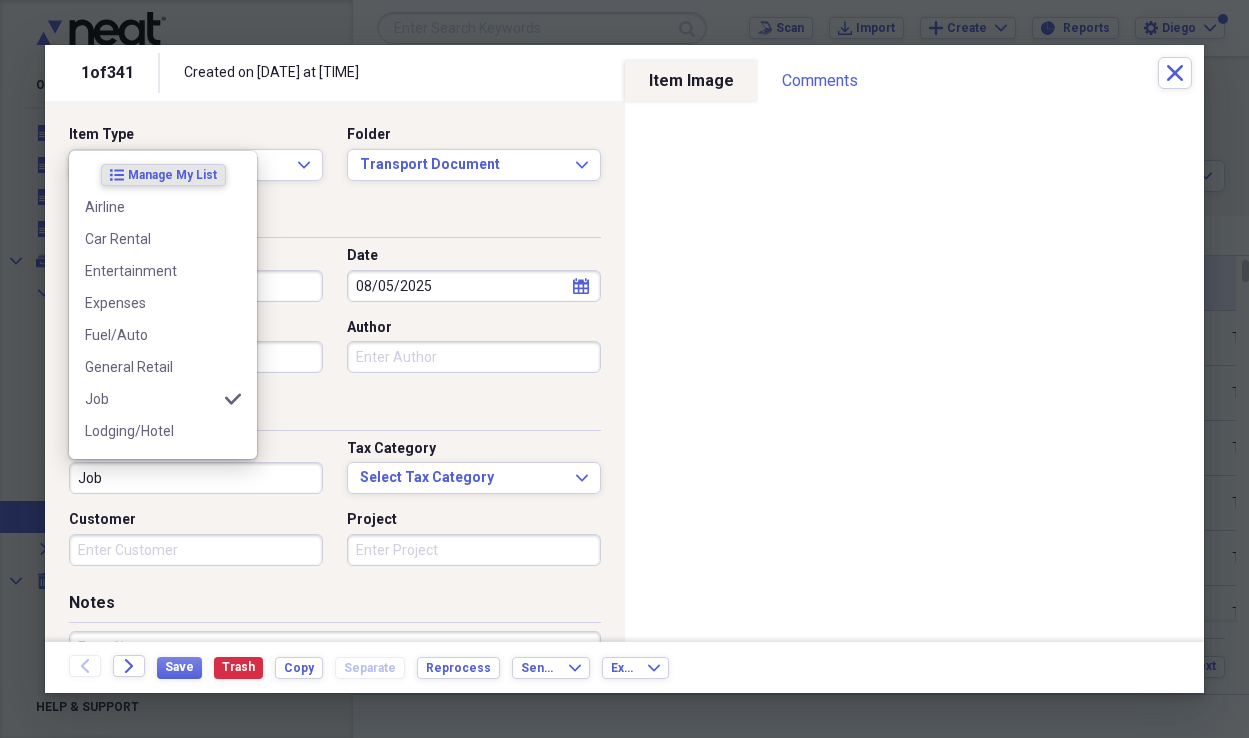 click on "Job" at bounding box center [196, 478] 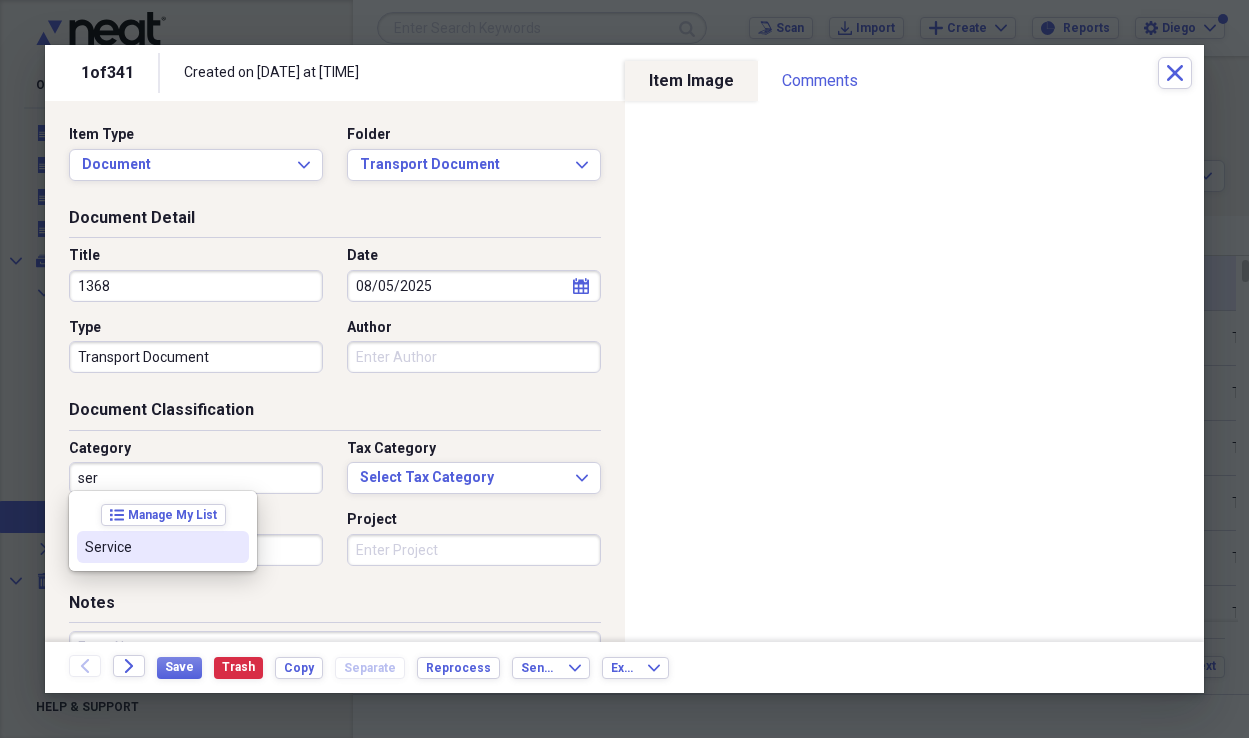 click on "Service" at bounding box center [163, 547] 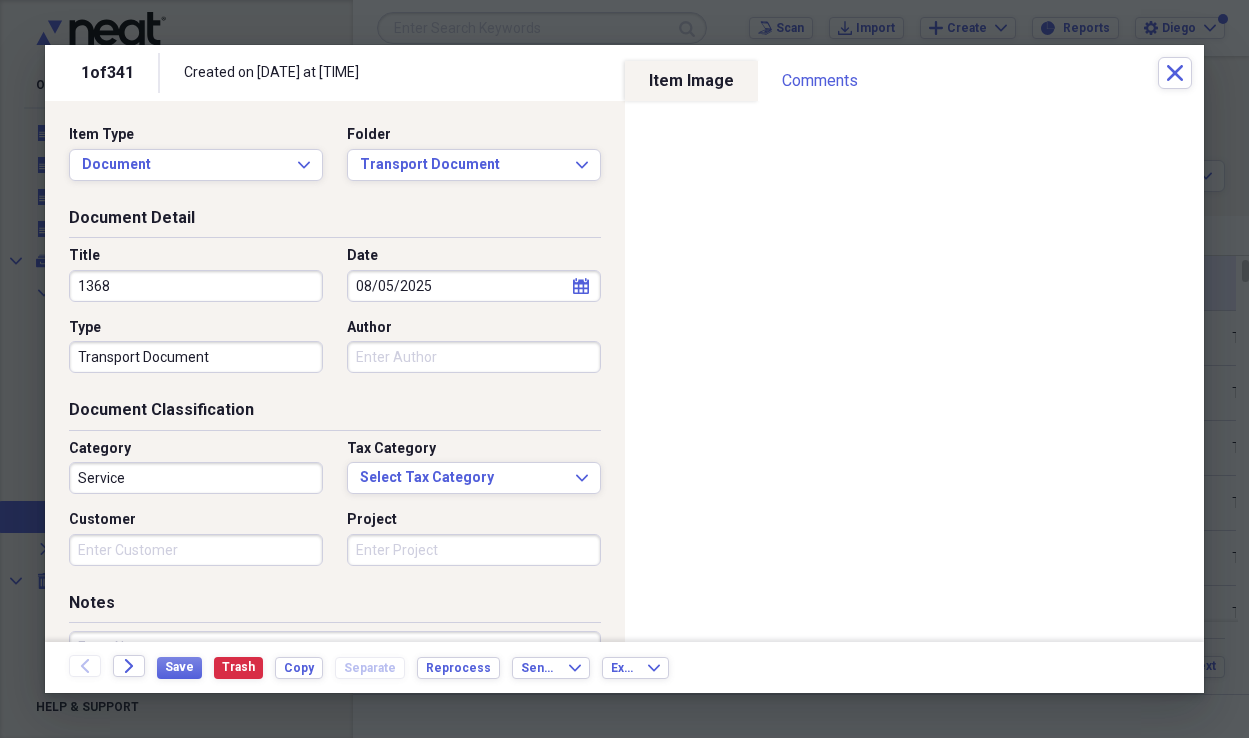 click on "Customer" at bounding box center [196, 550] 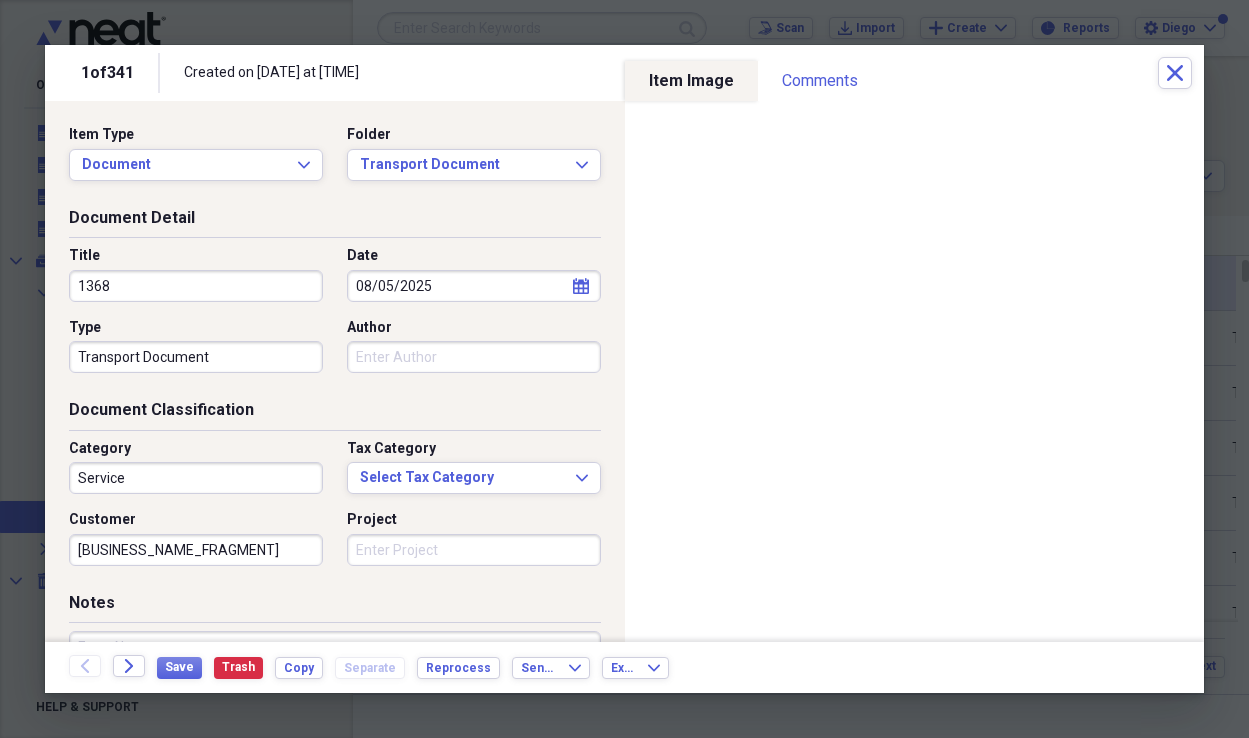 type on "[BUSINESS_NAME_FRAGMENT]" 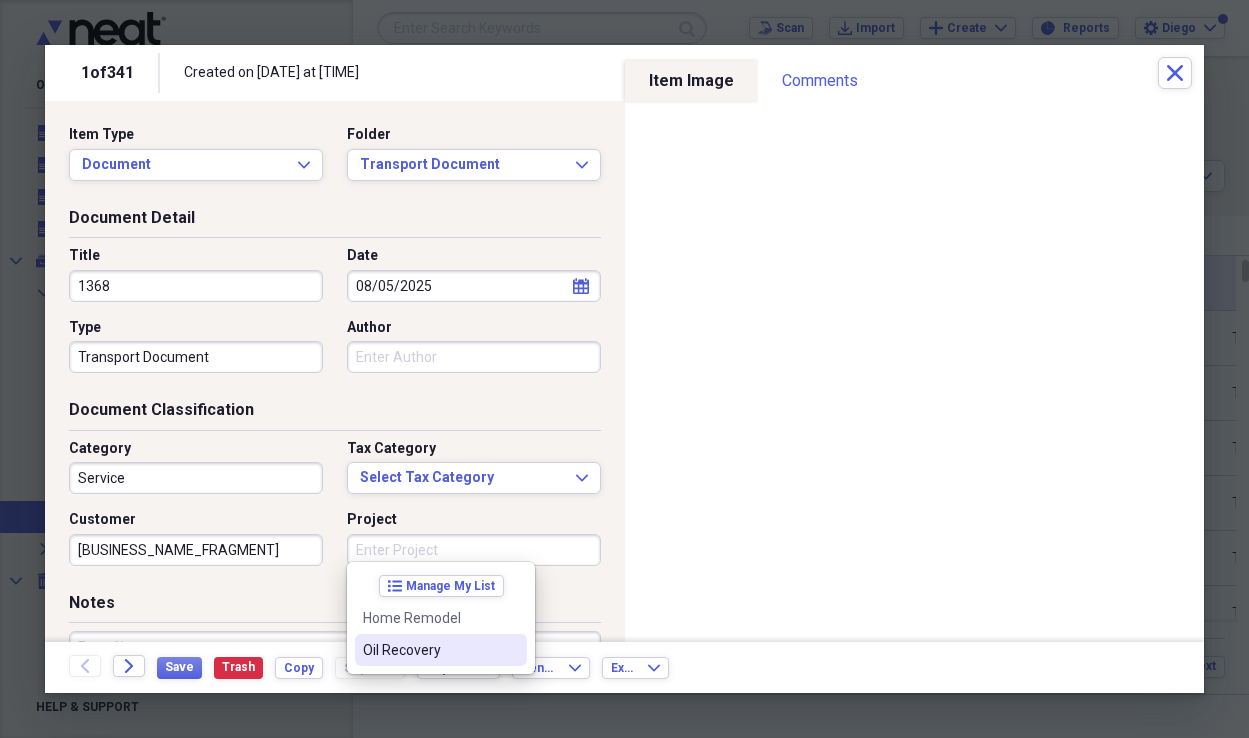 click on "Oil Recovery" at bounding box center (429, 650) 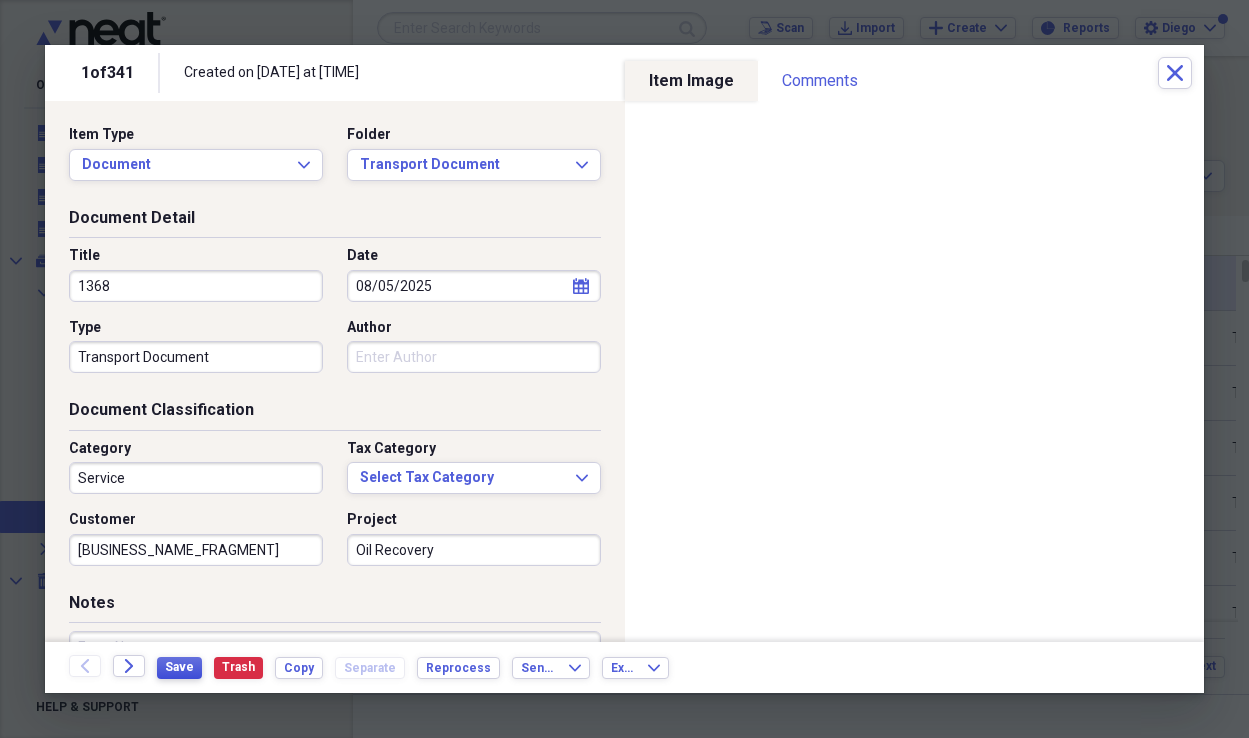 click on "Save" at bounding box center (179, 667) 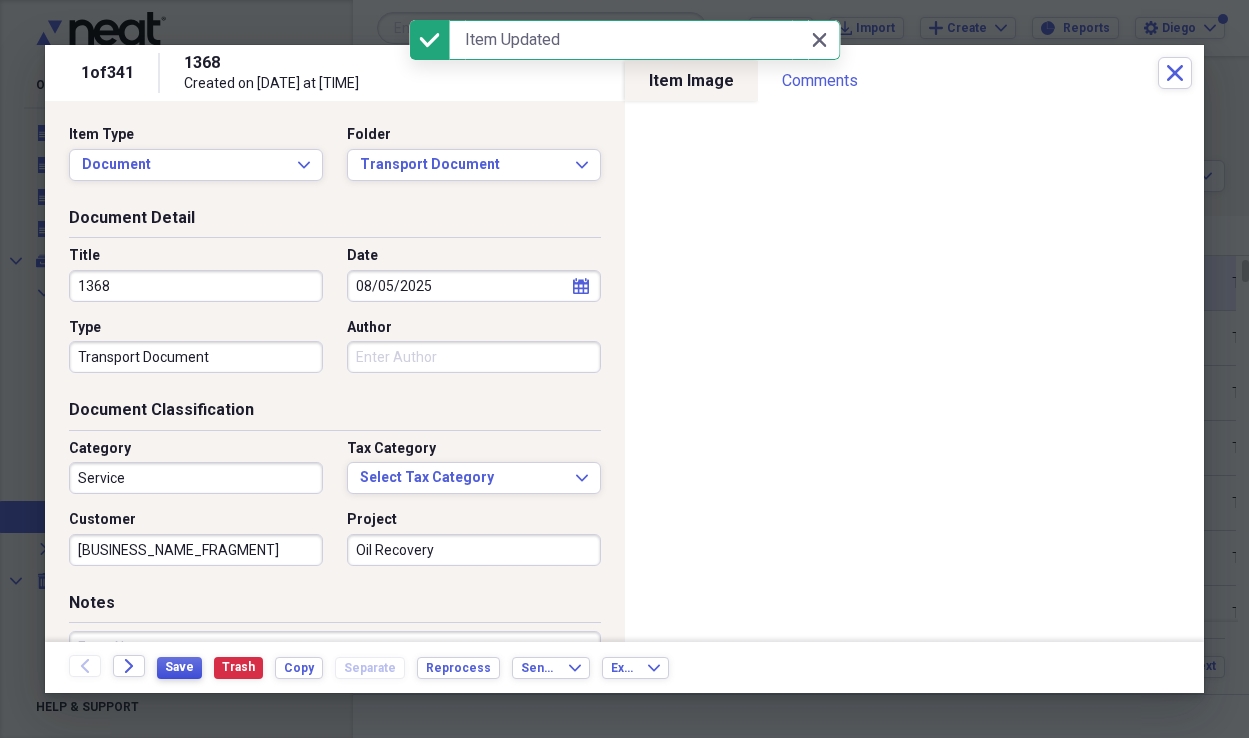 type on "[BUSINESS_NAME_FRAGMENT]" 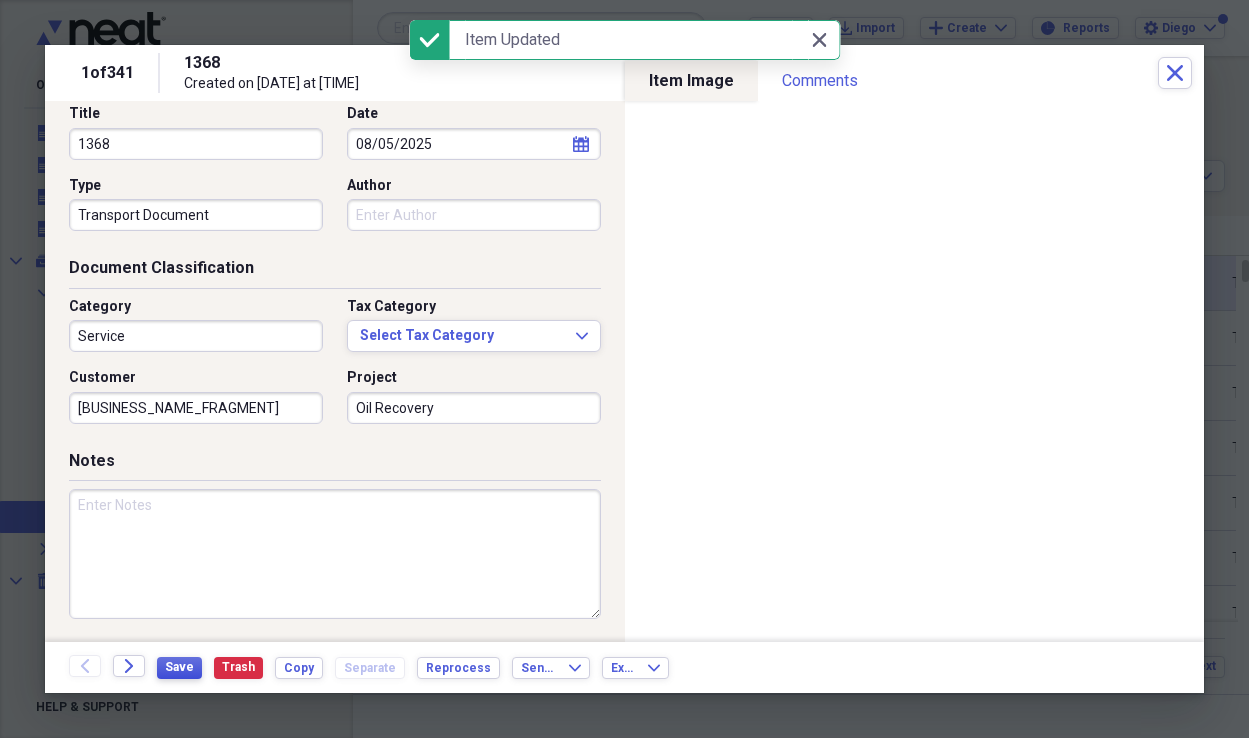 scroll, scrollTop: 147, scrollLeft: 0, axis: vertical 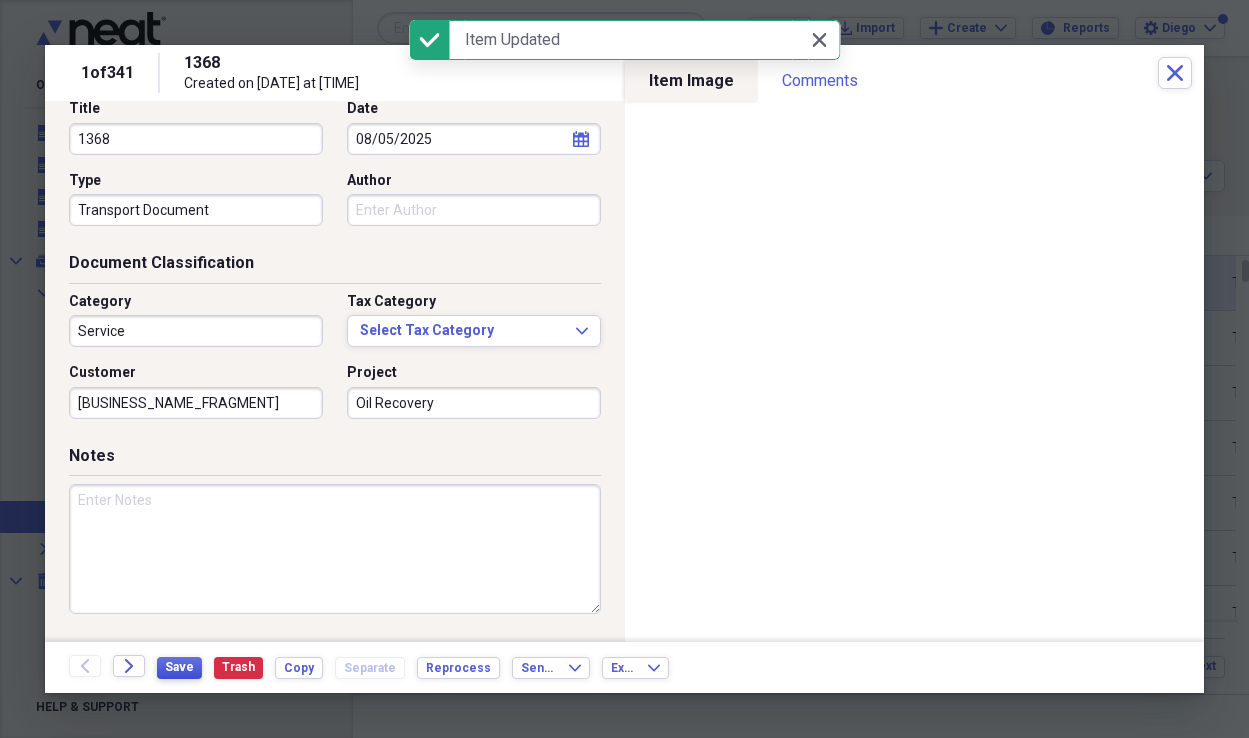 click on "Save" at bounding box center [179, 667] 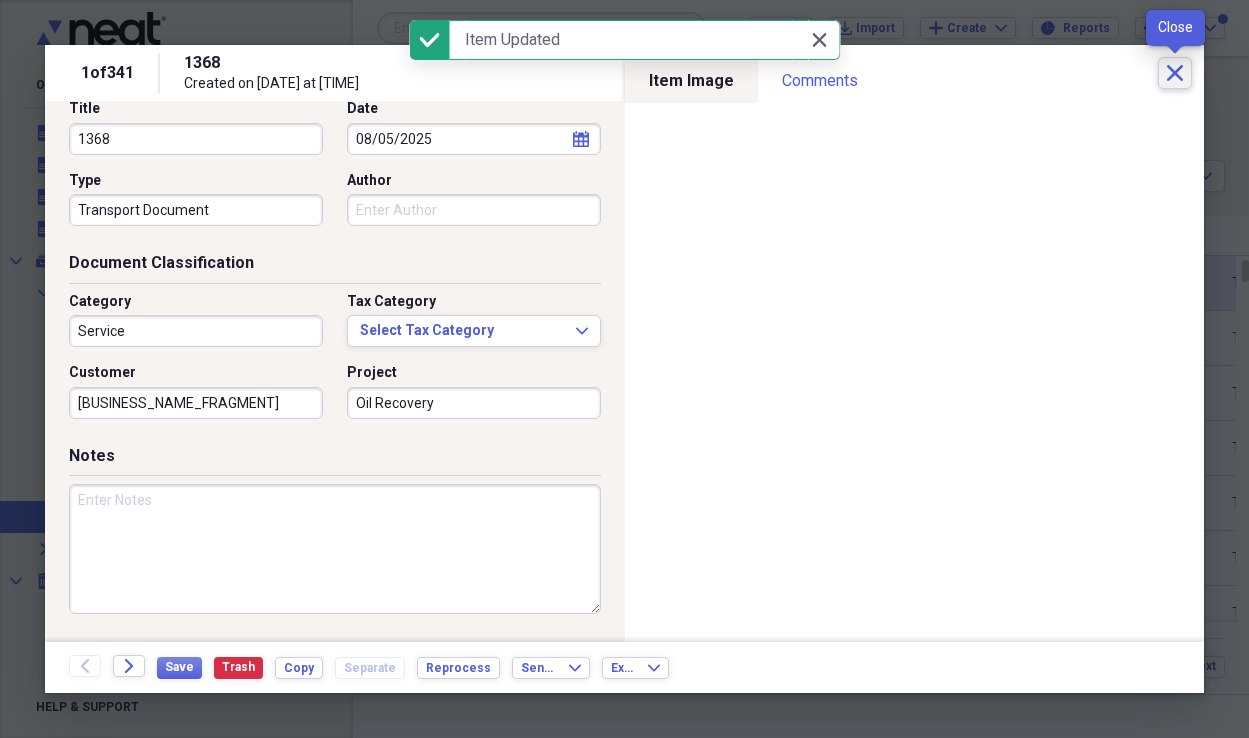 click on "Close" at bounding box center [1175, 73] 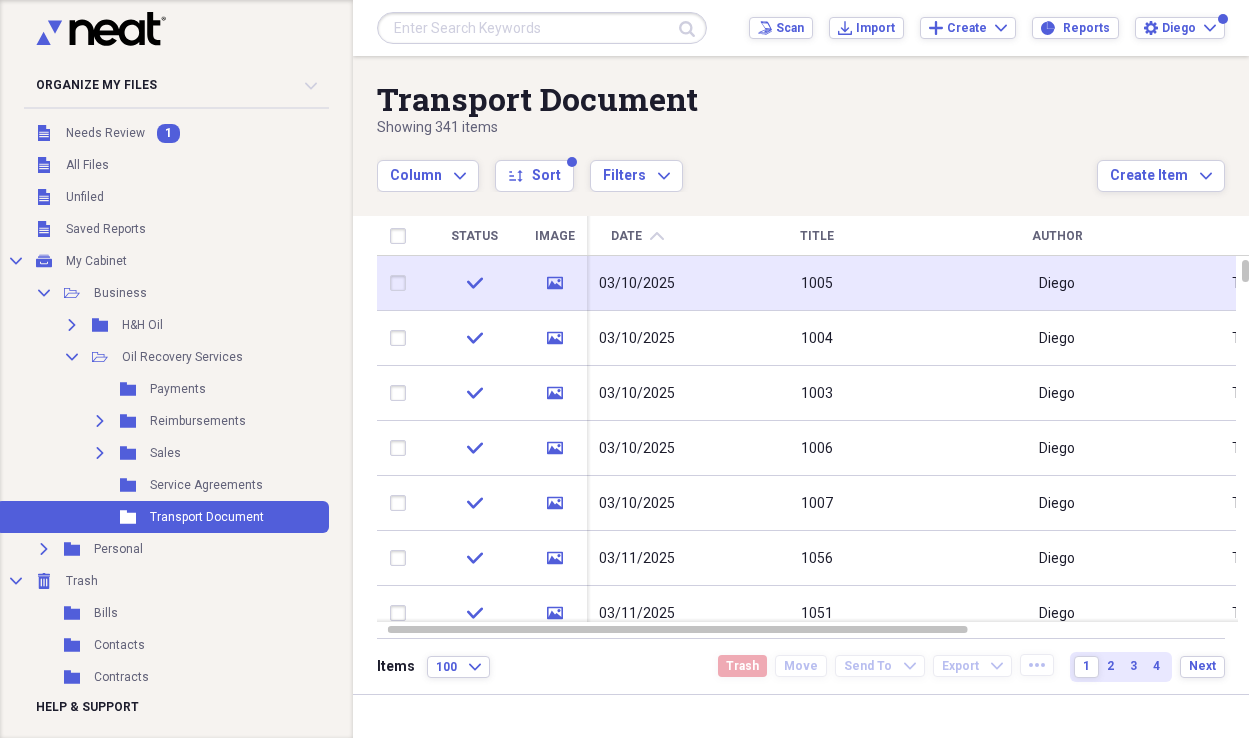 click at bounding box center [542, 28] 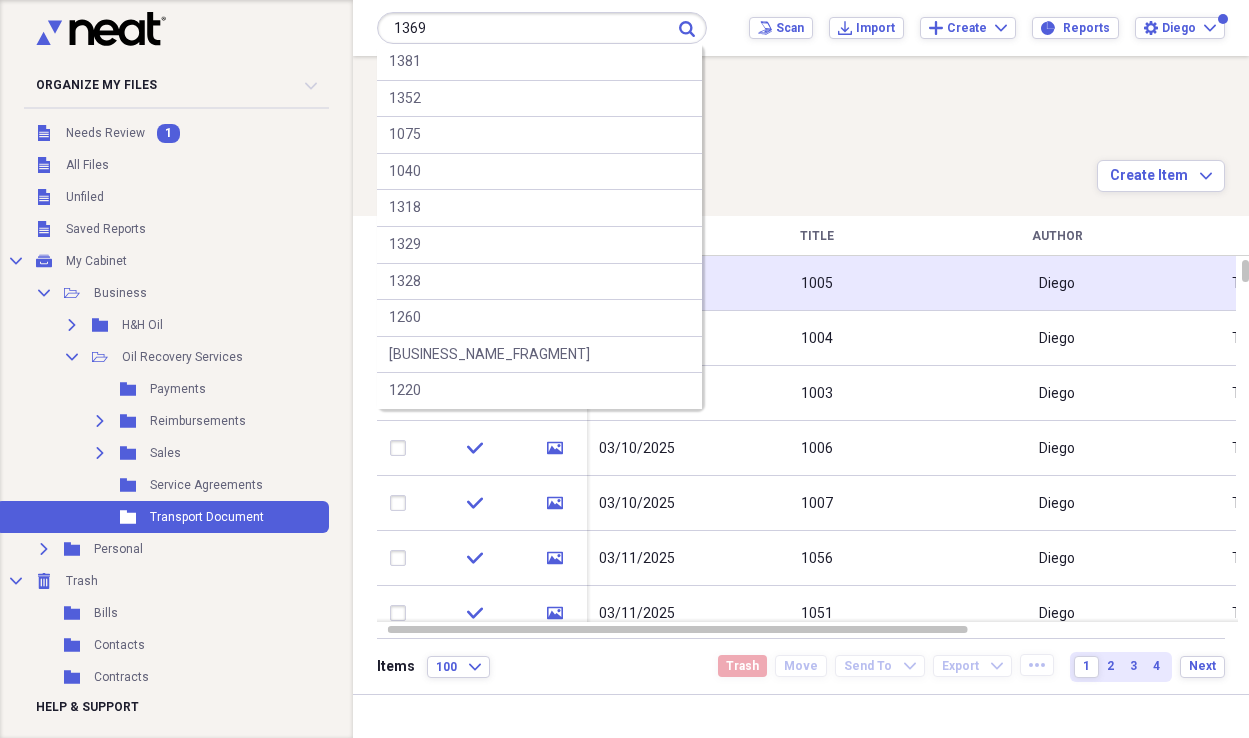 type on "1369" 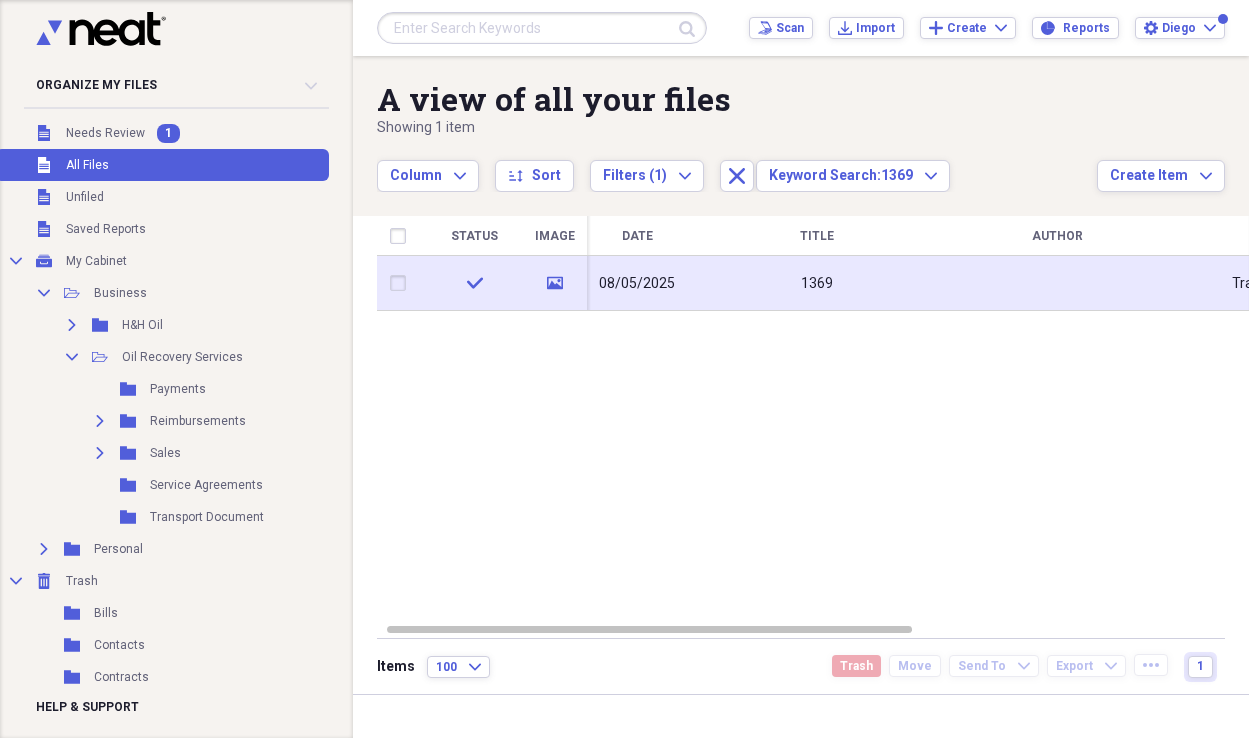 click on "08/05/2025" at bounding box center [637, 284] 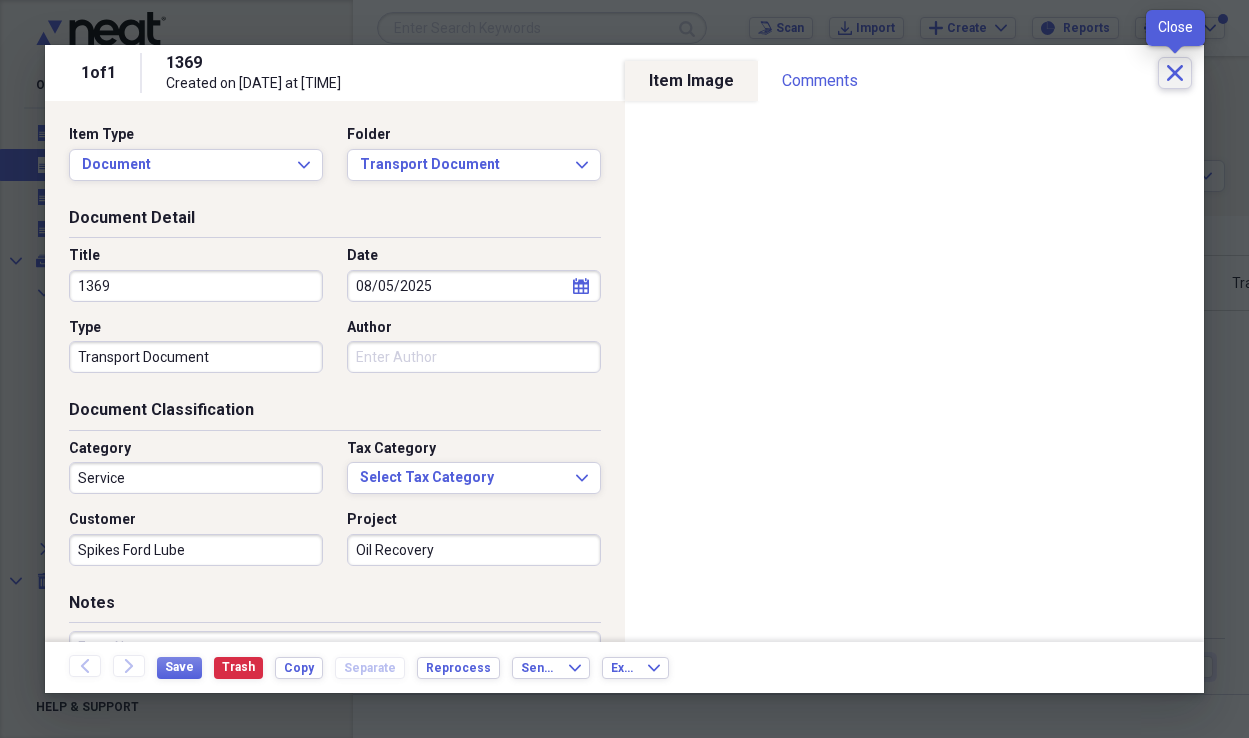 click 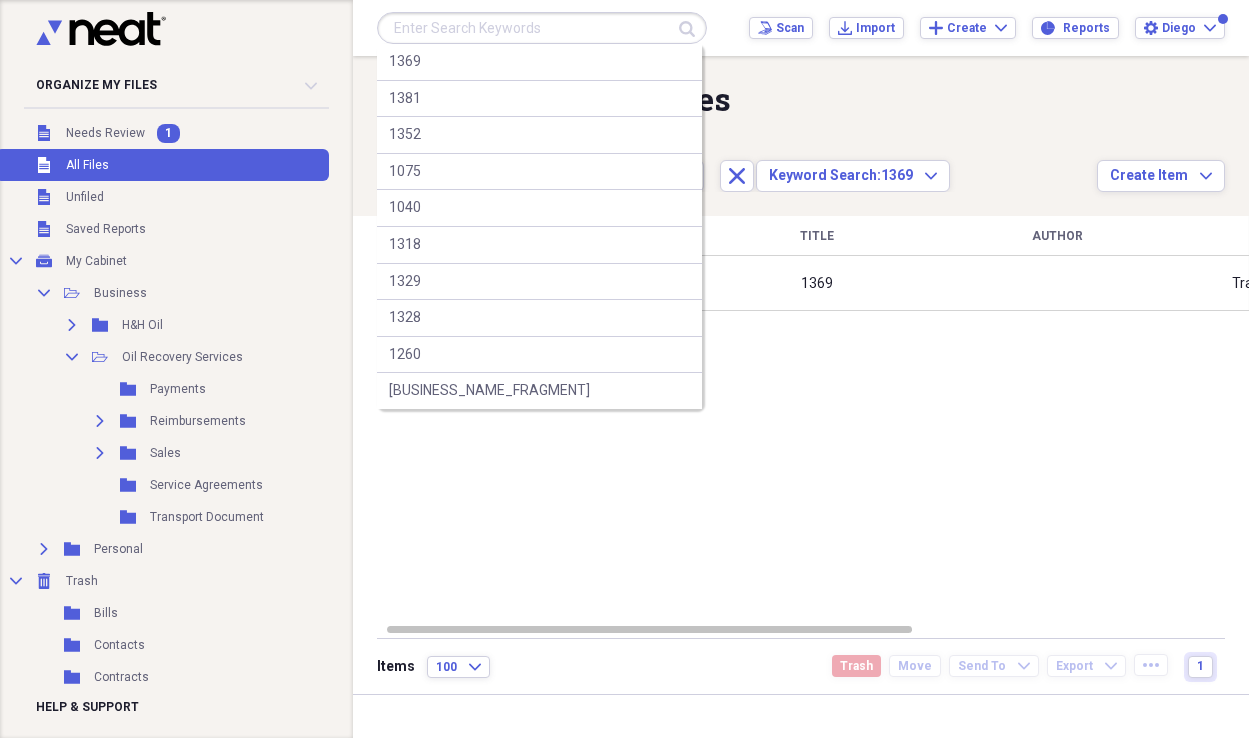 click at bounding box center [542, 28] 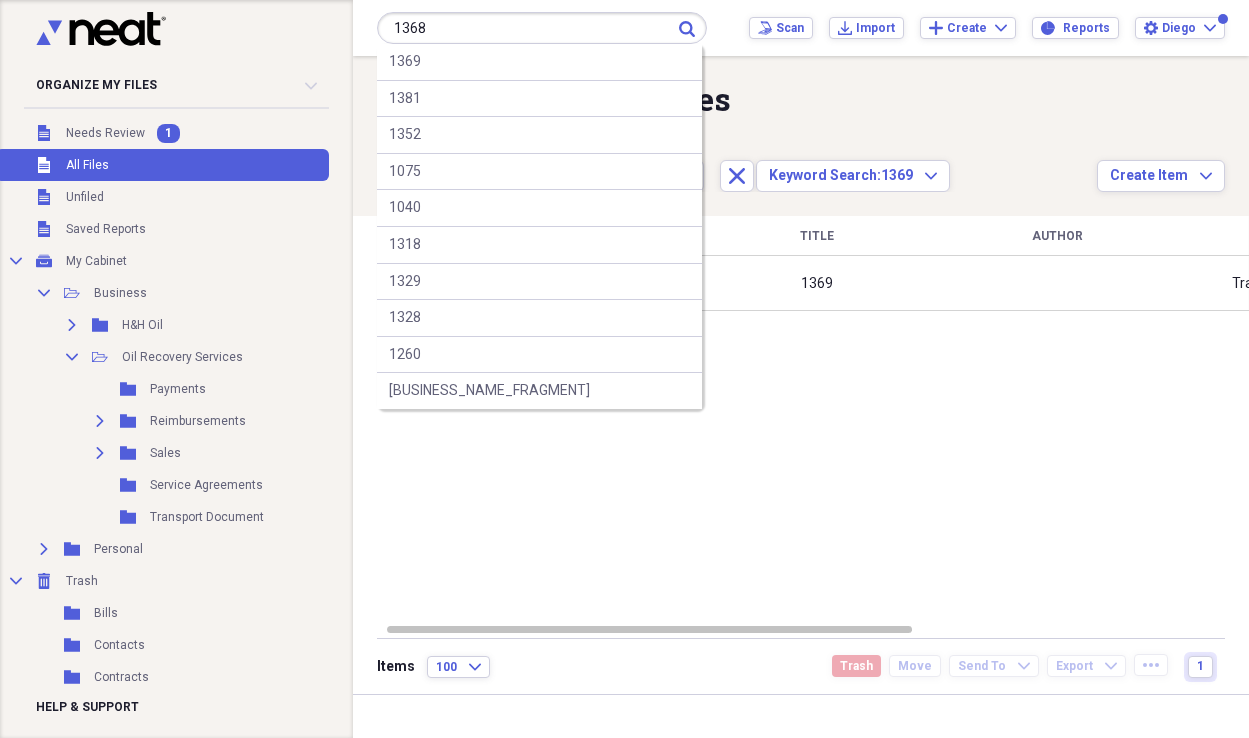 type on "1368" 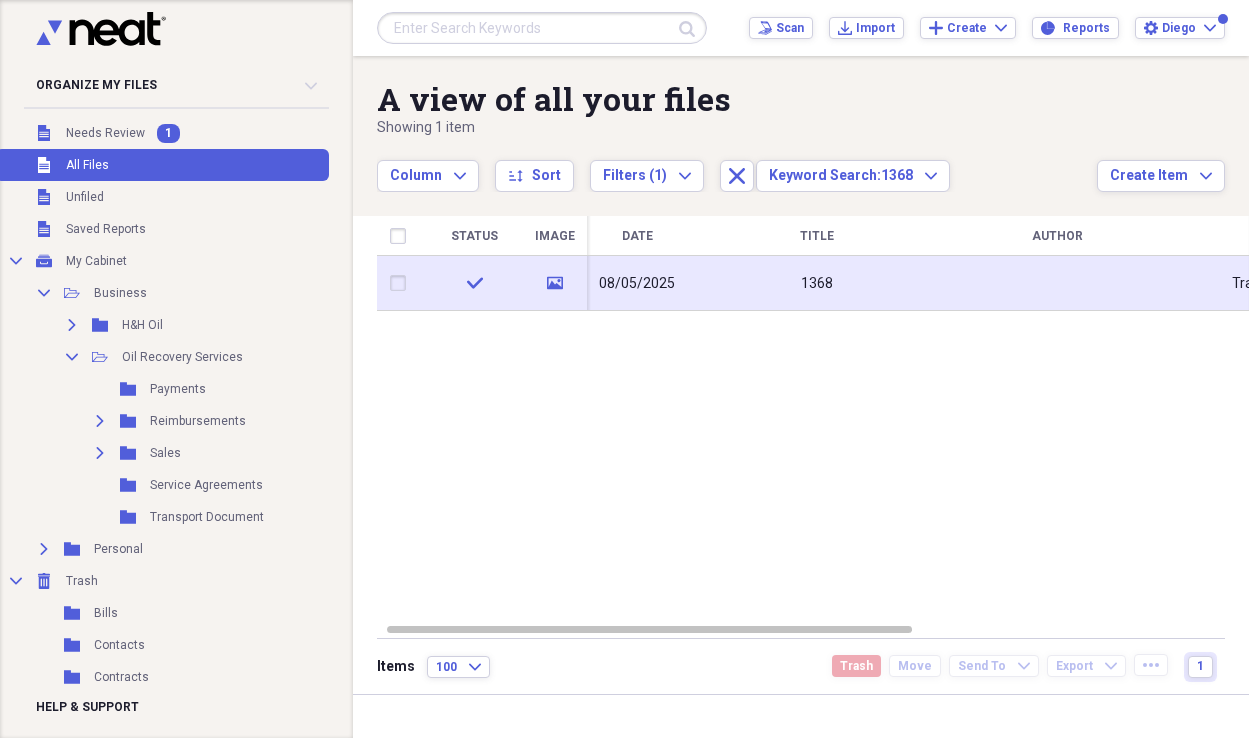 click on "08/05/2025" at bounding box center [637, 284] 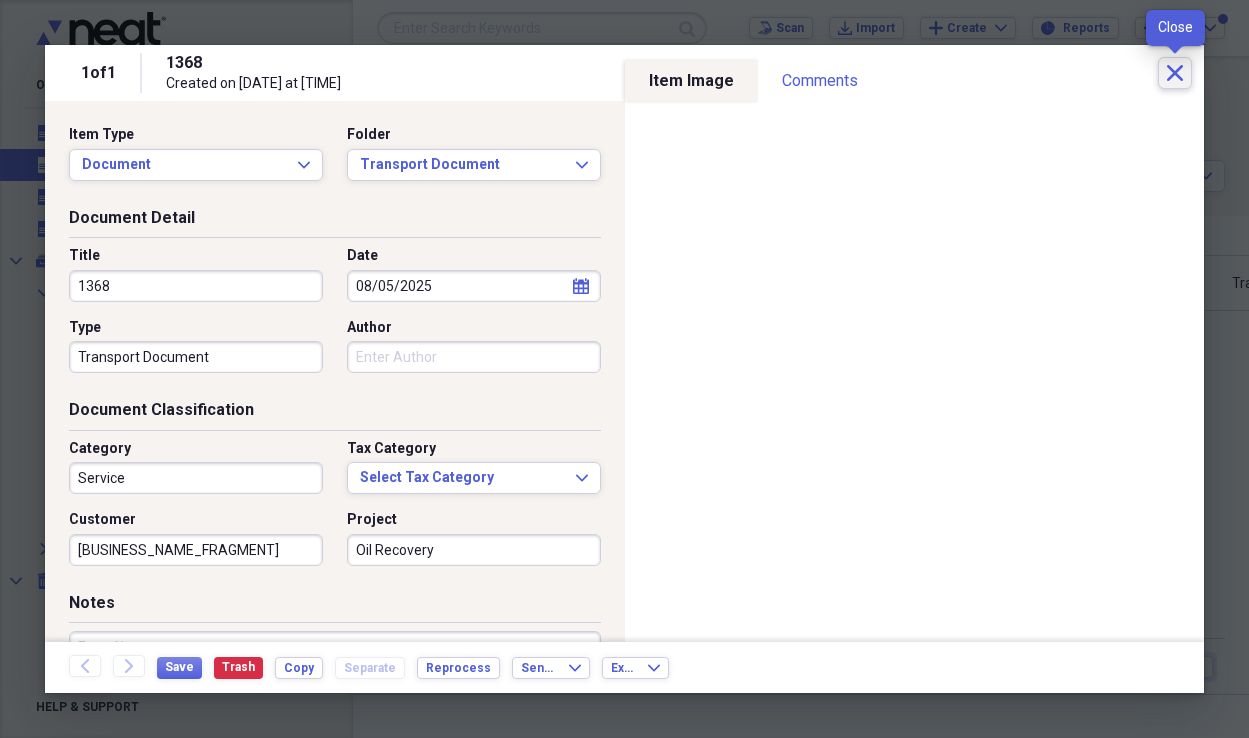 click 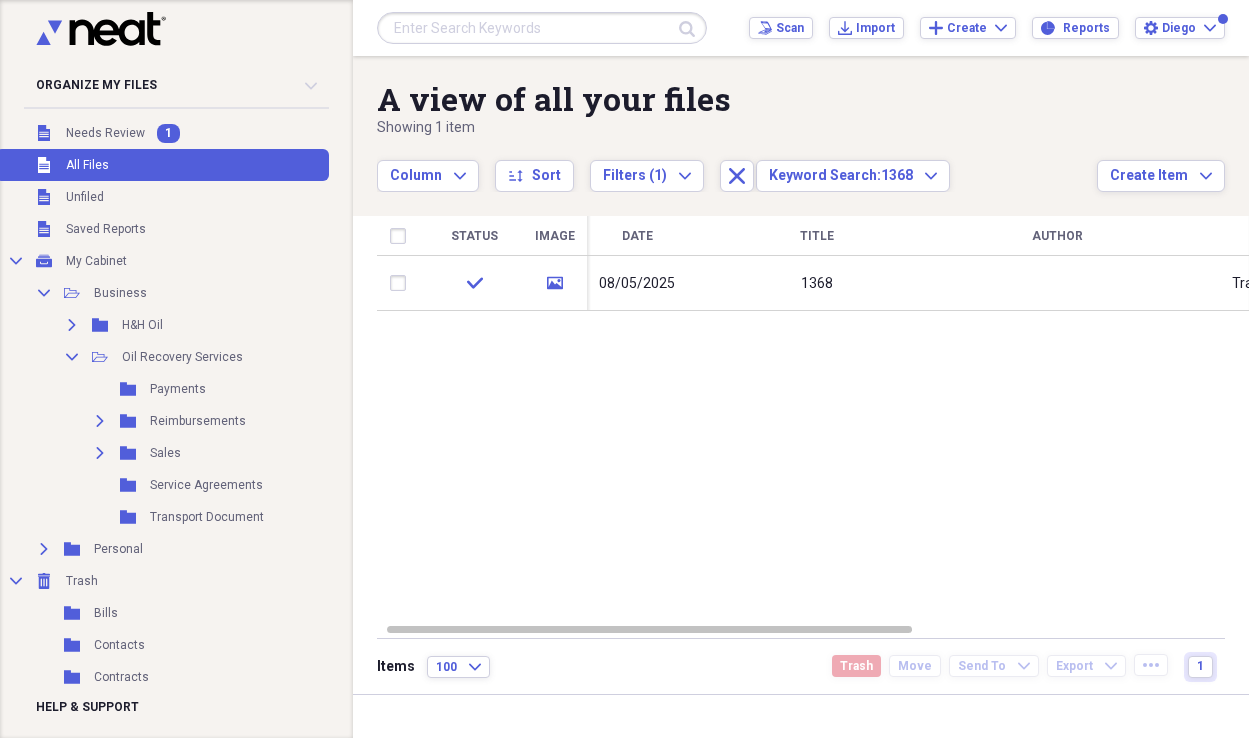 click at bounding box center (542, 28) 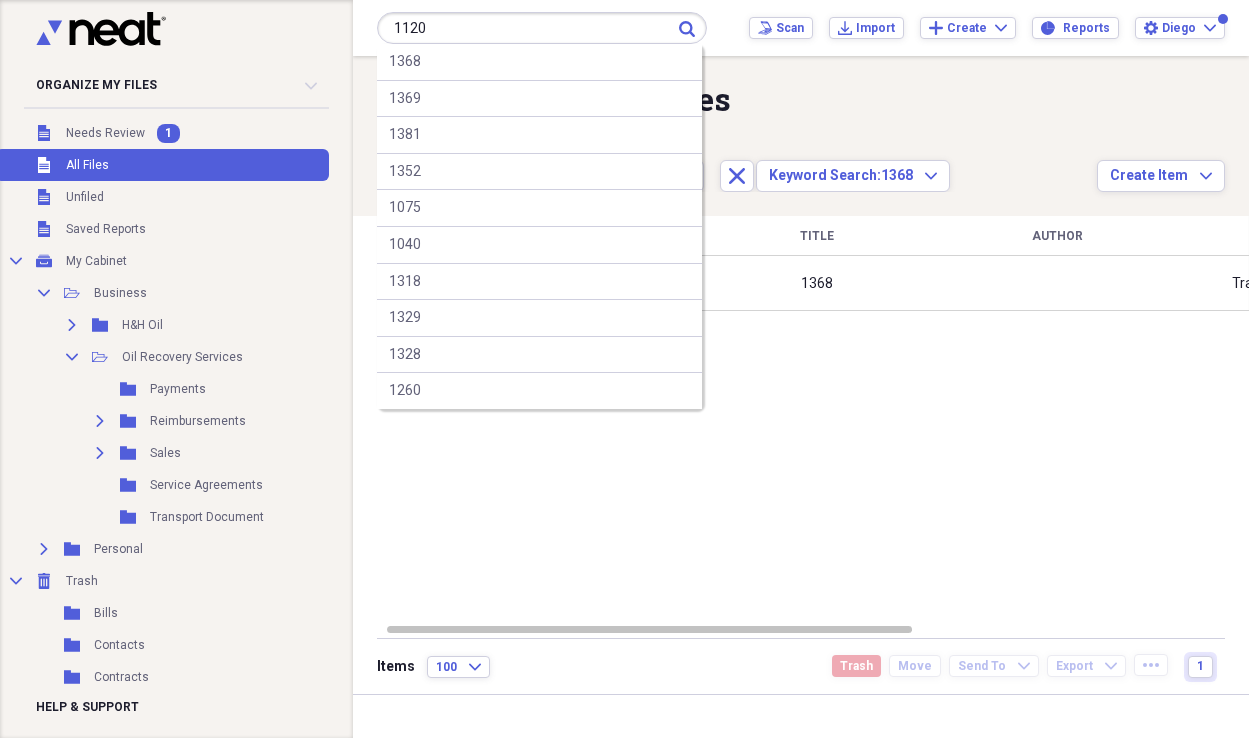 type on "1120" 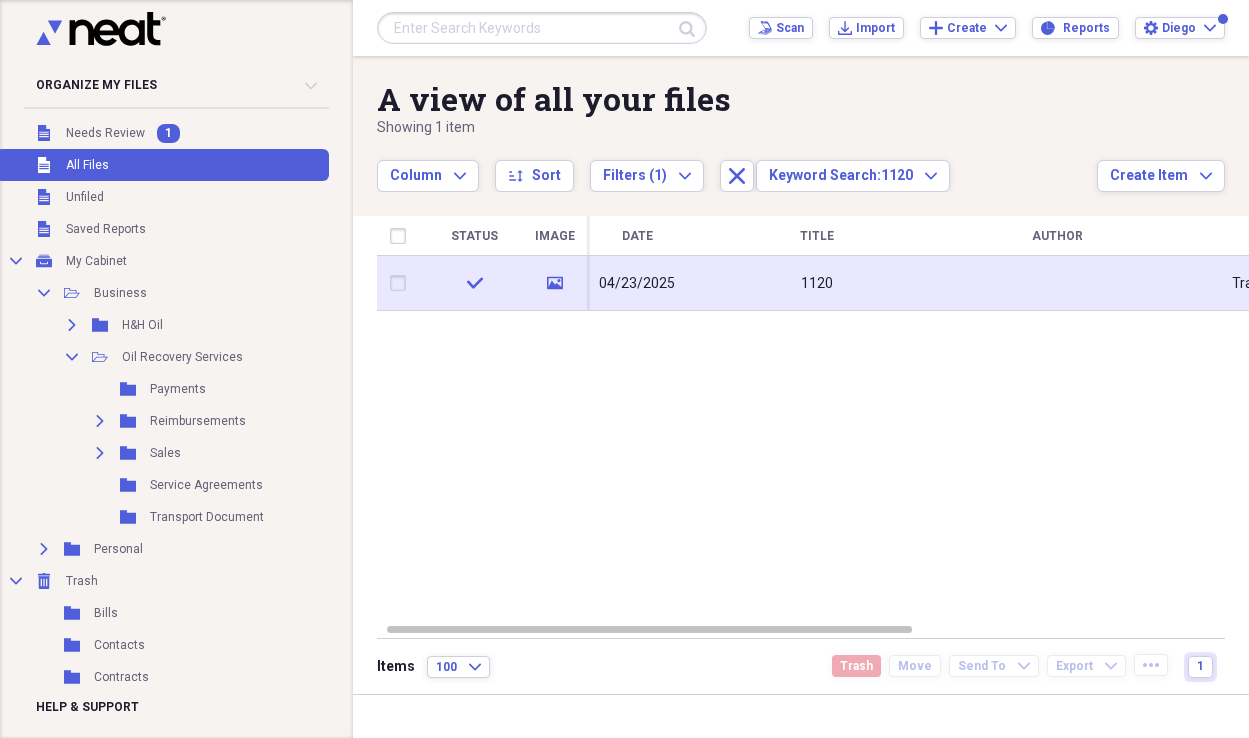 click on "04/23/2025" at bounding box center [637, 284] 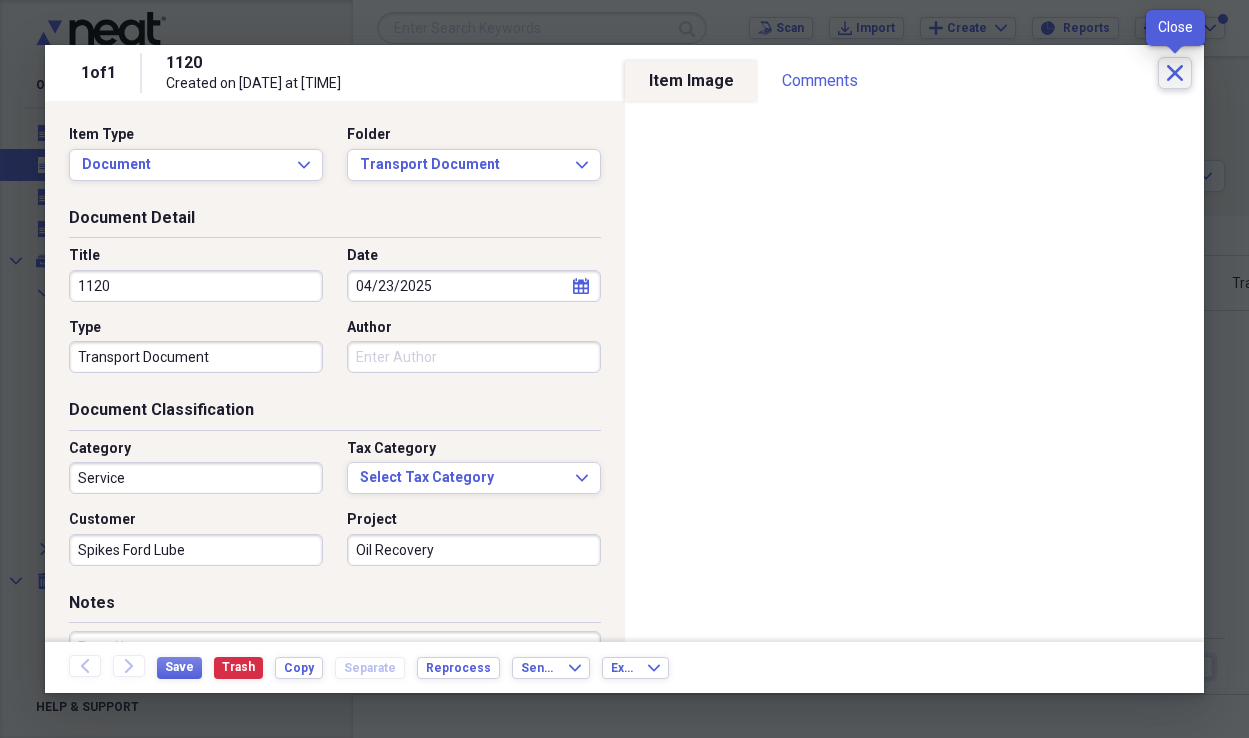 click 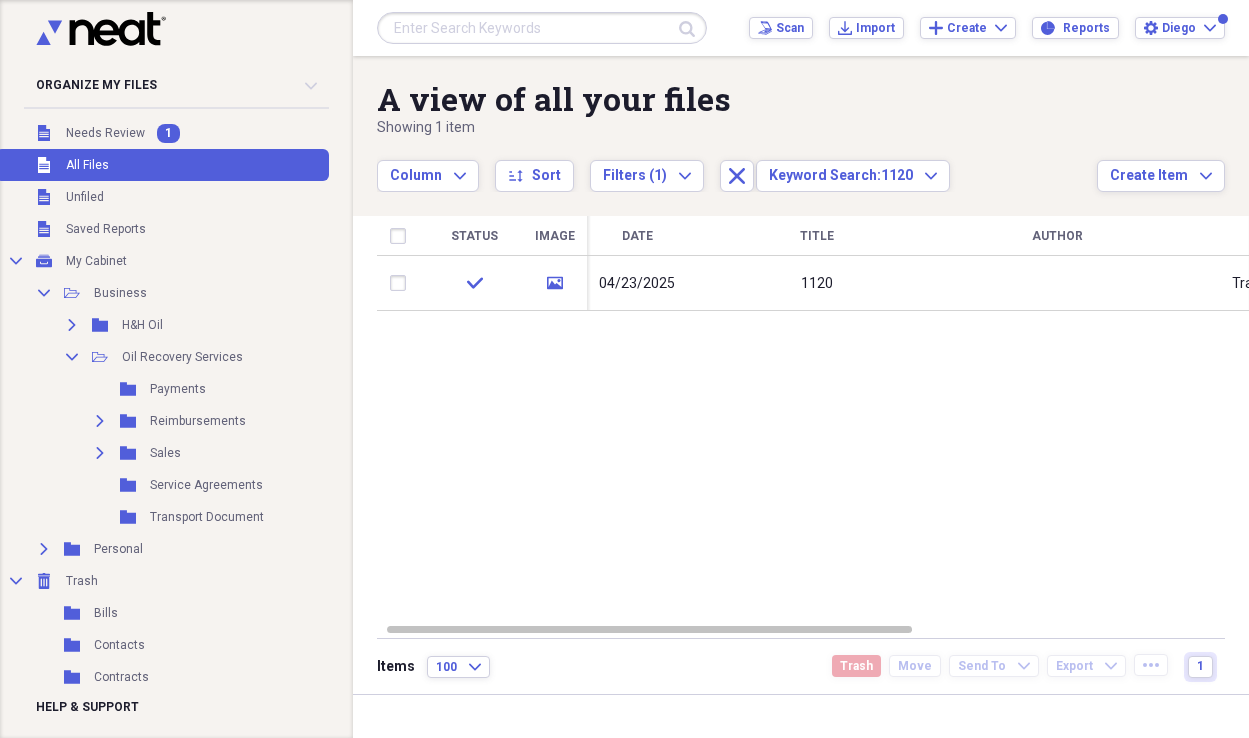 click at bounding box center (542, 28) 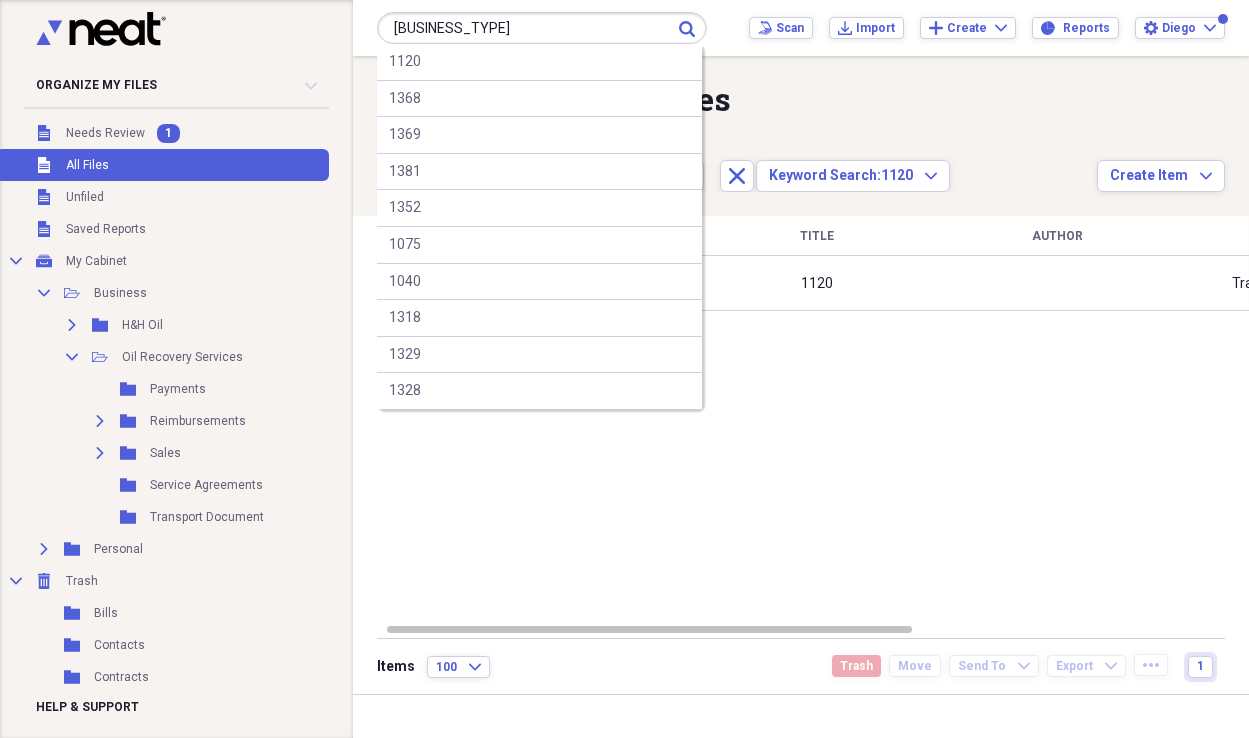 type on "[BUSINESS_TYPE]" 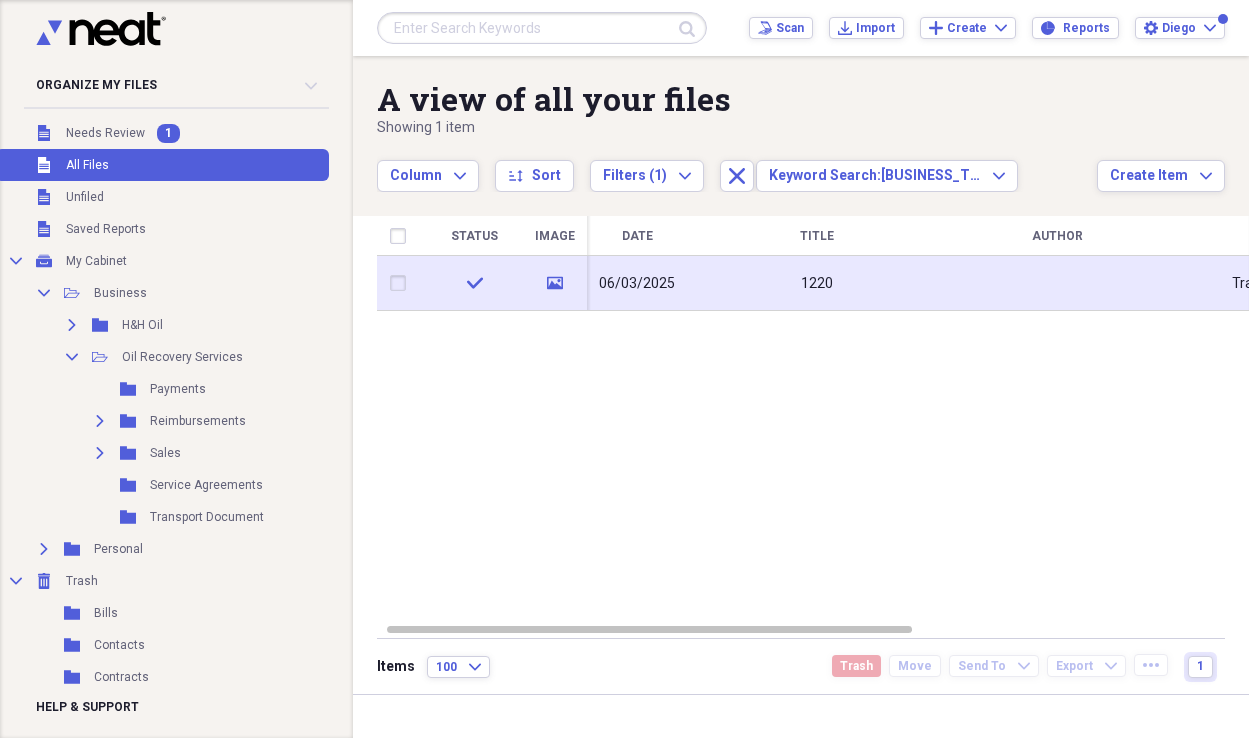 click on "06/03/2025" at bounding box center [637, 283] 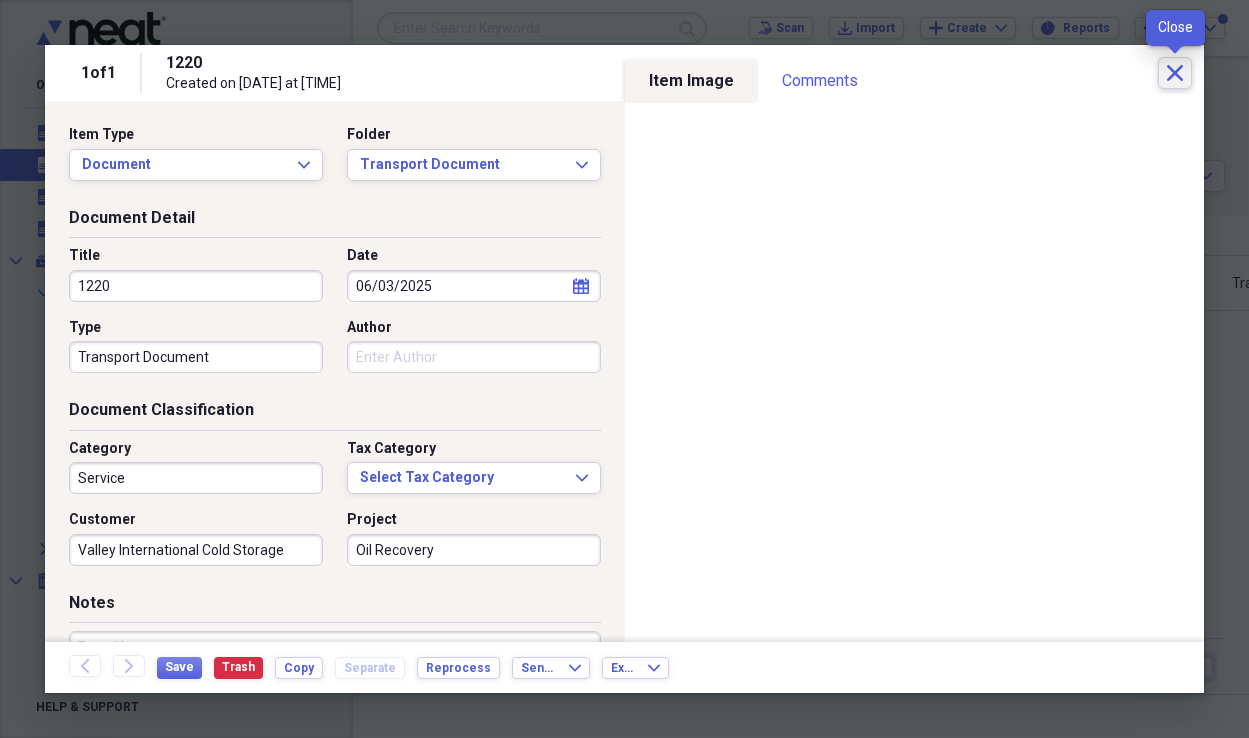 click on "Close" 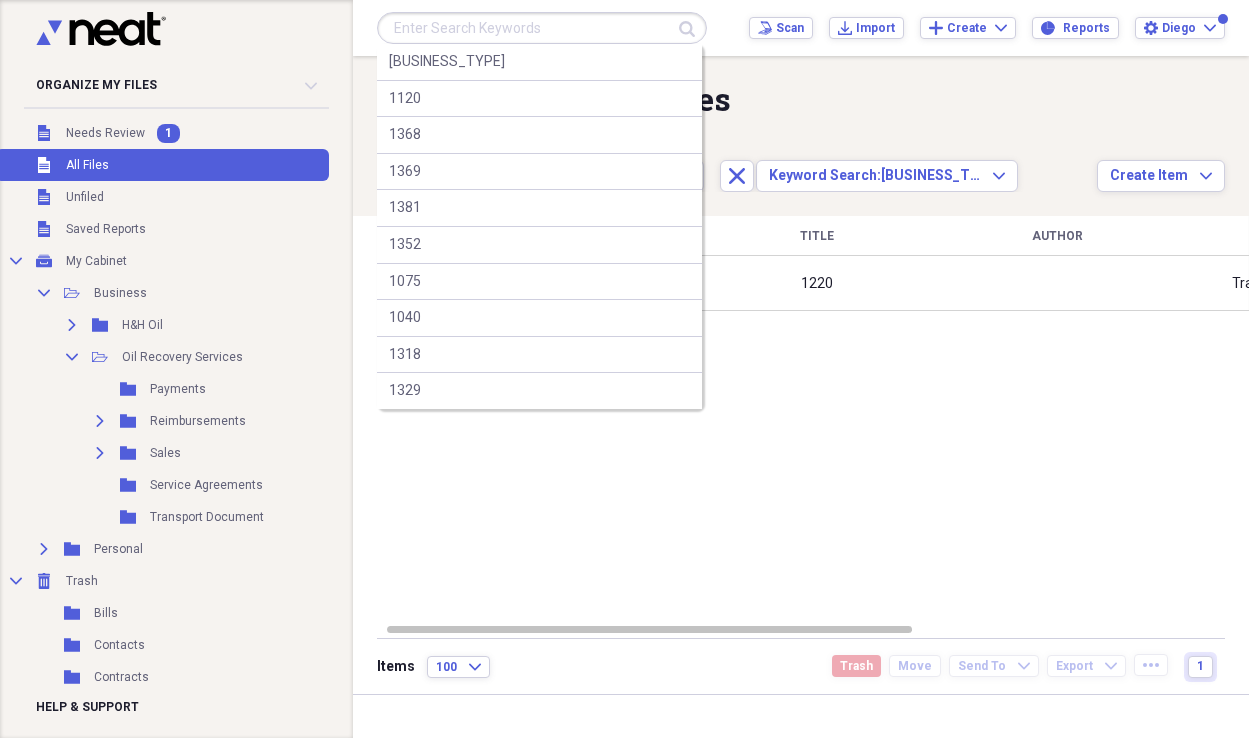 click at bounding box center [542, 28] 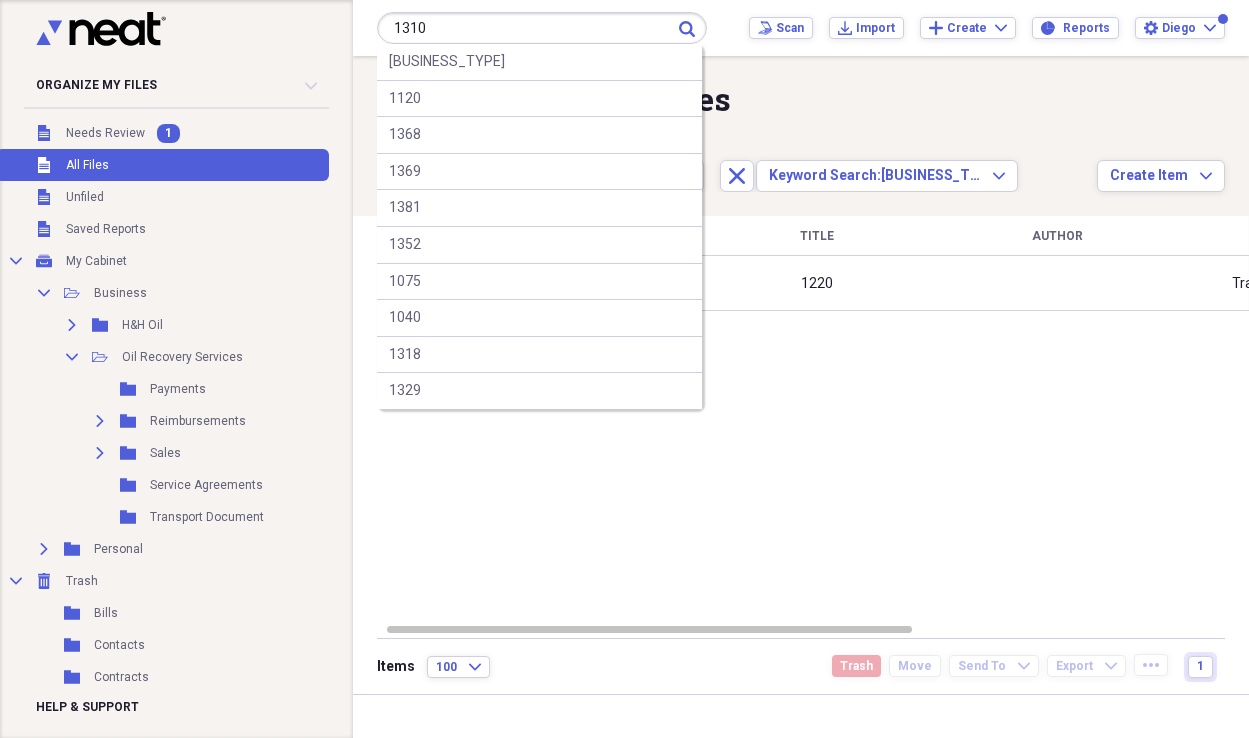 type on "1310" 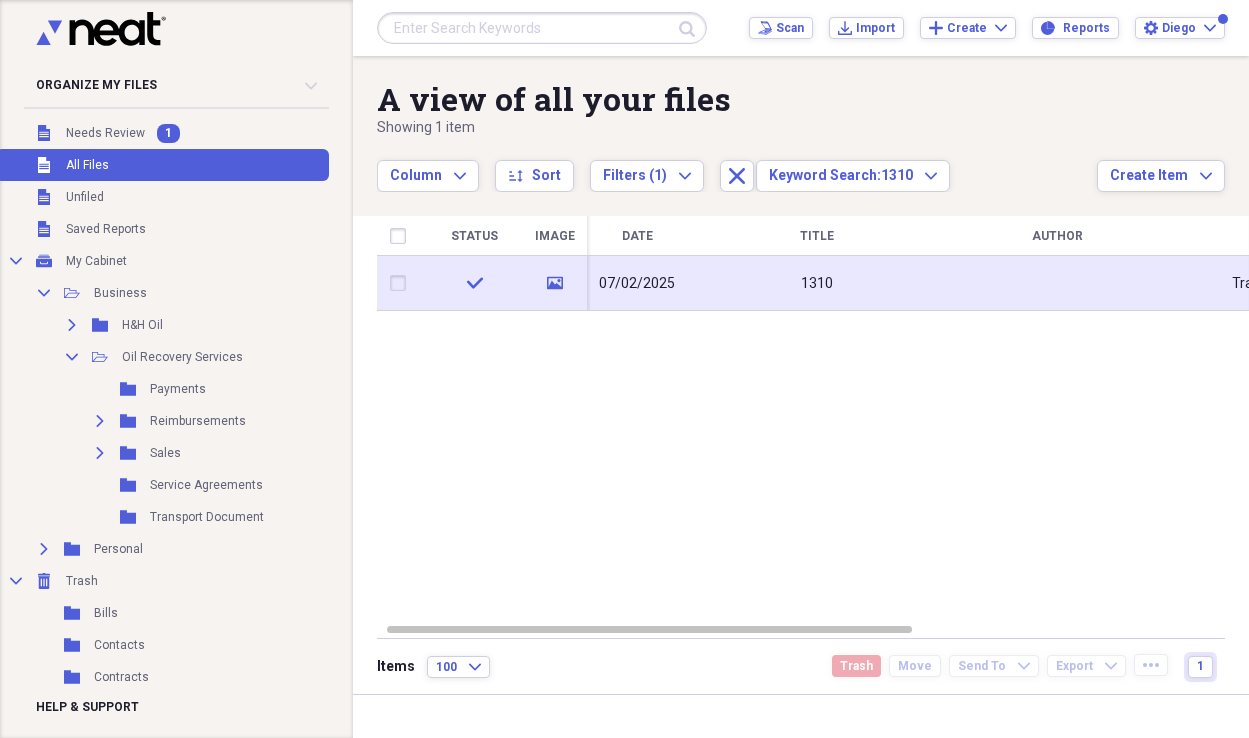 click on "07/02/2025" at bounding box center [637, 283] 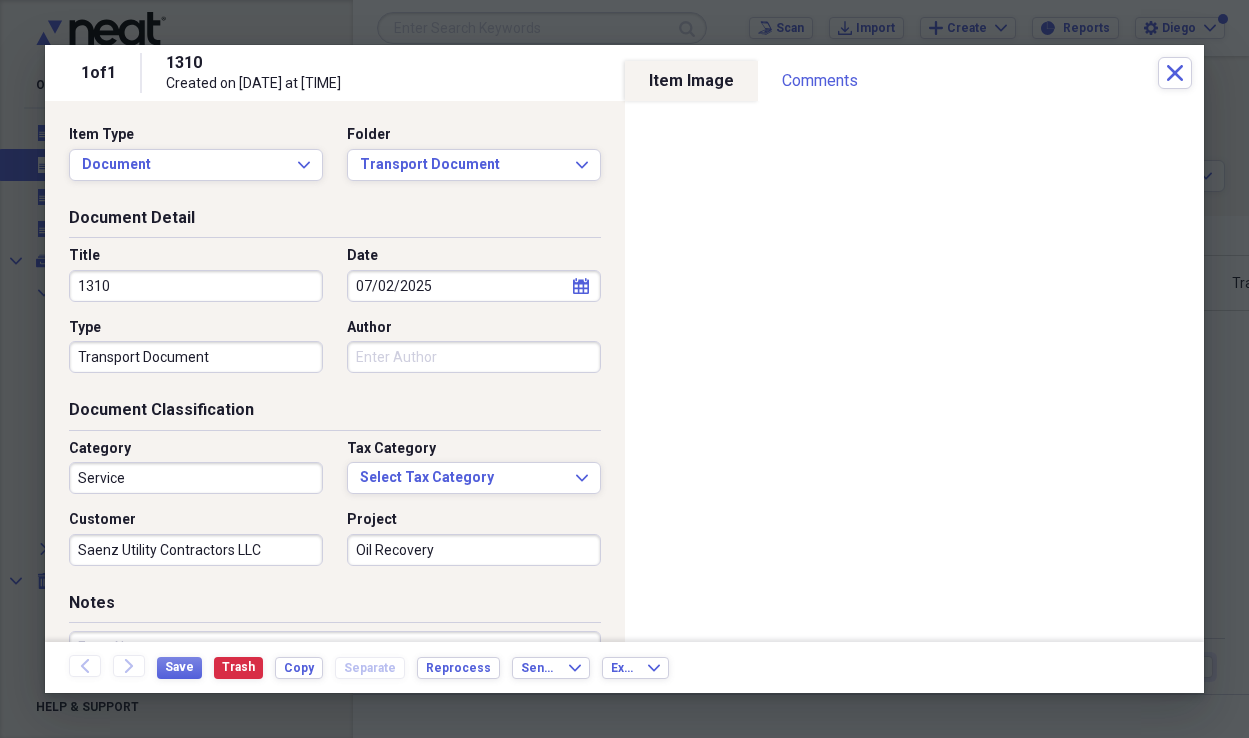 scroll, scrollTop: 2, scrollLeft: 0, axis: vertical 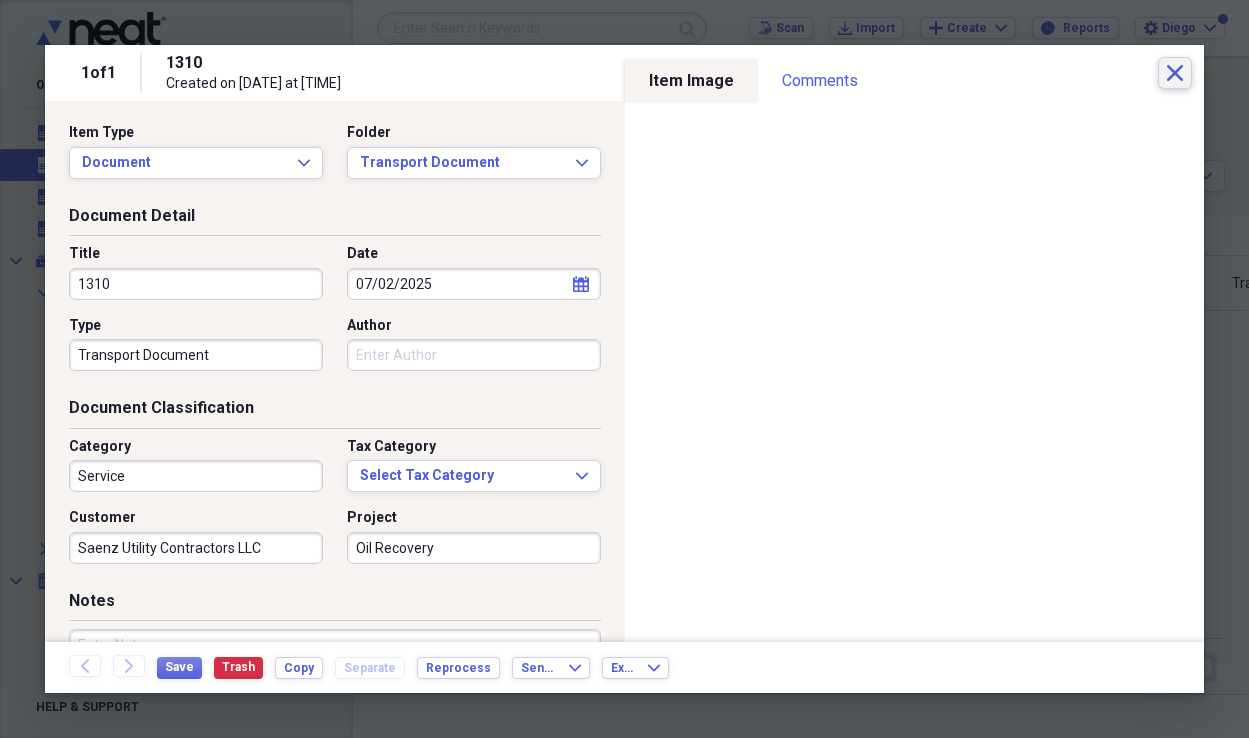 click on "Close" at bounding box center [1175, 73] 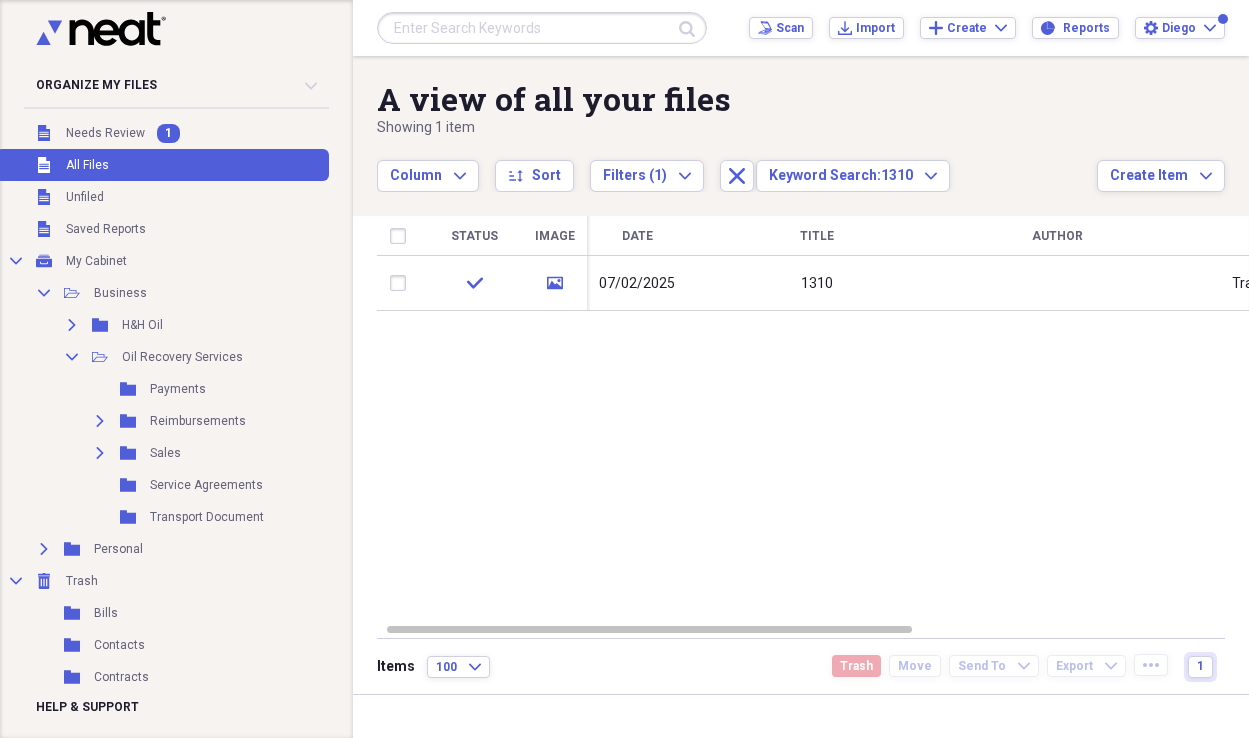 click at bounding box center [542, 28] 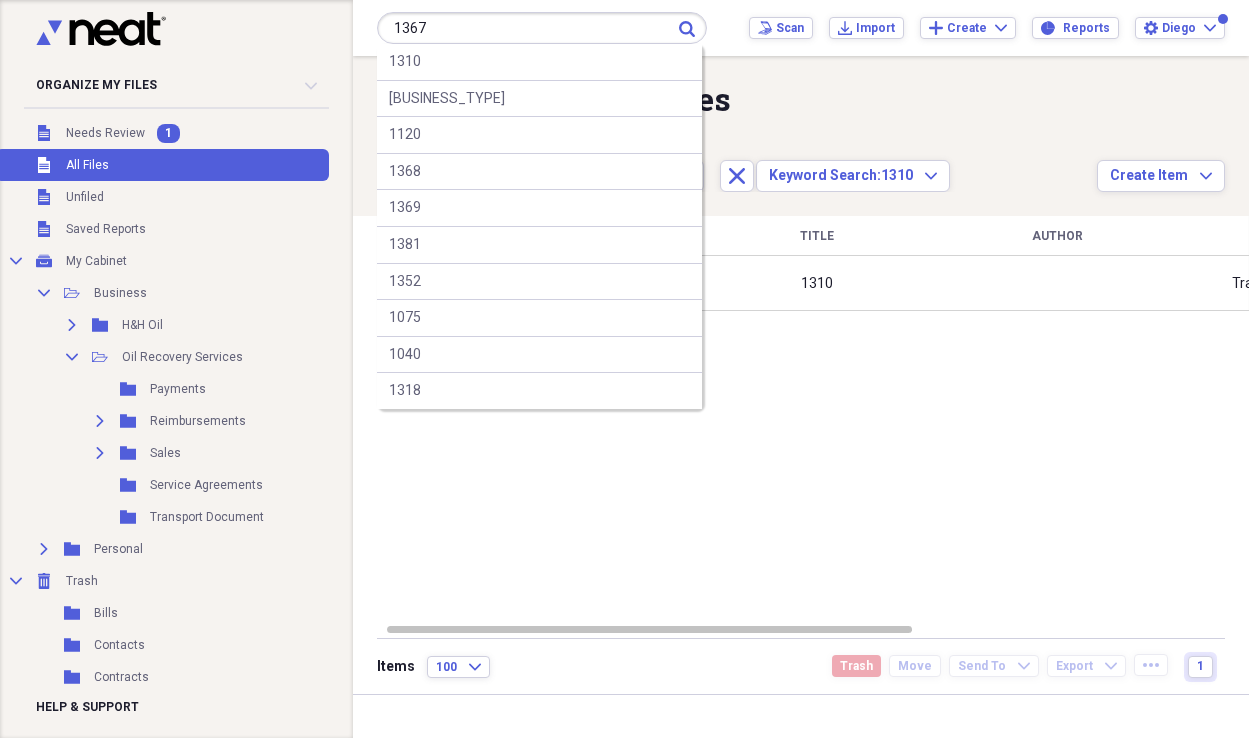 type on "1367" 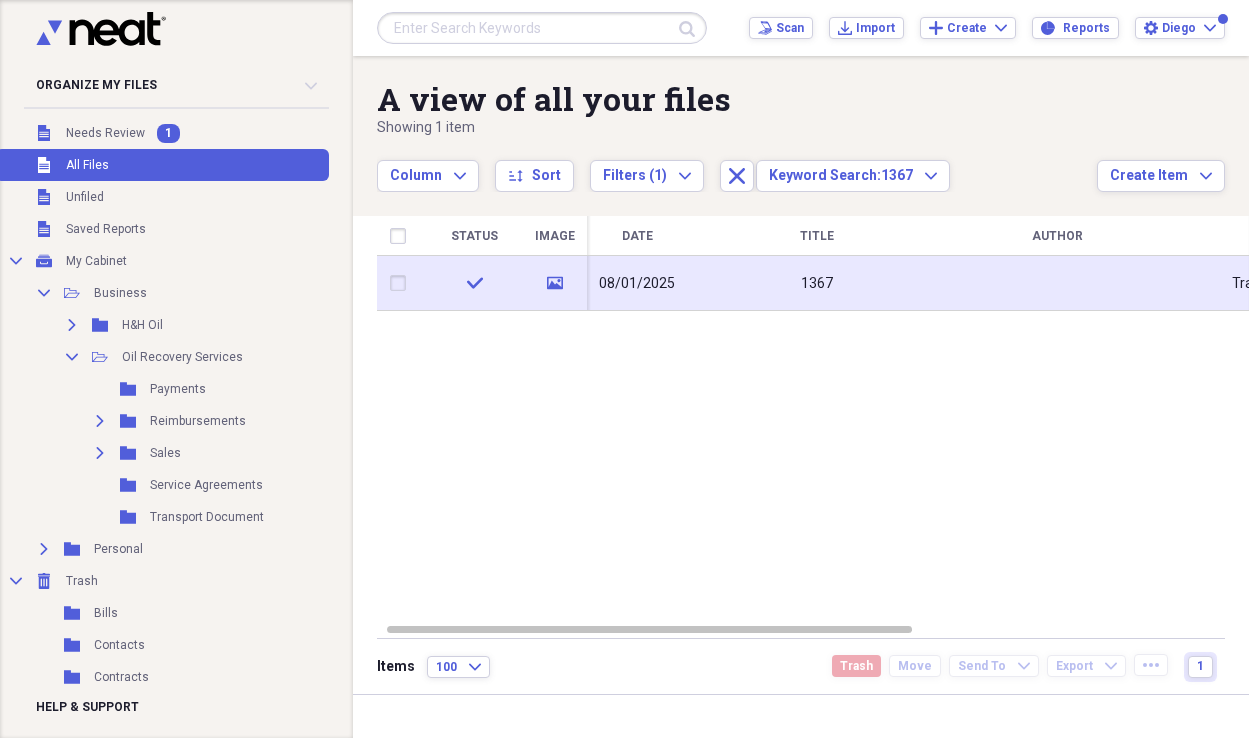 click on "08/01/2025" at bounding box center [637, 283] 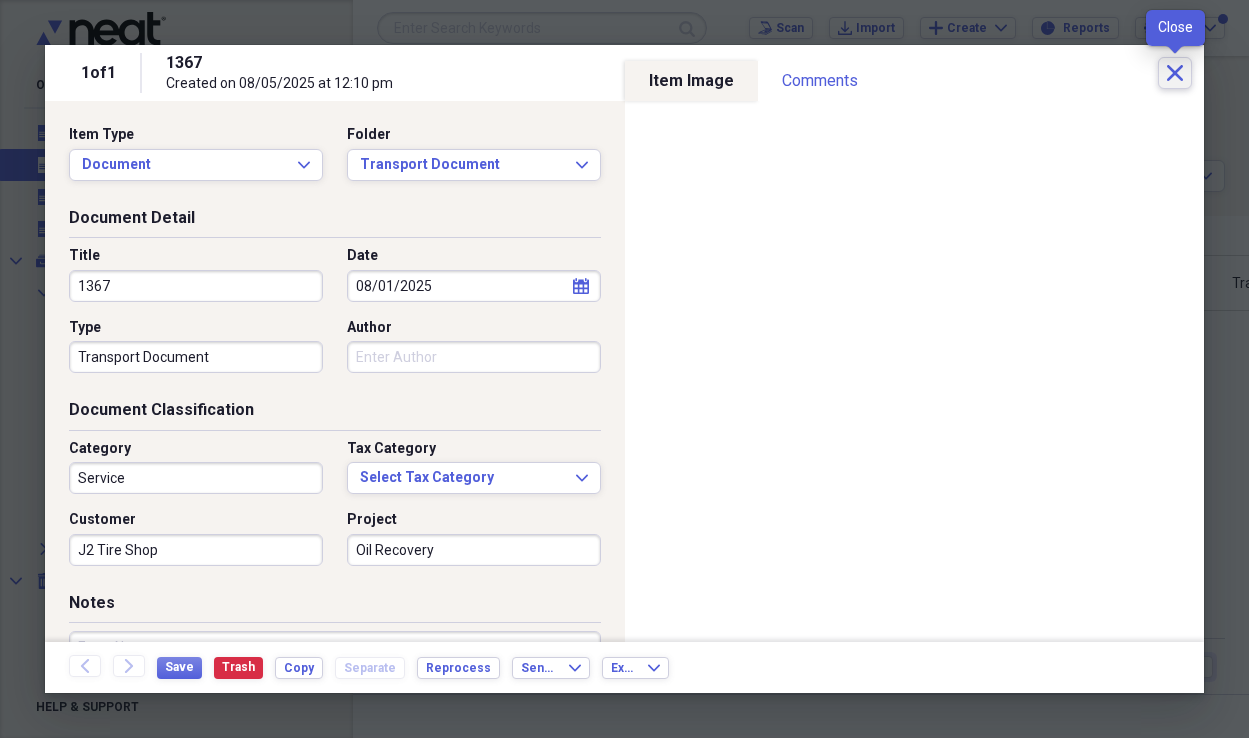 click on "Close" at bounding box center [1175, 73] 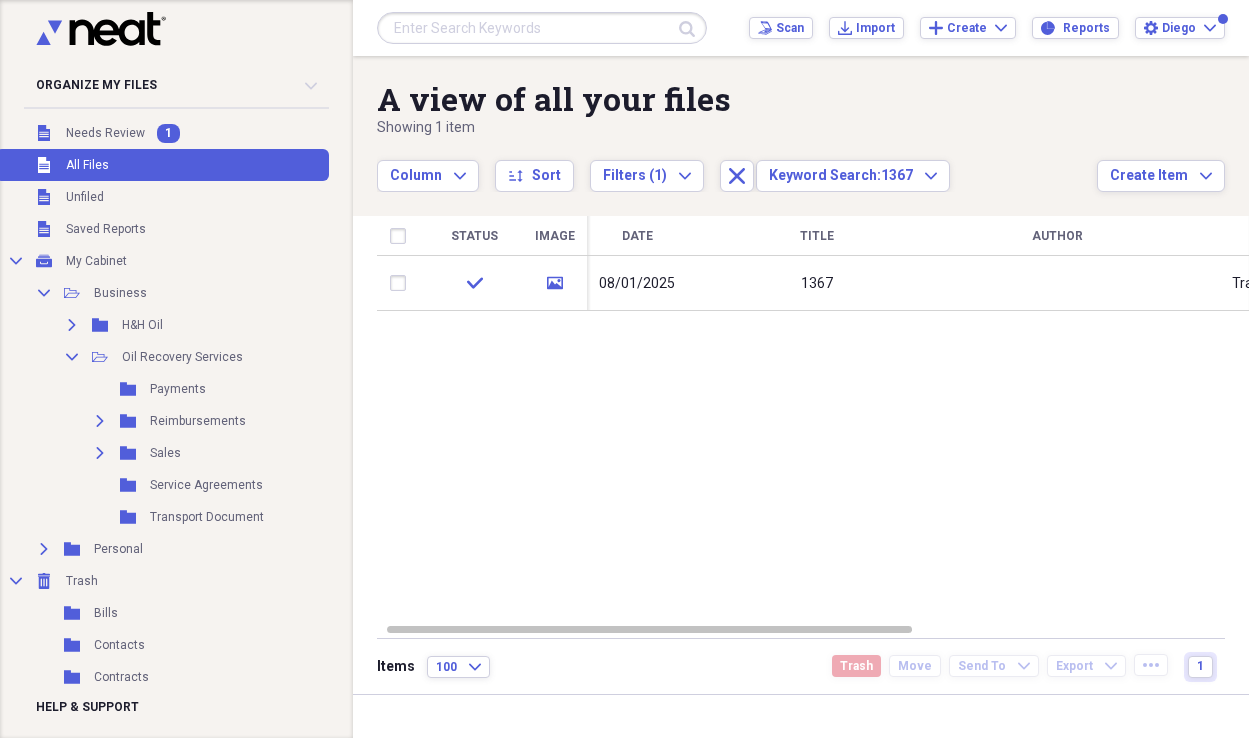 click at bounding box center (542, 28) 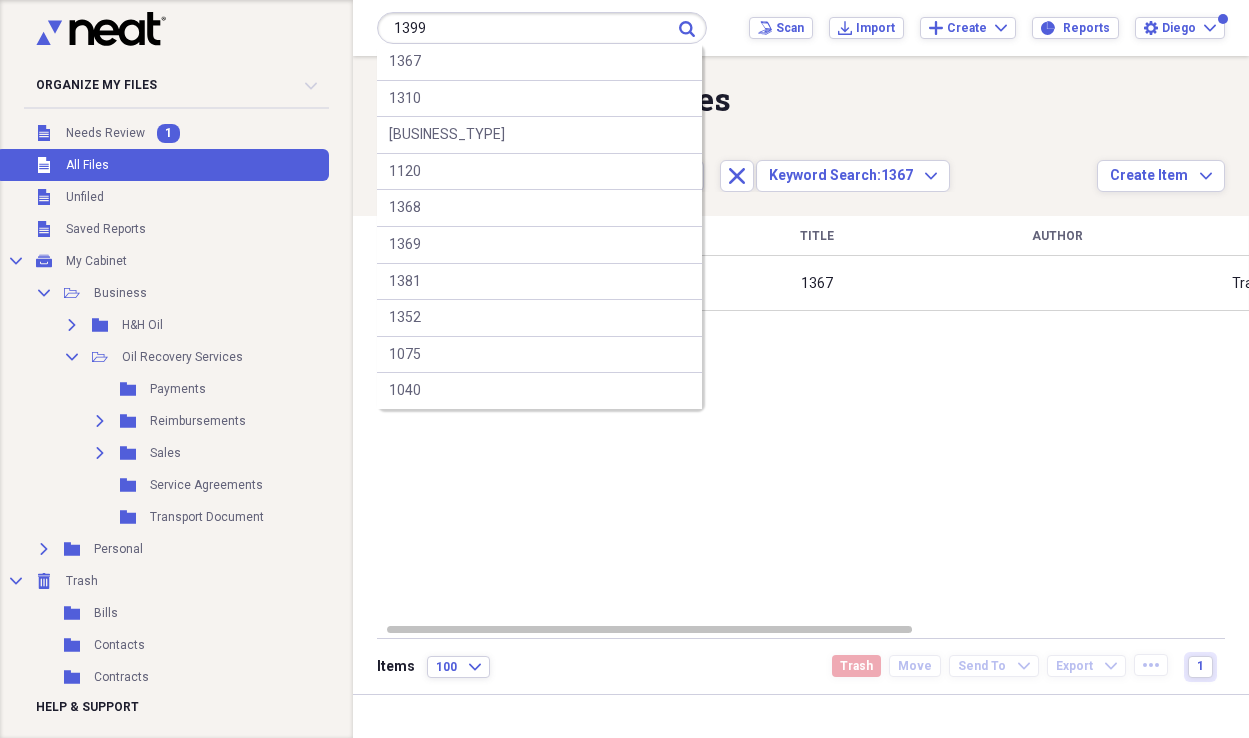 type on "1399" 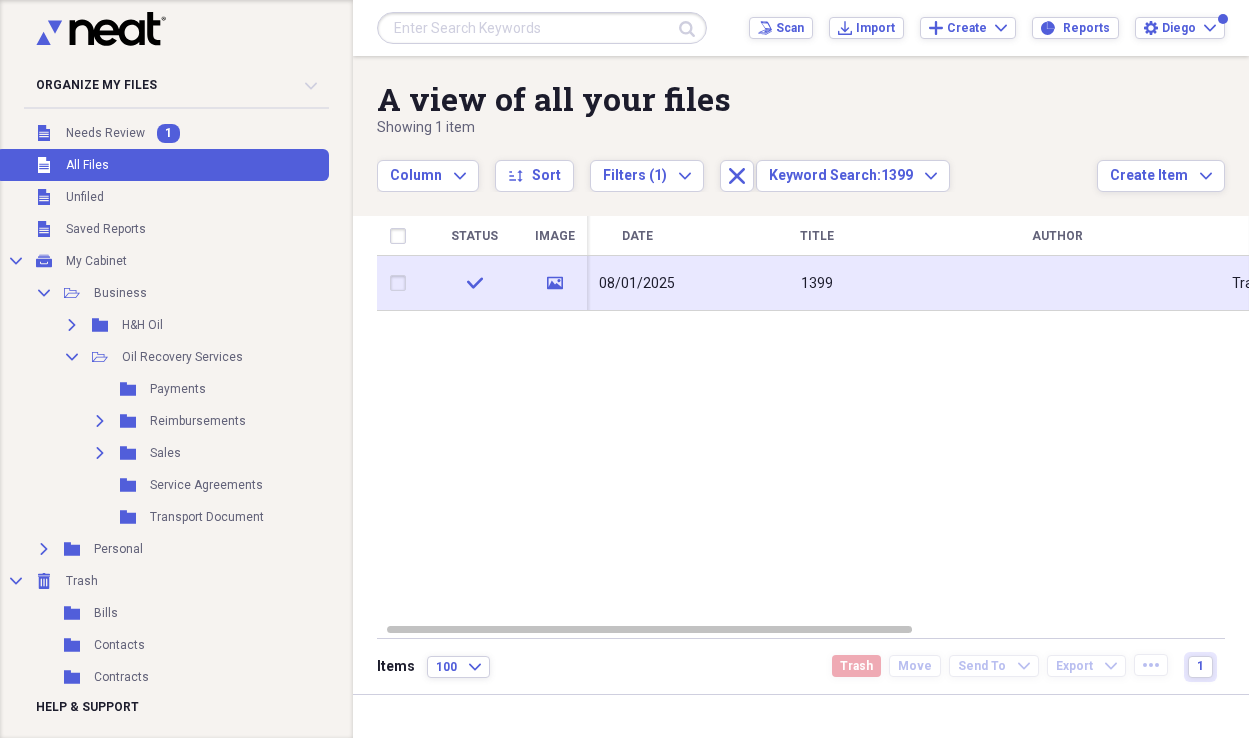 click on "08/01/2025" at bounding box center [637, 284] 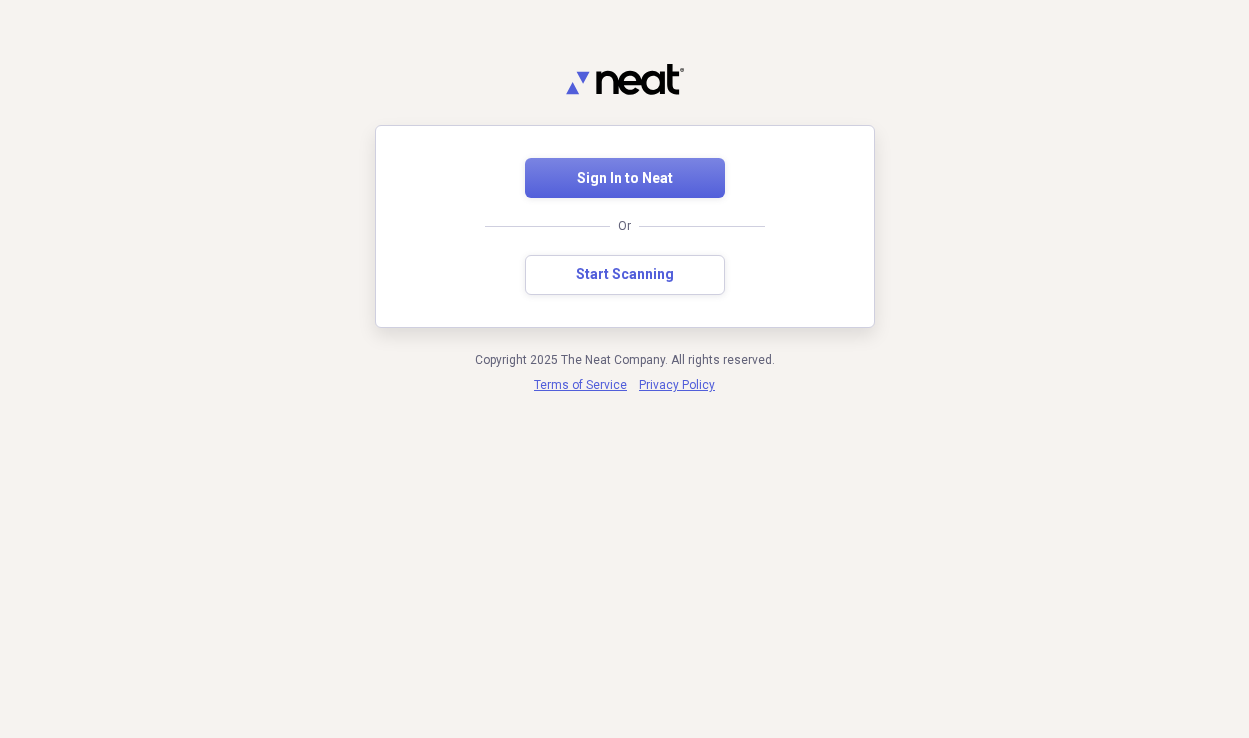 scroll, scrollTop: 0, scrollLeft: 0, axis: both 